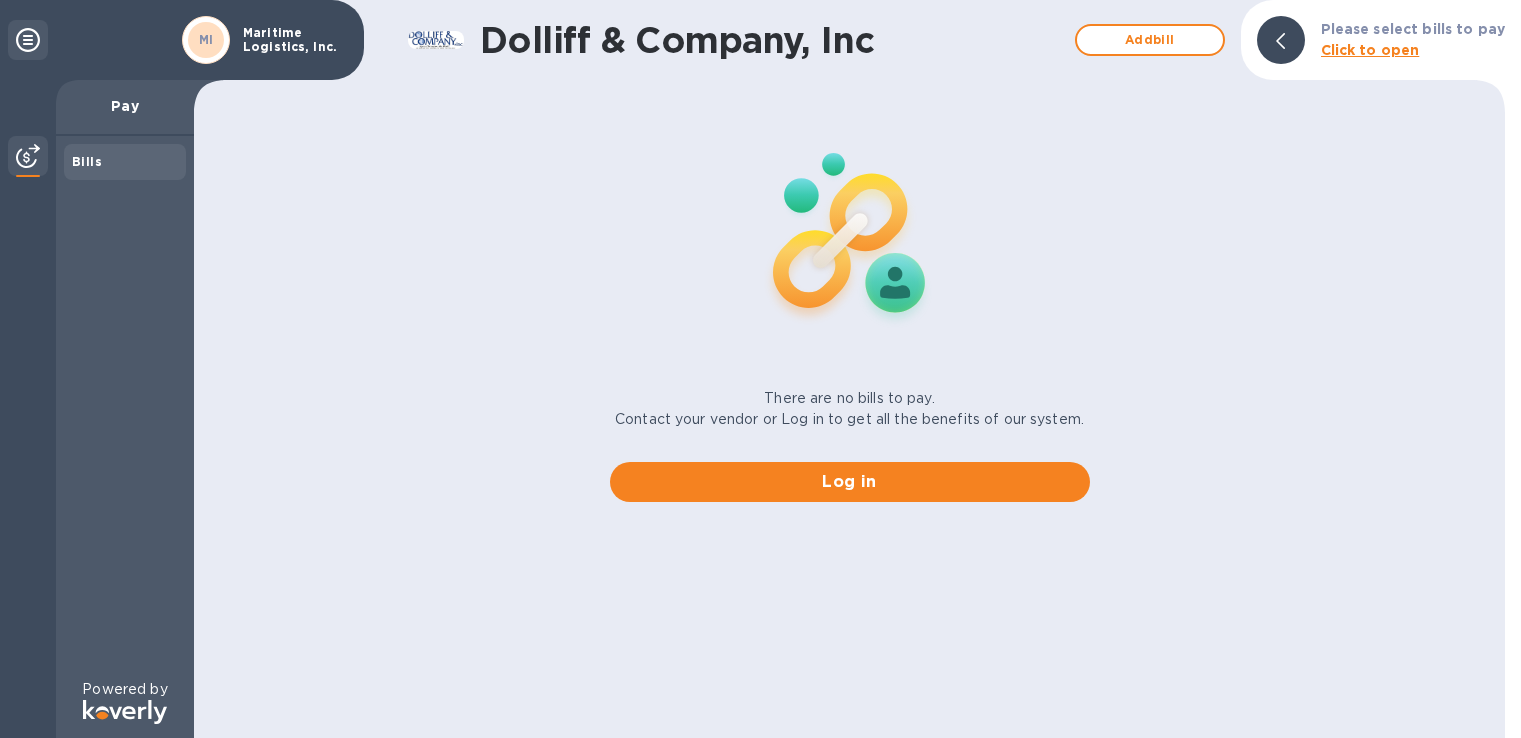 scroll, scrollTop: 0, scrollLeft: 0, axis: both 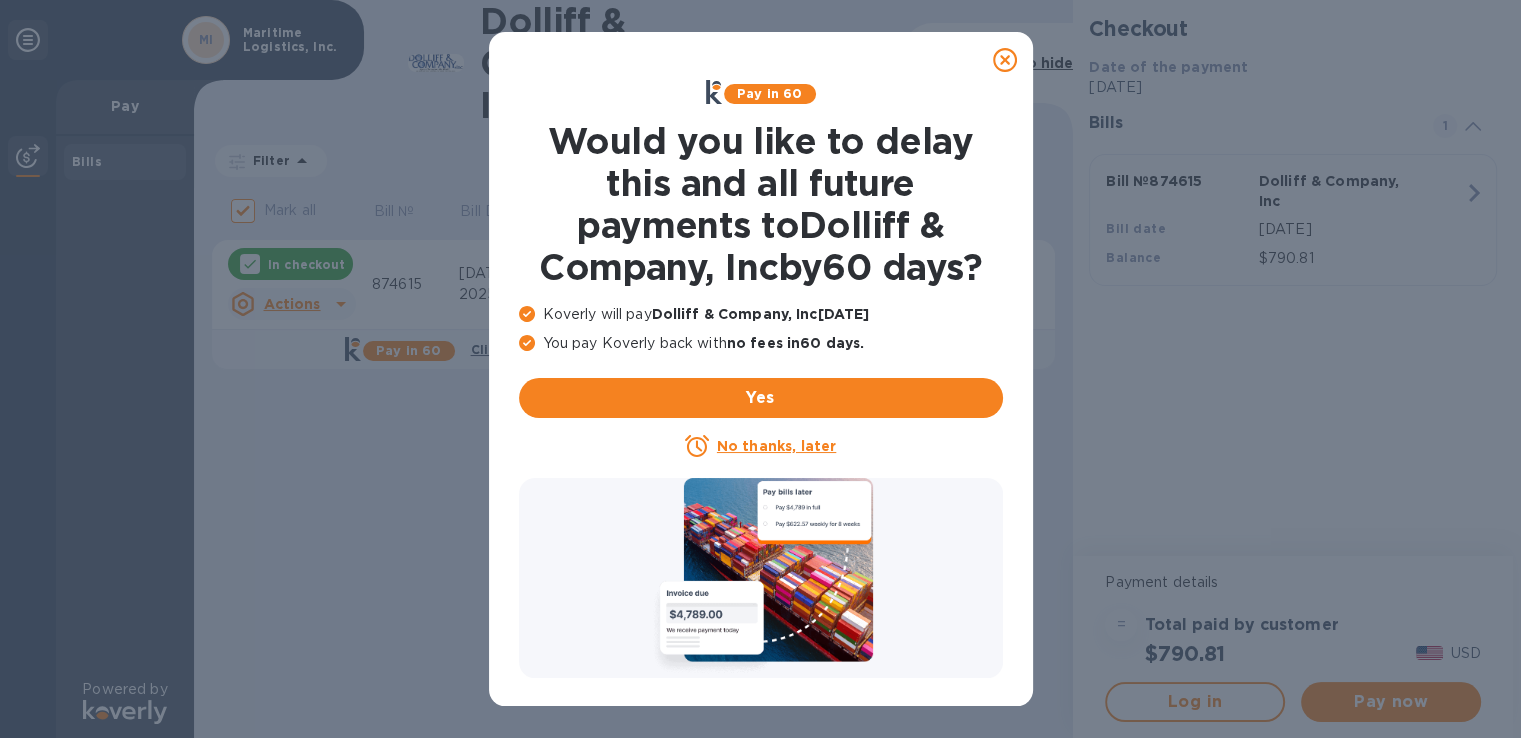 click on "No thanks, later" at bounding box center [776, 446] 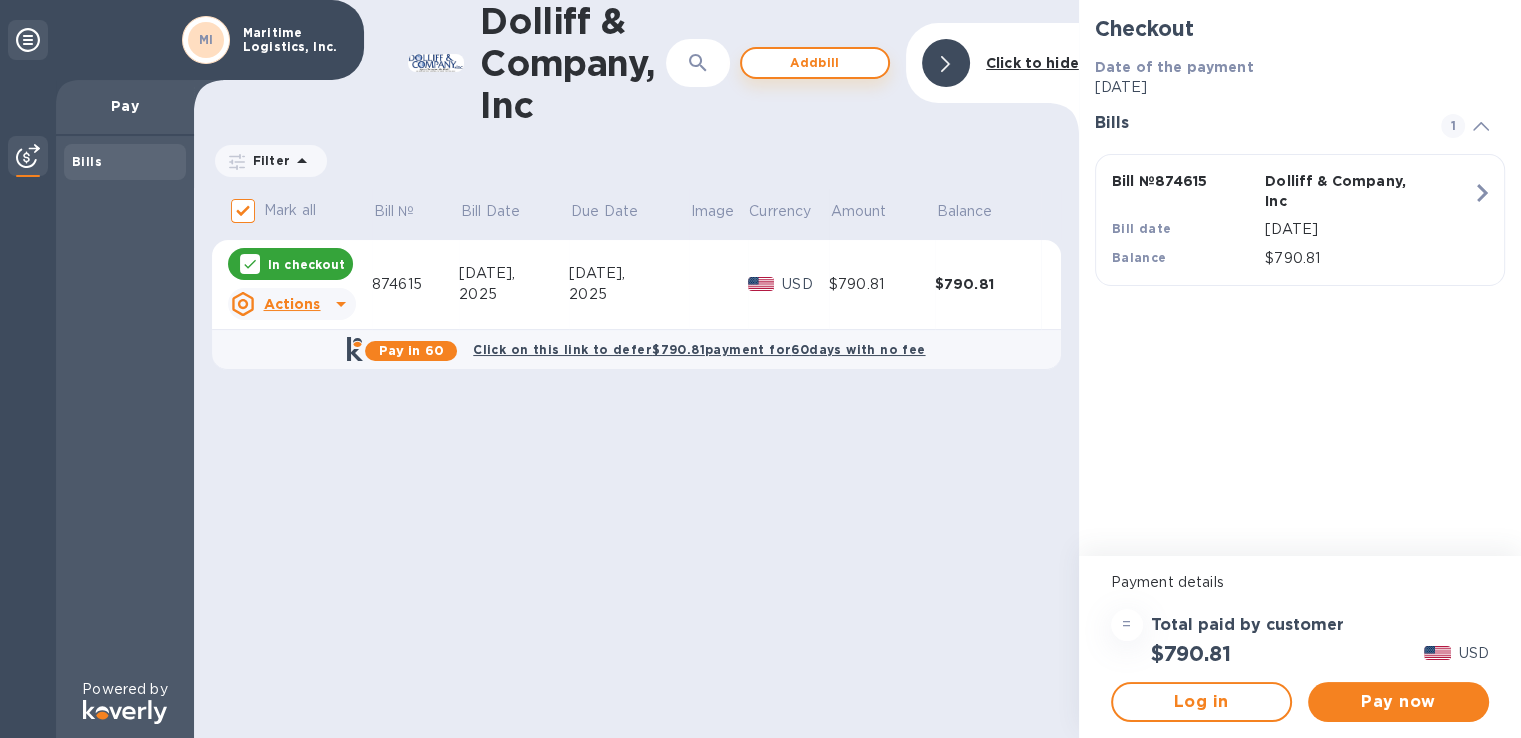 click on "Add   bill" at bounding box center (815, 63) 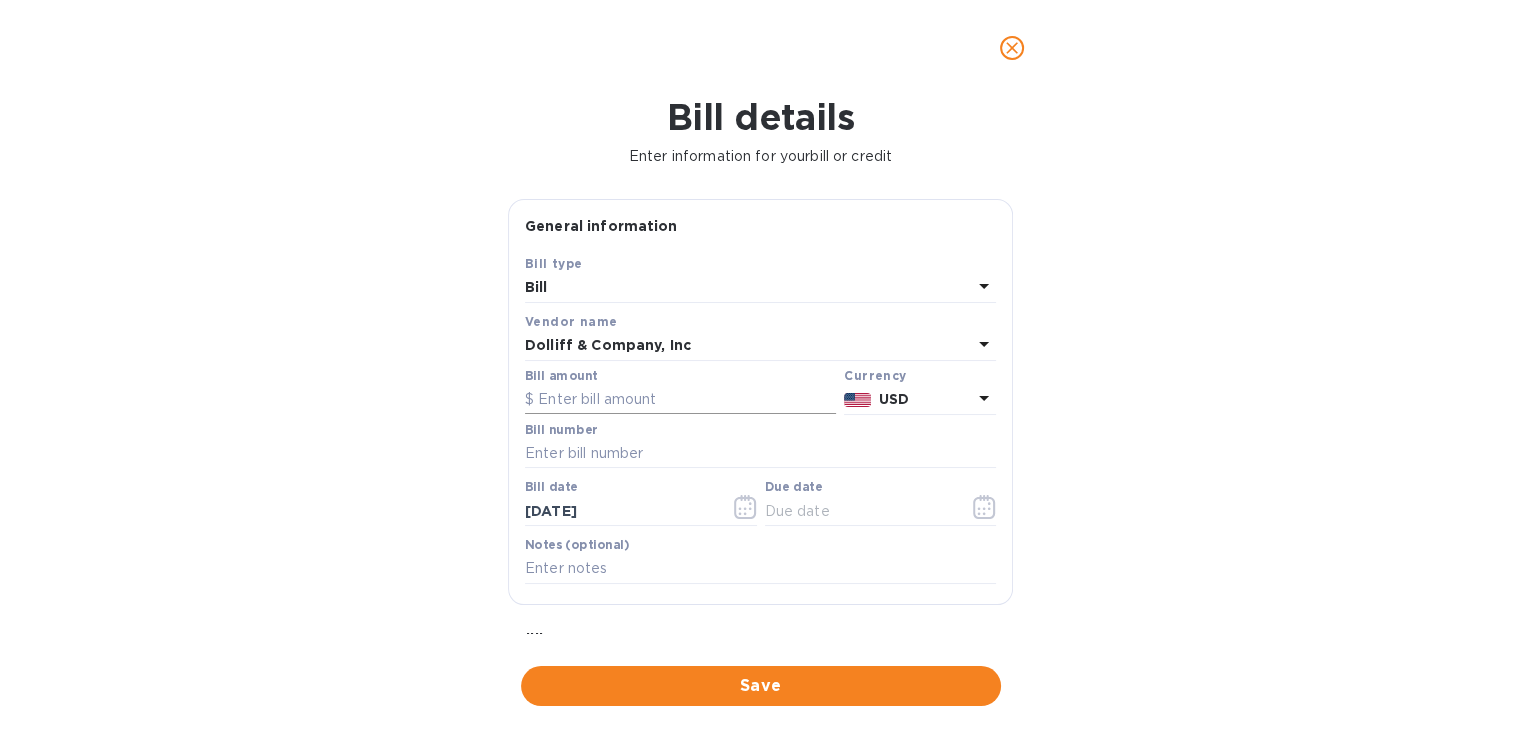 click at bounding box center (680, 400) 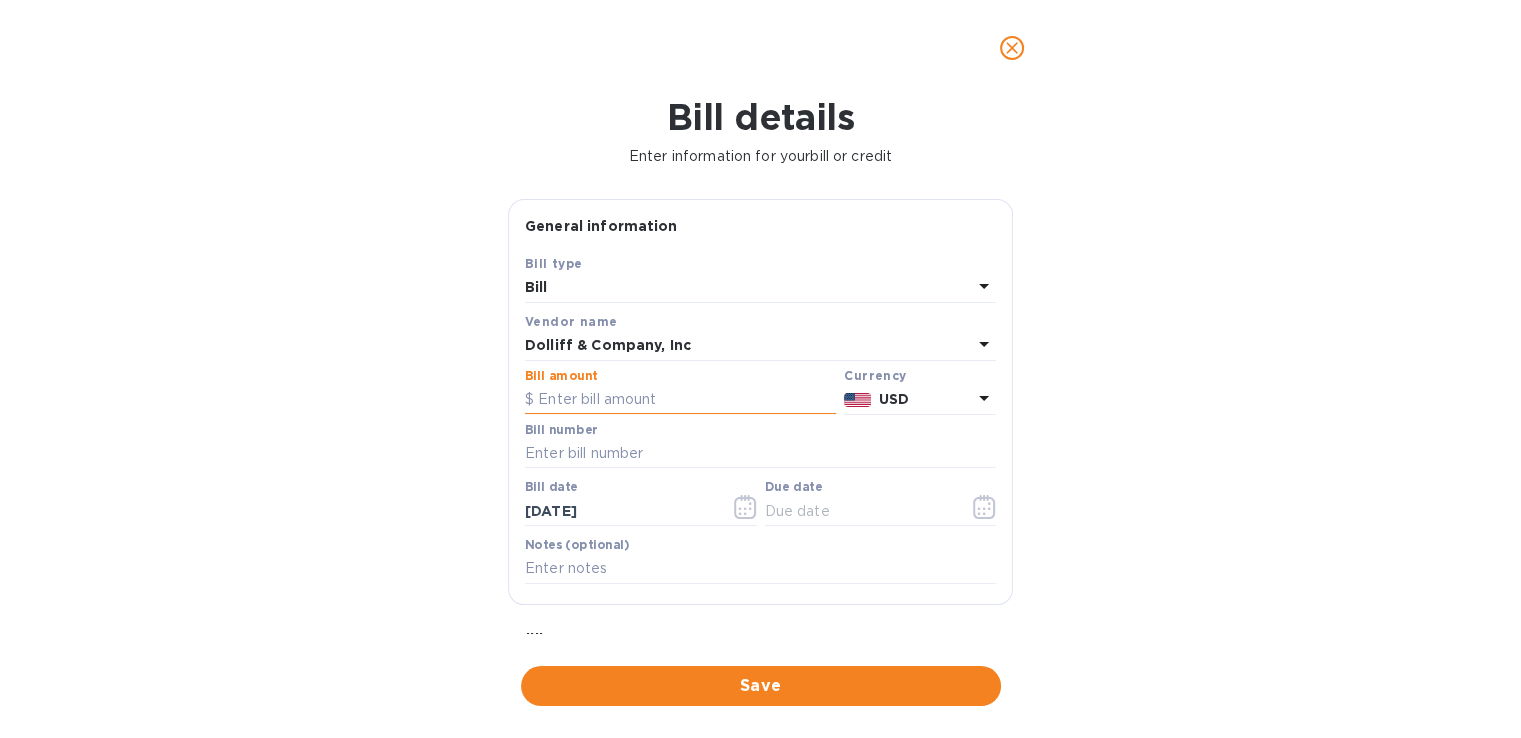 click at bounding box center [680, 400] 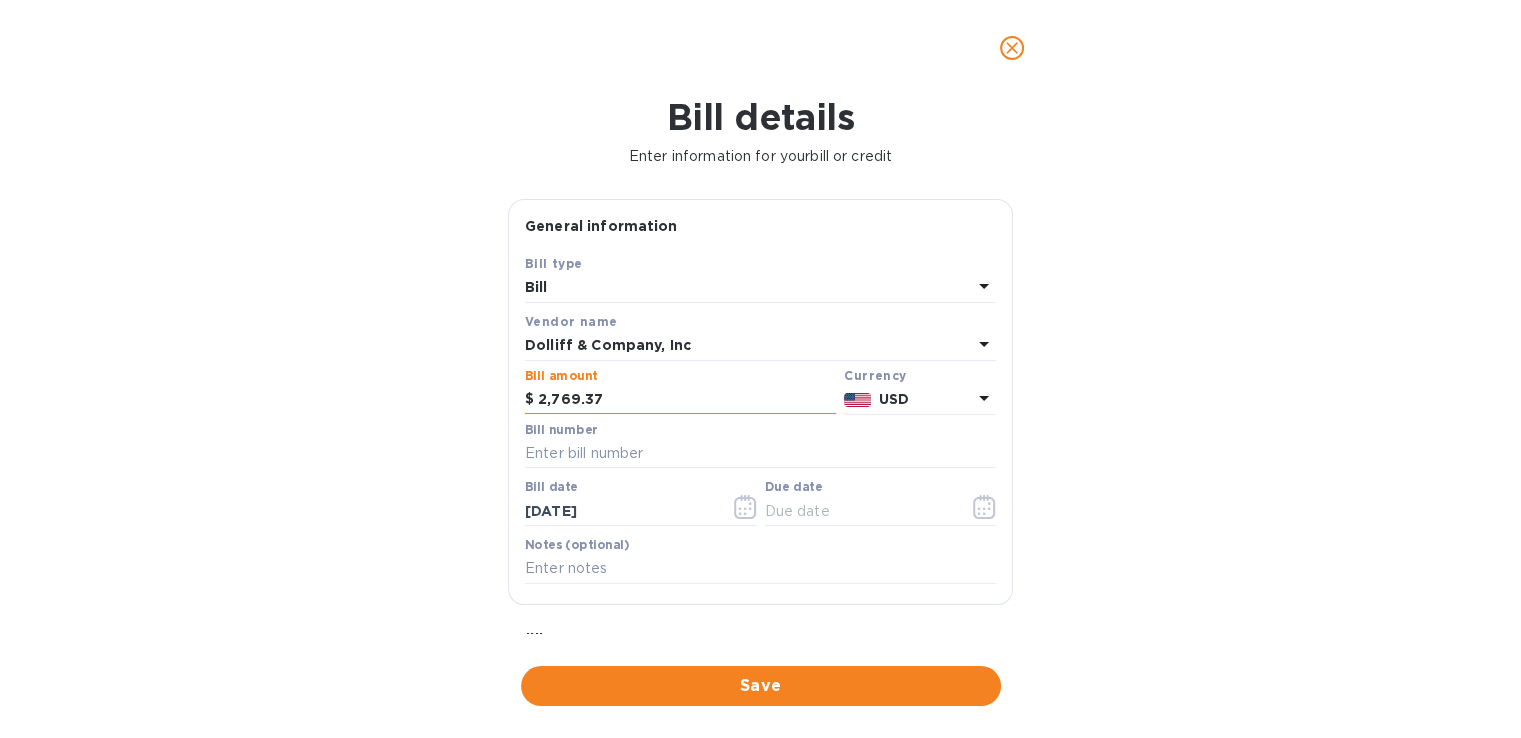 type on "2,769.37" 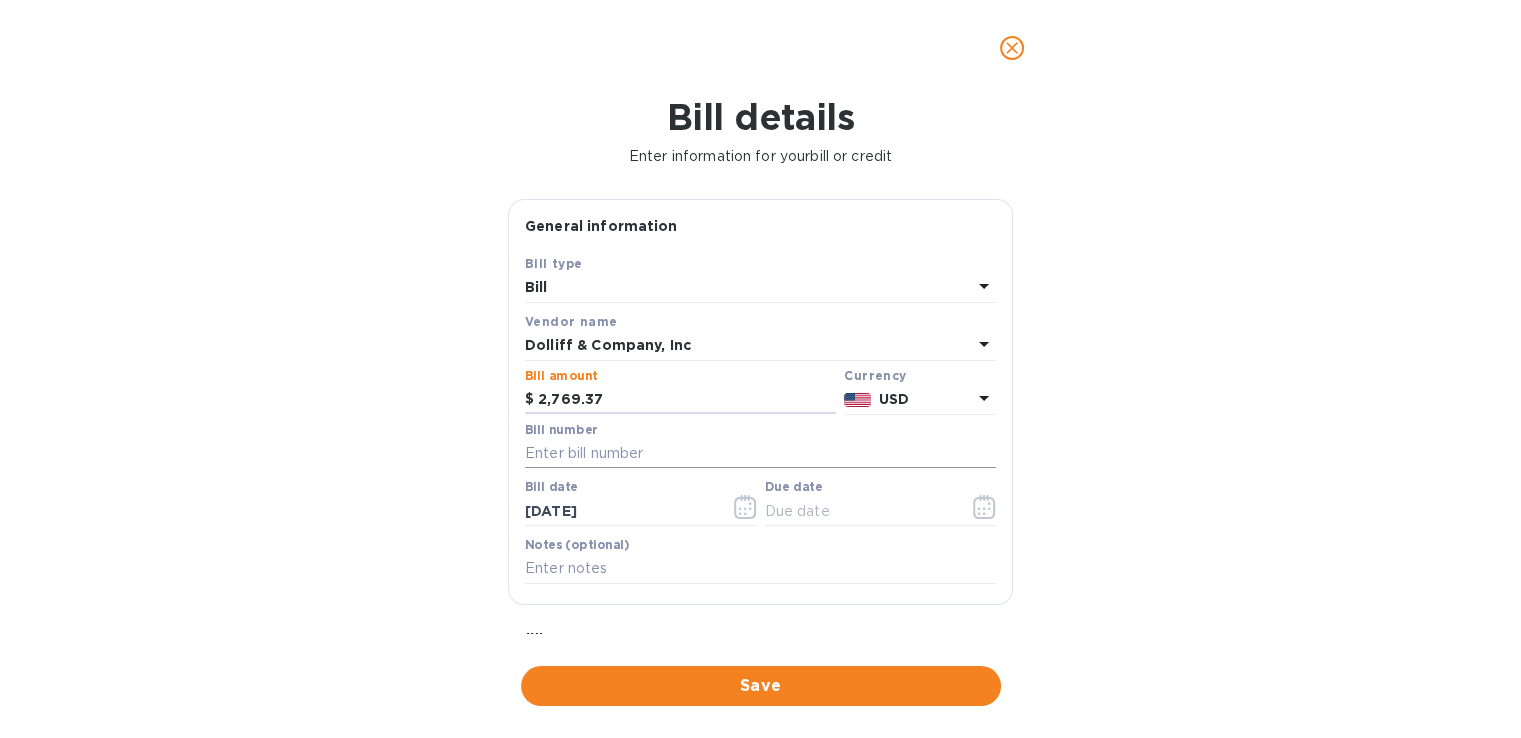click at bounding box center (760, 454) 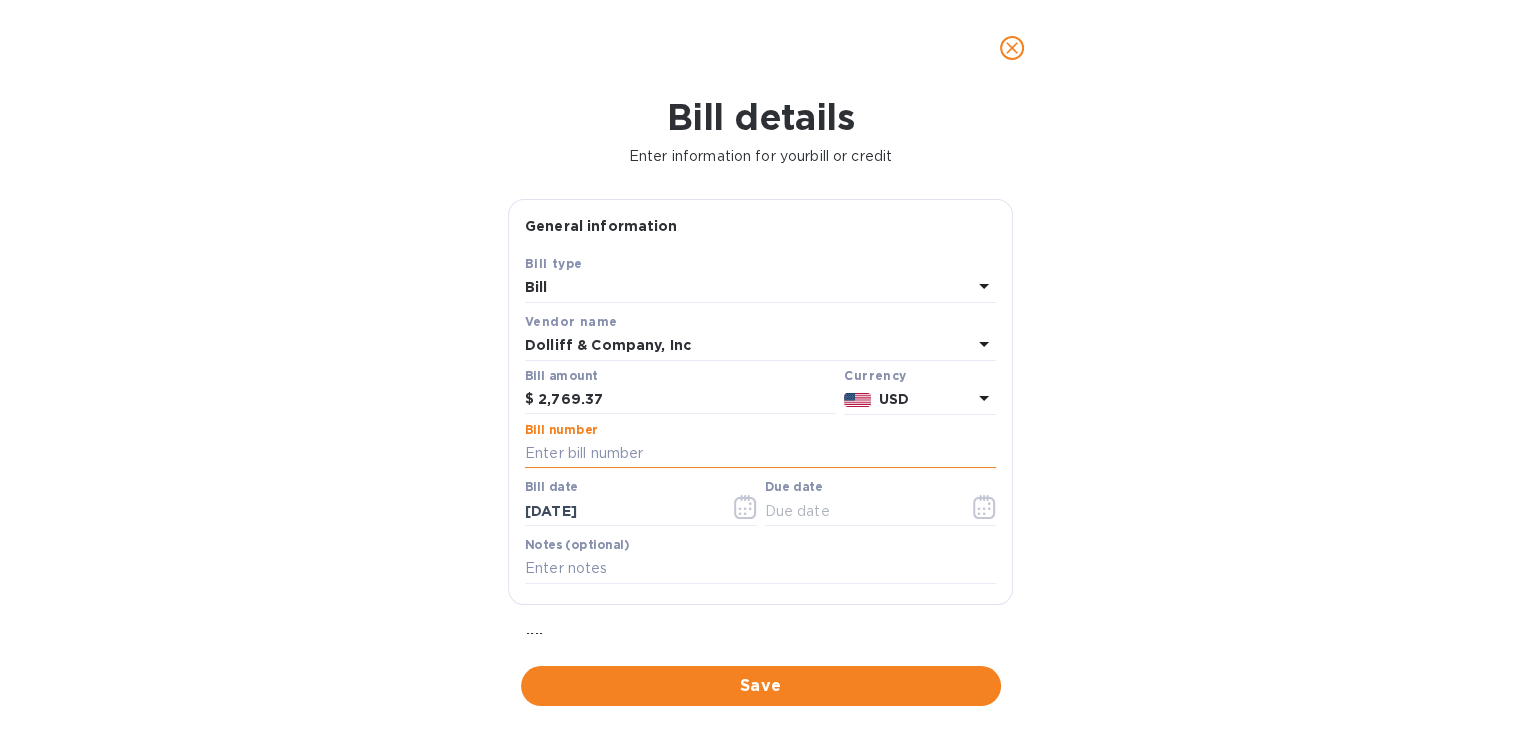 paste on "875083" 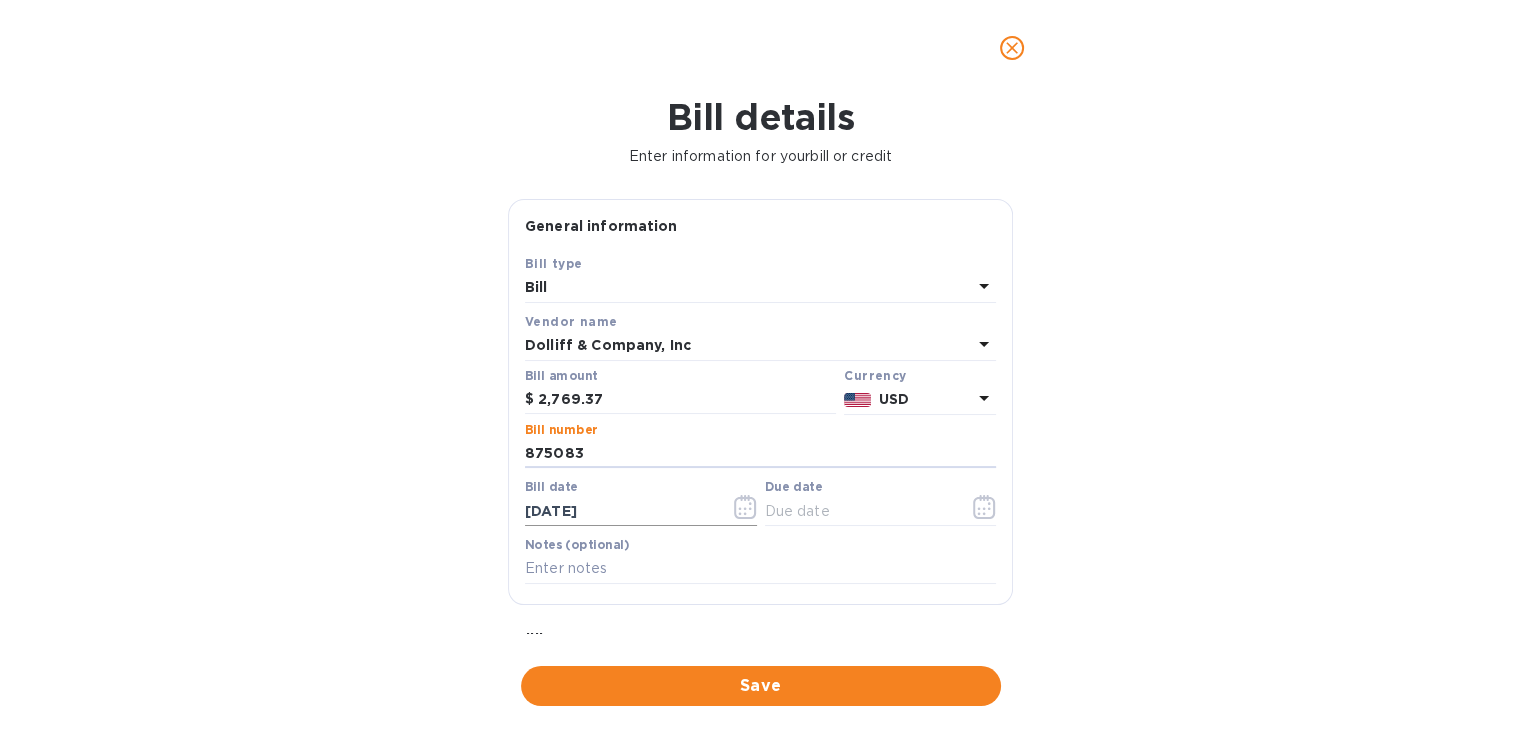 type on "875083" 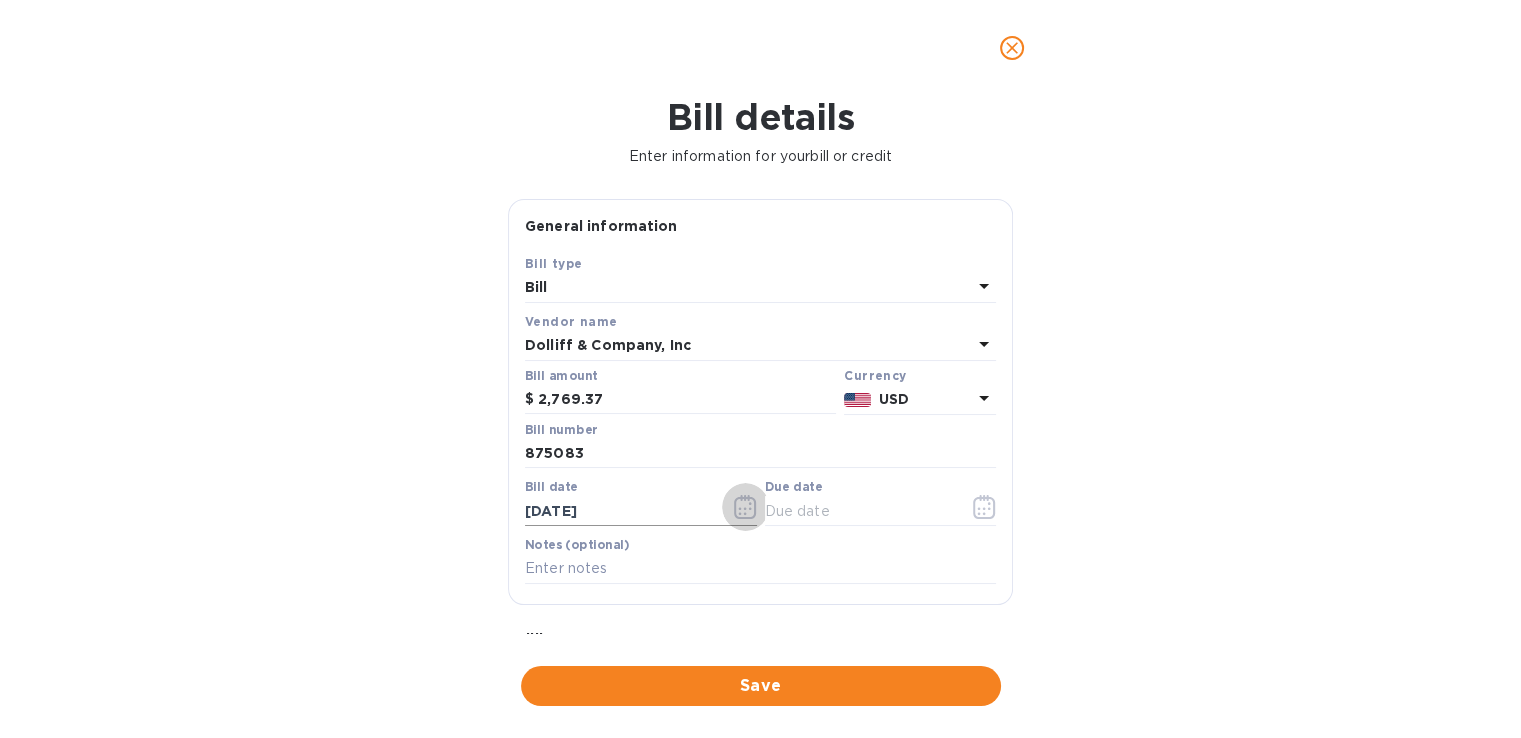 click 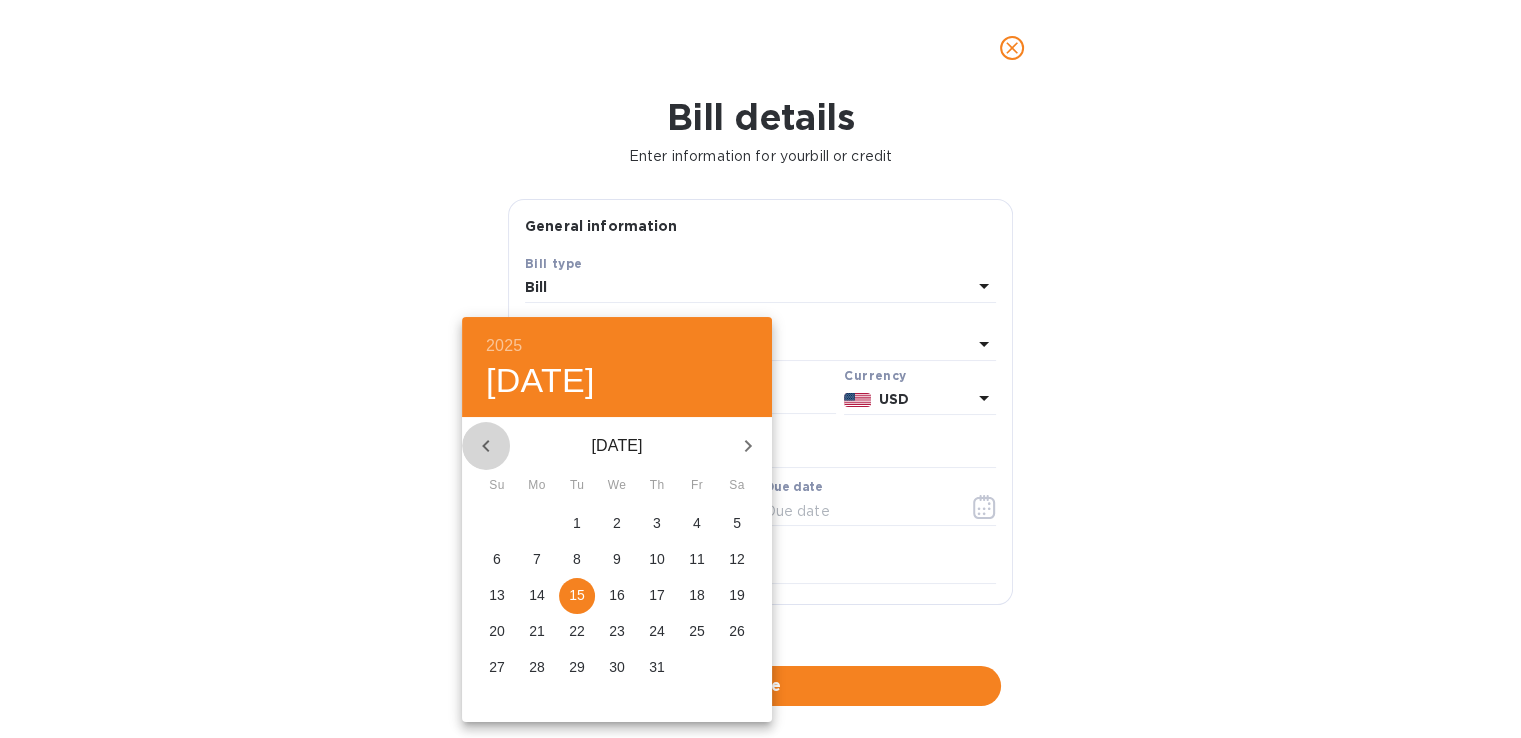click 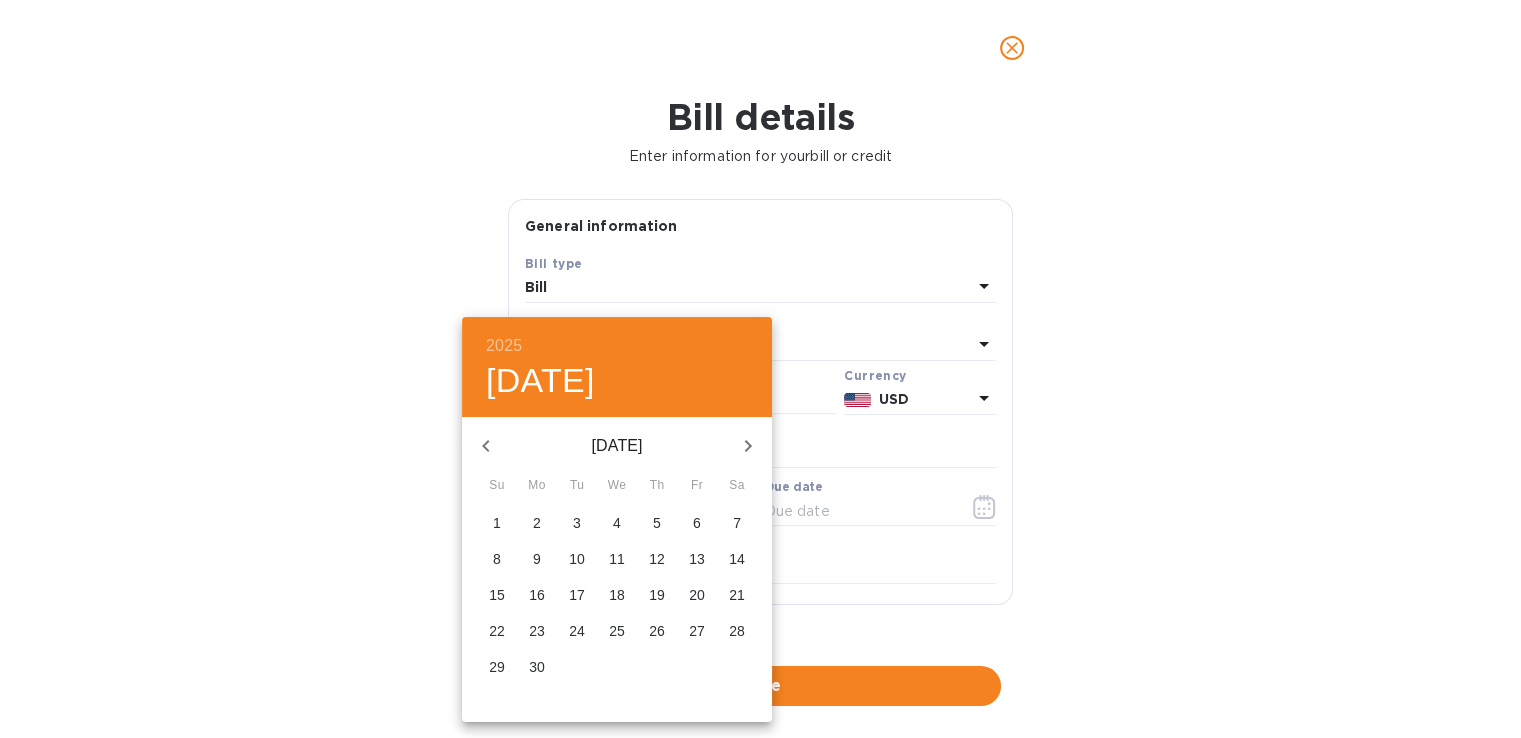 click on "26" at bounding box center [657, 631] 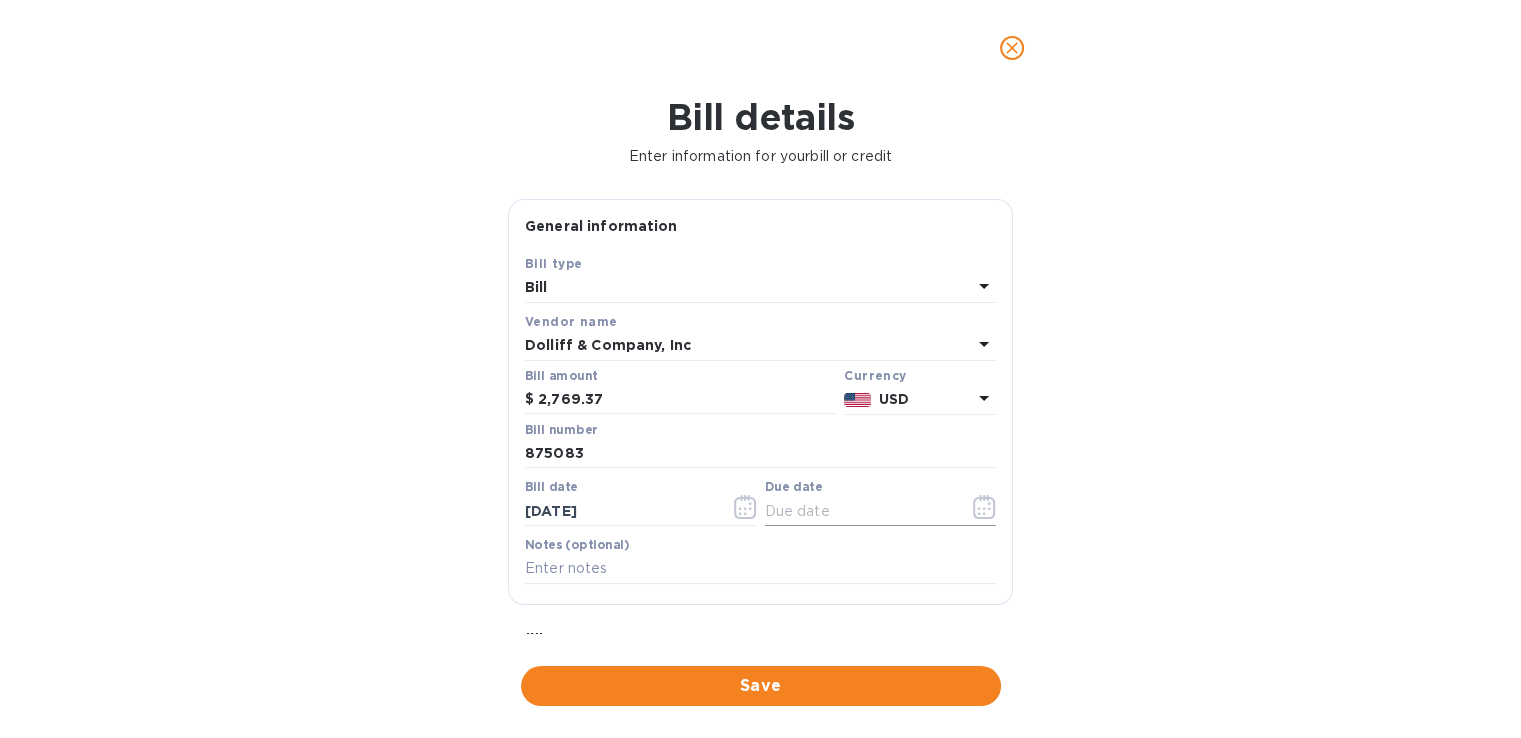 click 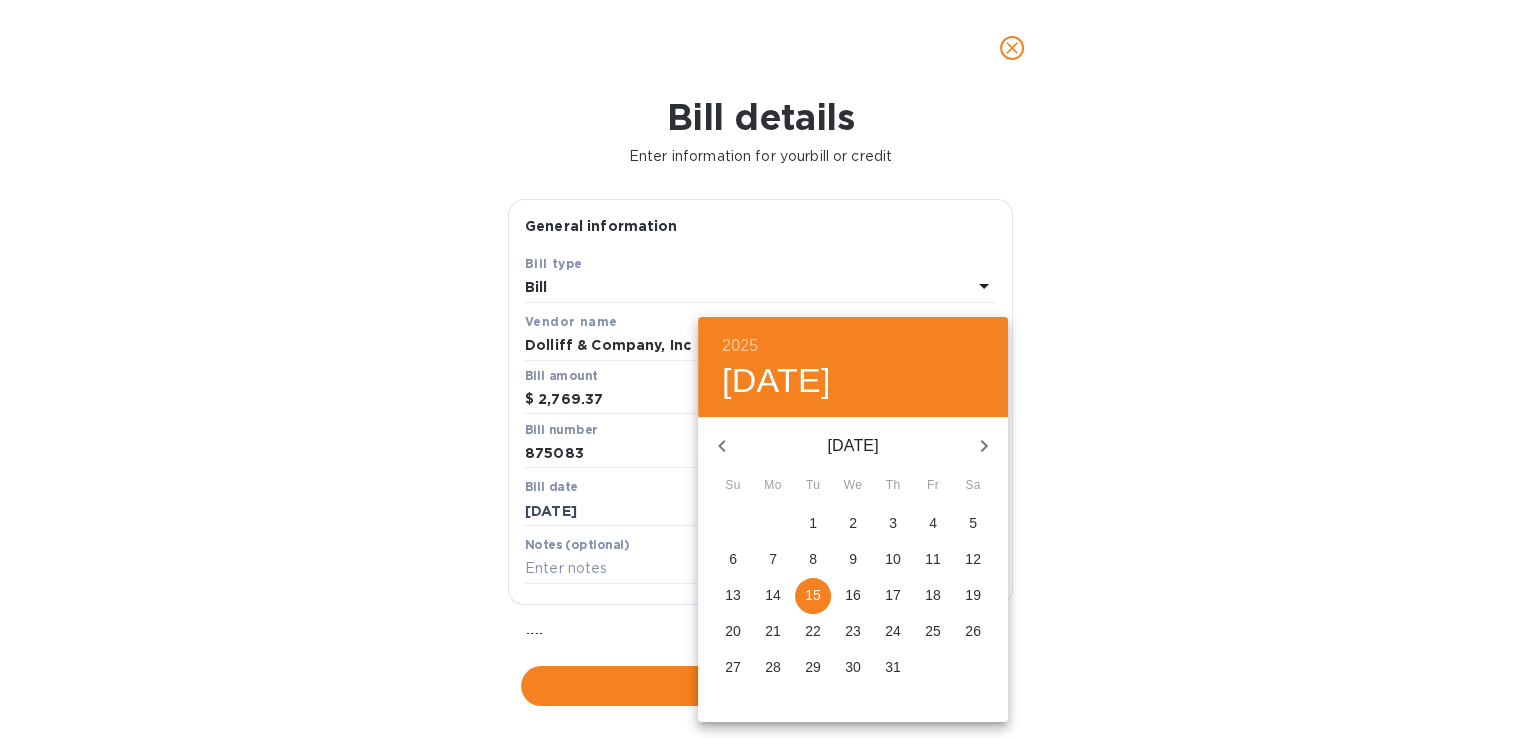 click on "11" at bounding box center [933, 559] 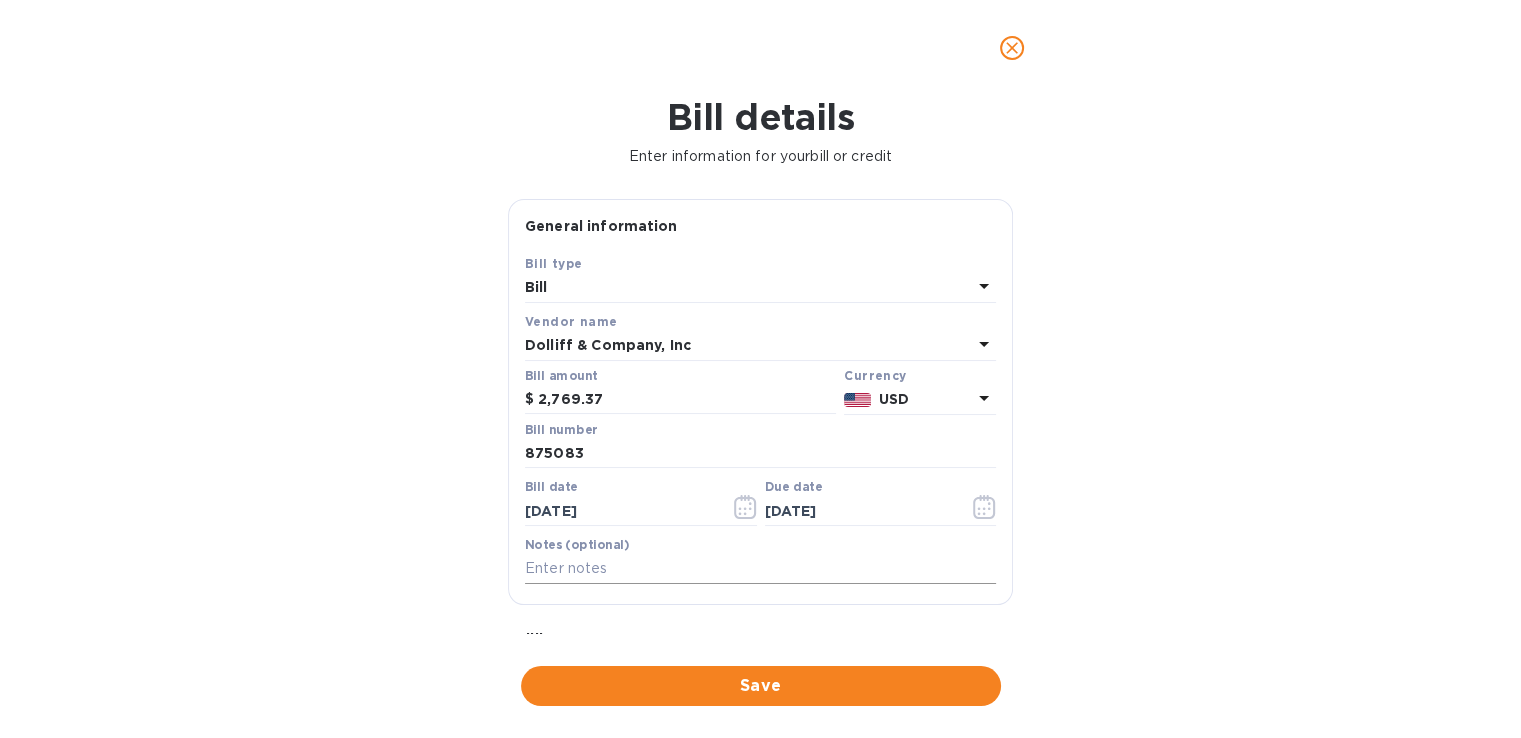 type 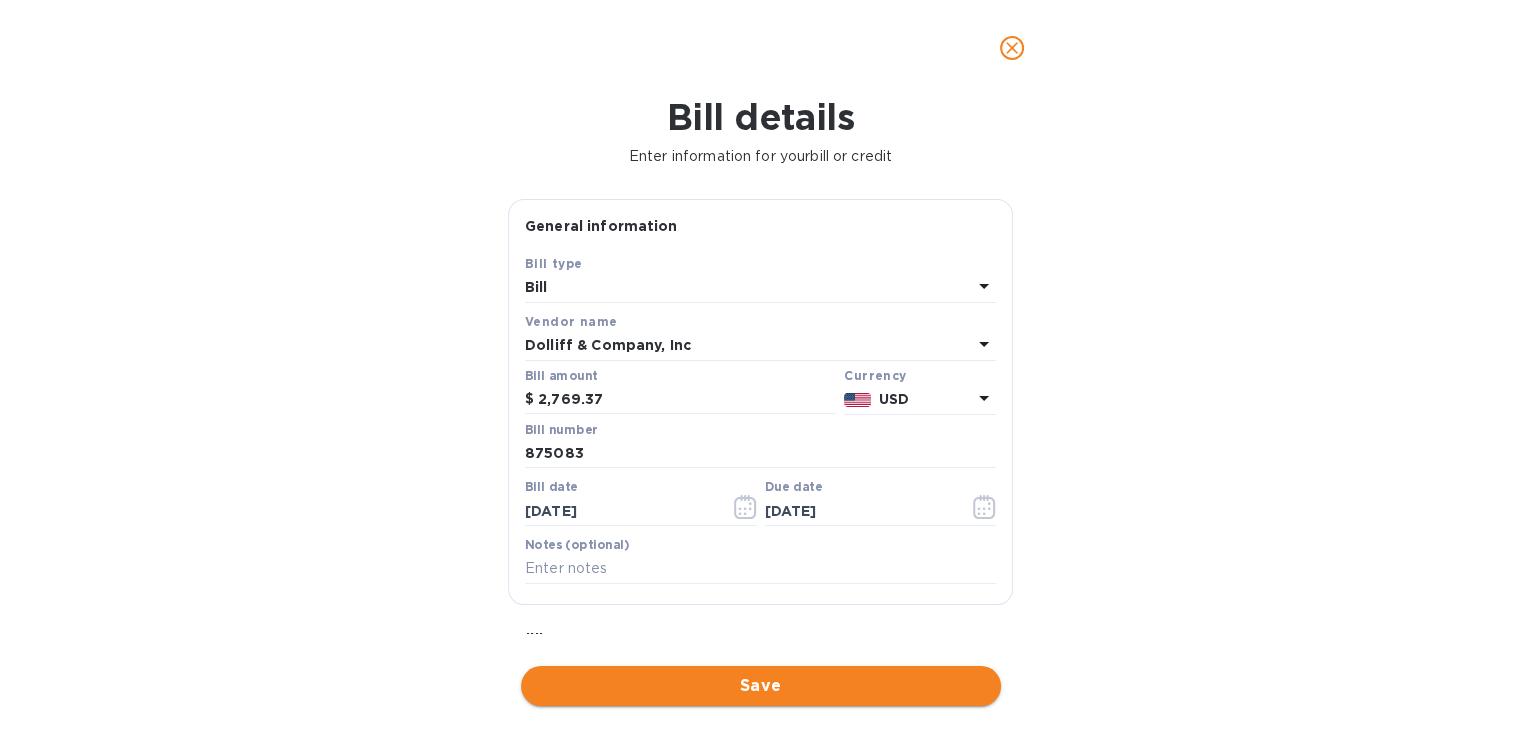 click on "Save" at bounding box center [761, 686] 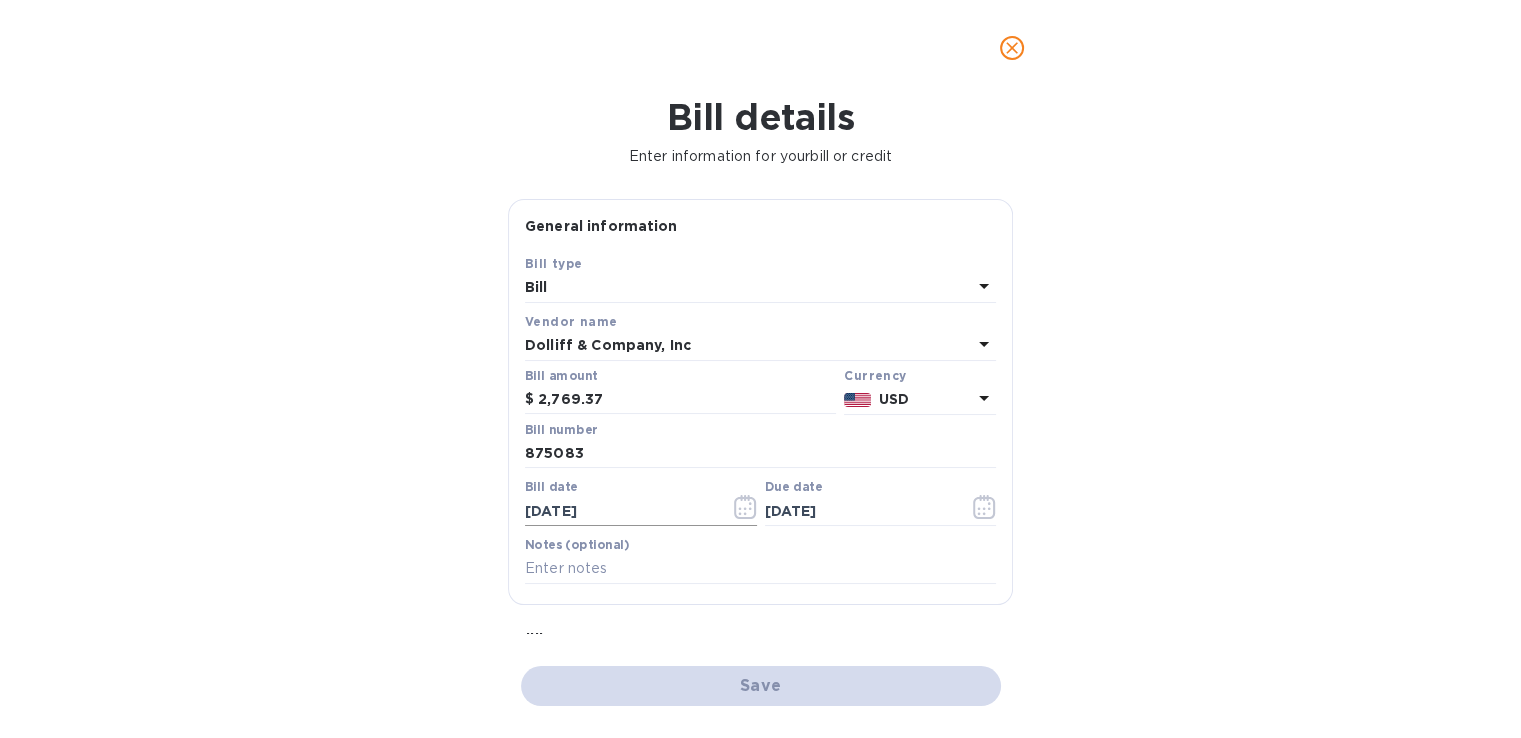 checkbox on "false" 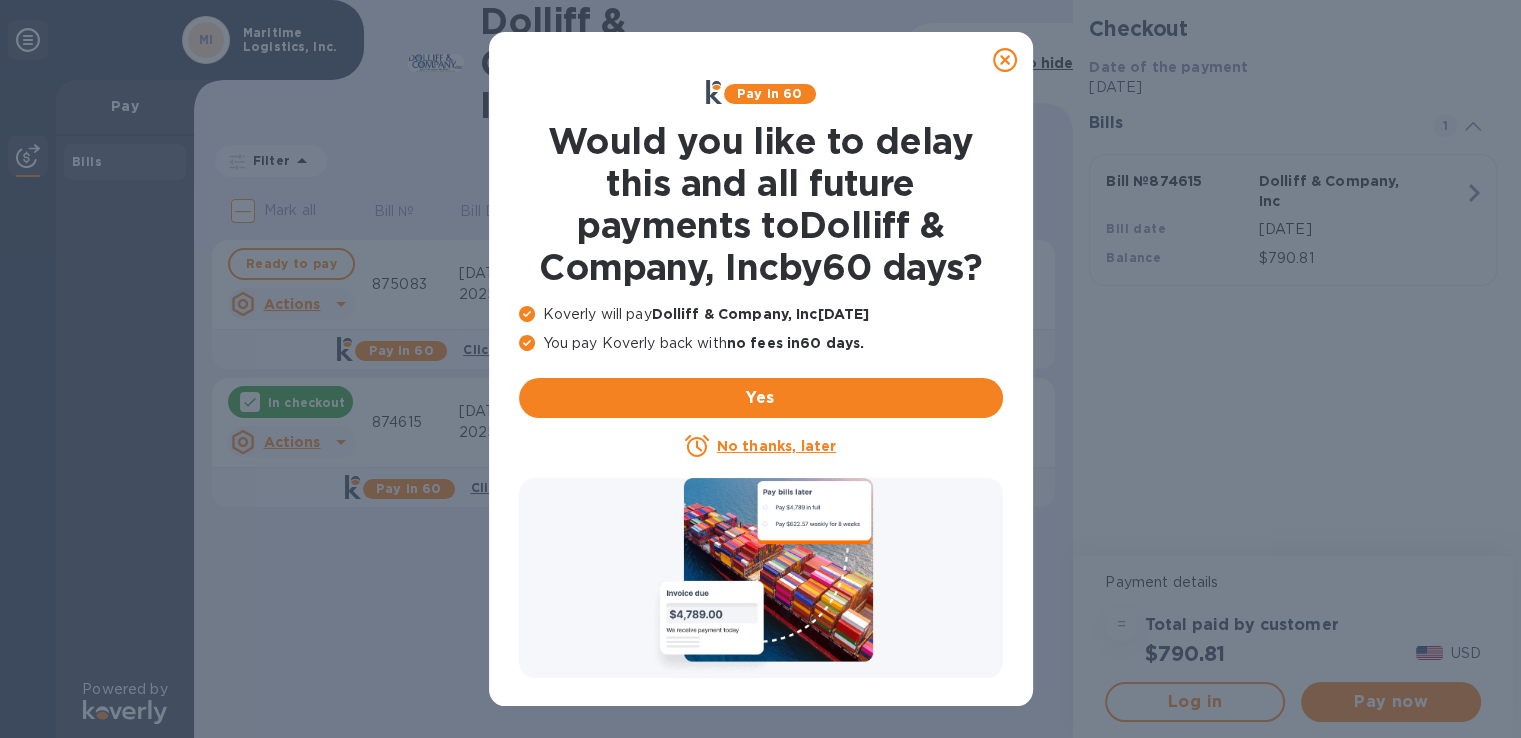 click on "No thanks, later" at bounding box center [776, 446] 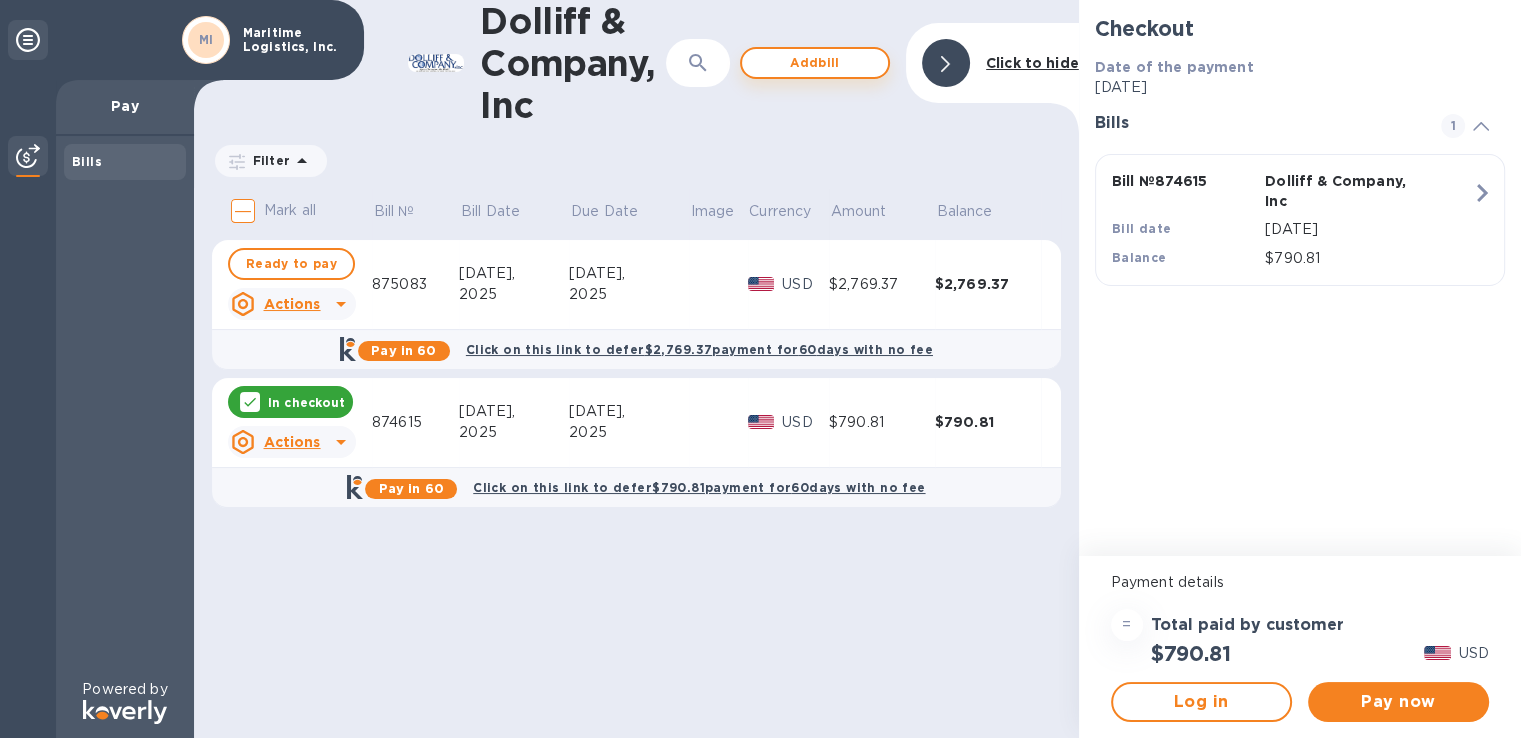 click on "Add   bill" at bounding box center (815, 63) 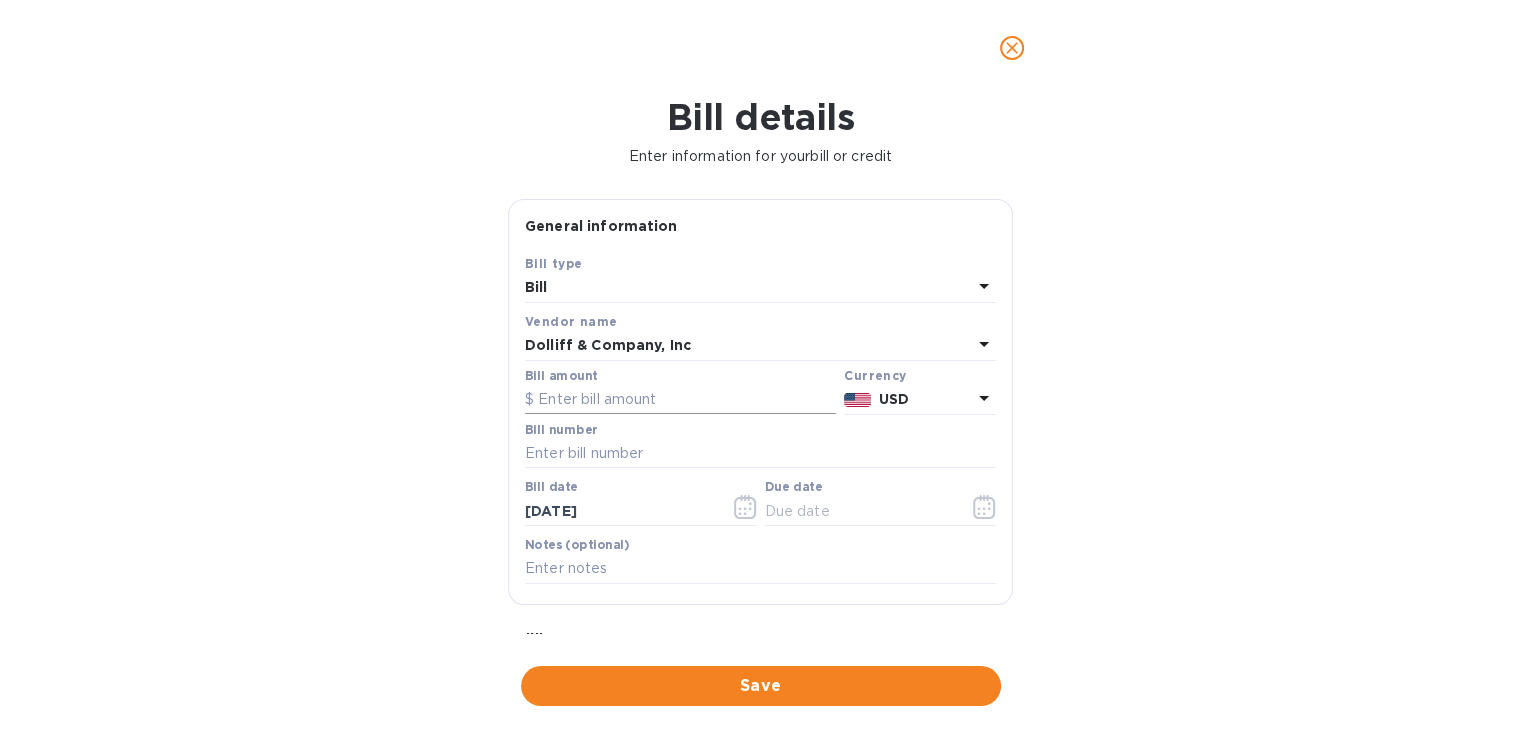 click at bounding box center (680, 400) 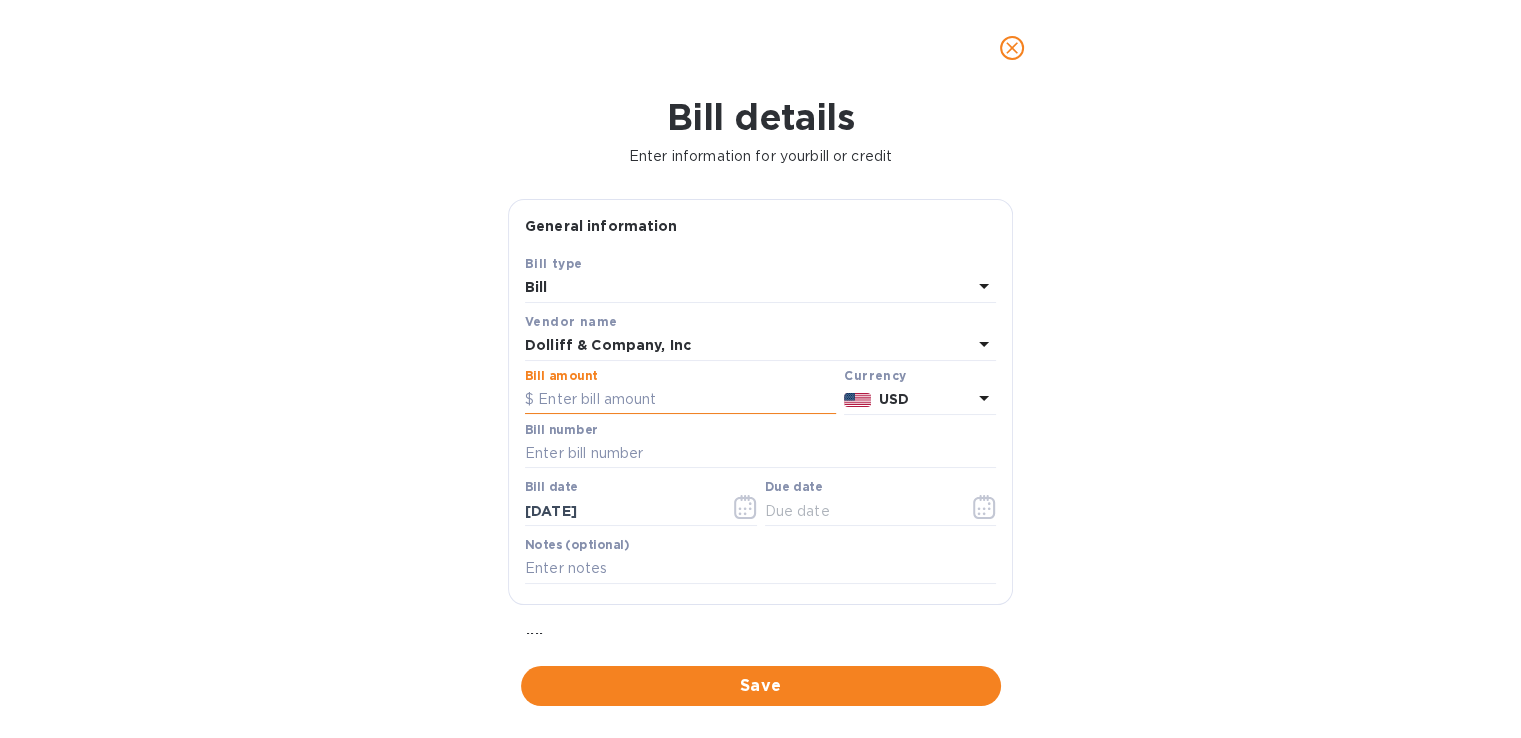 paste on "3,686.47" 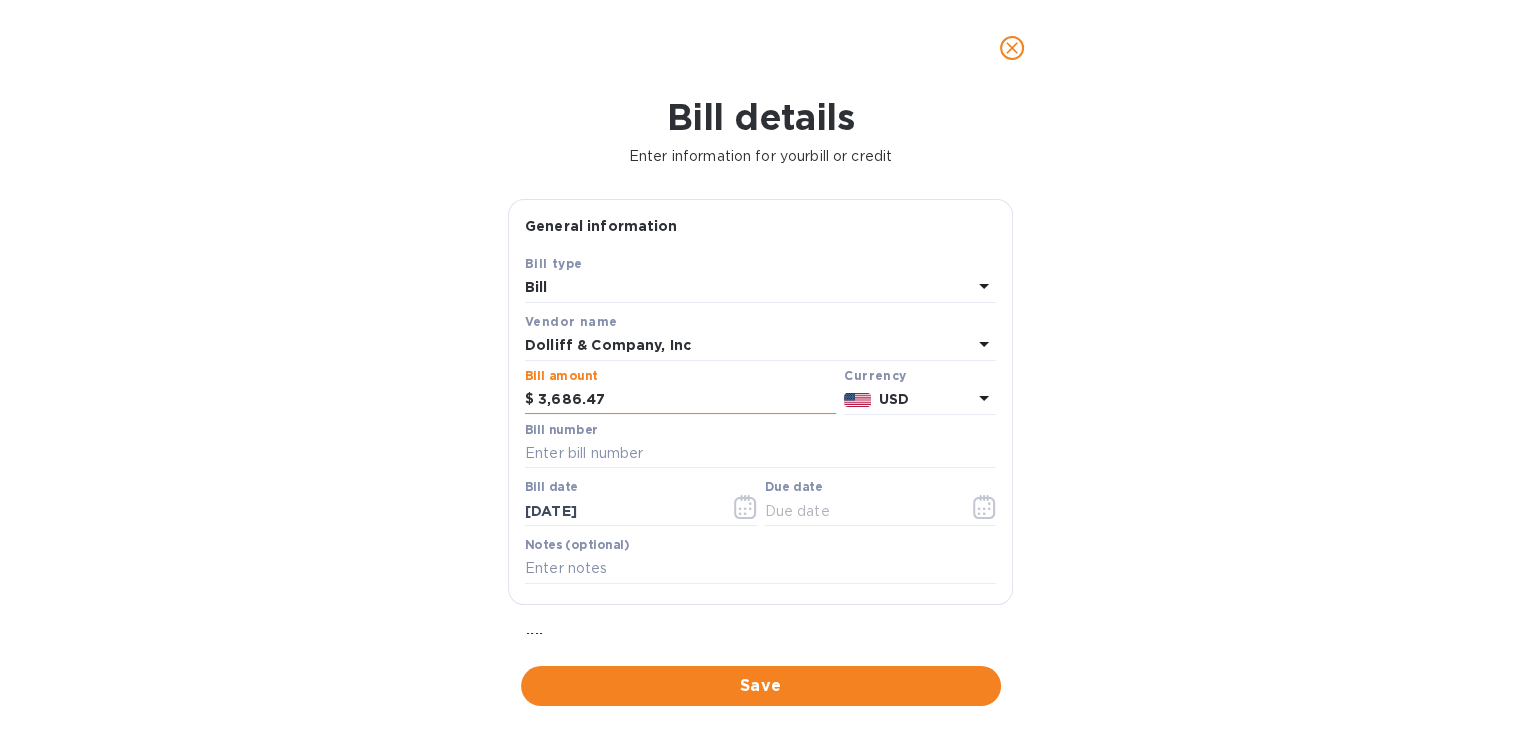 type on "3,686.47" 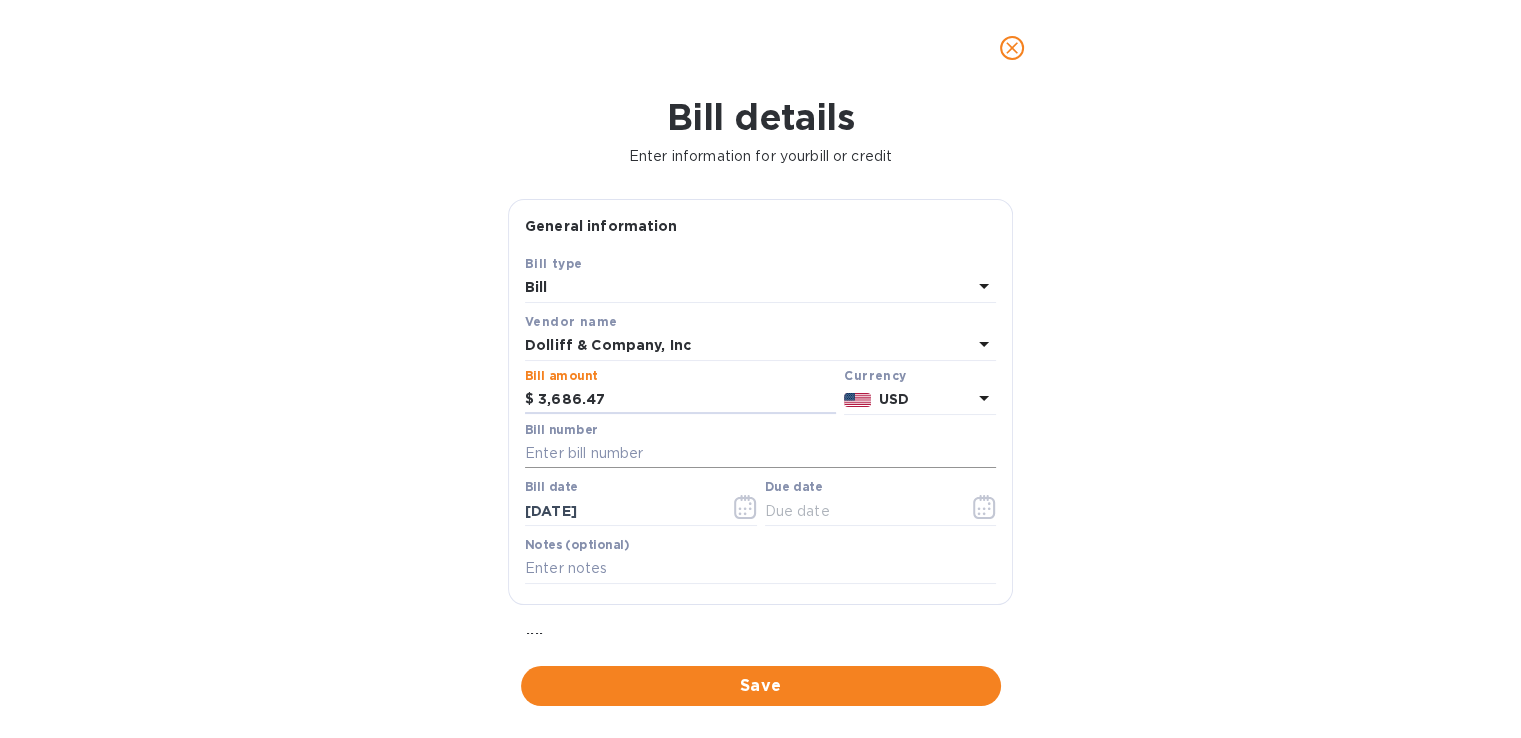 click at bounding box center [760, 454] 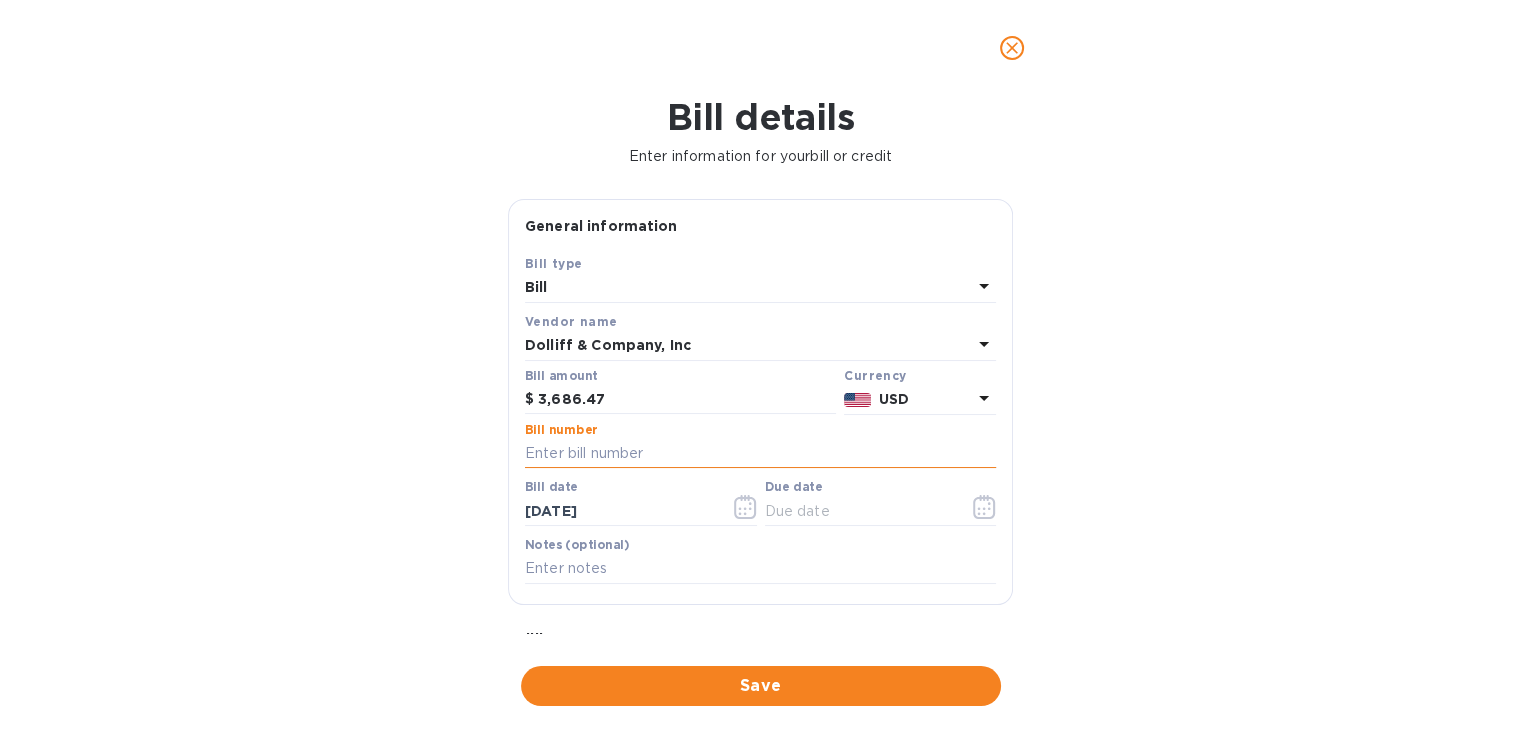 paste on "875153" 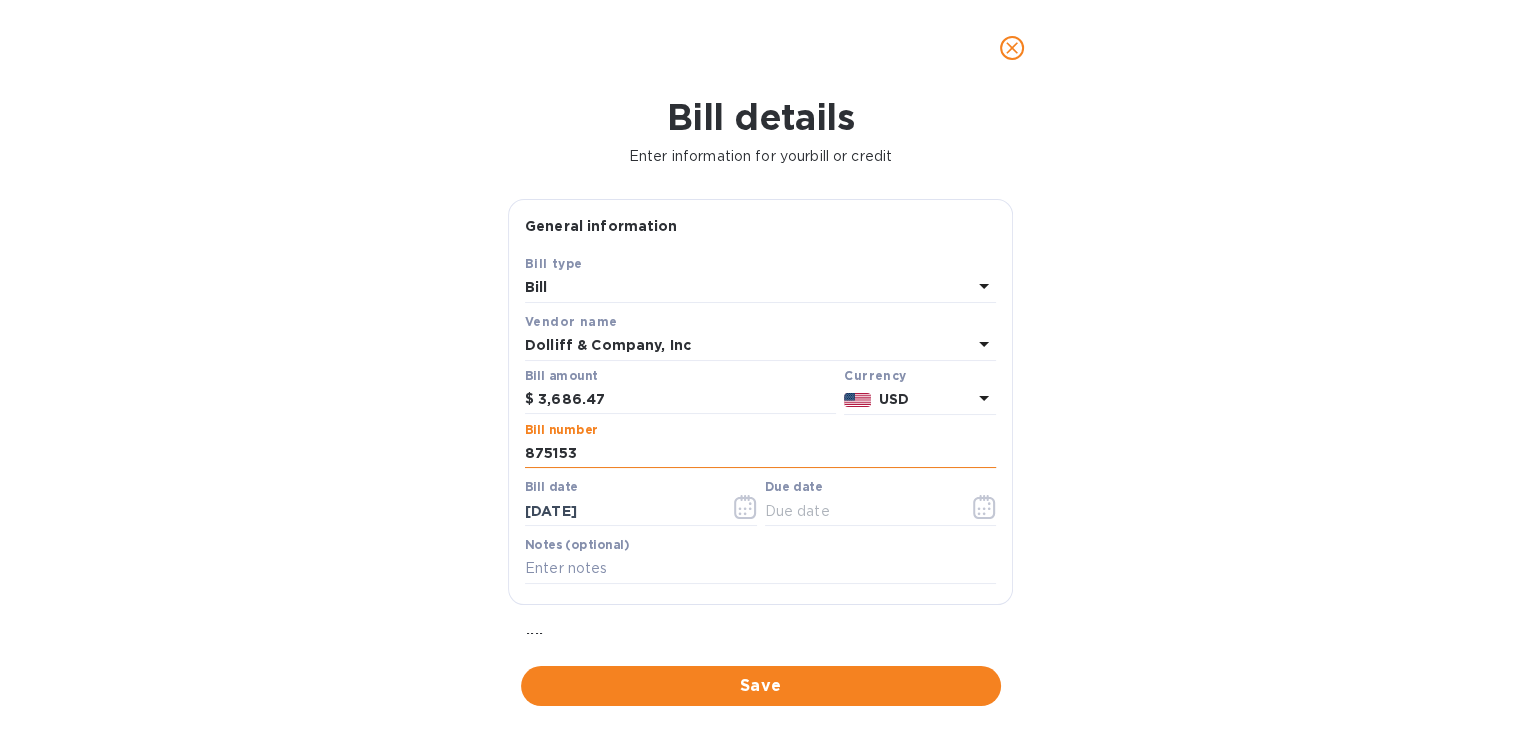type on "875153" 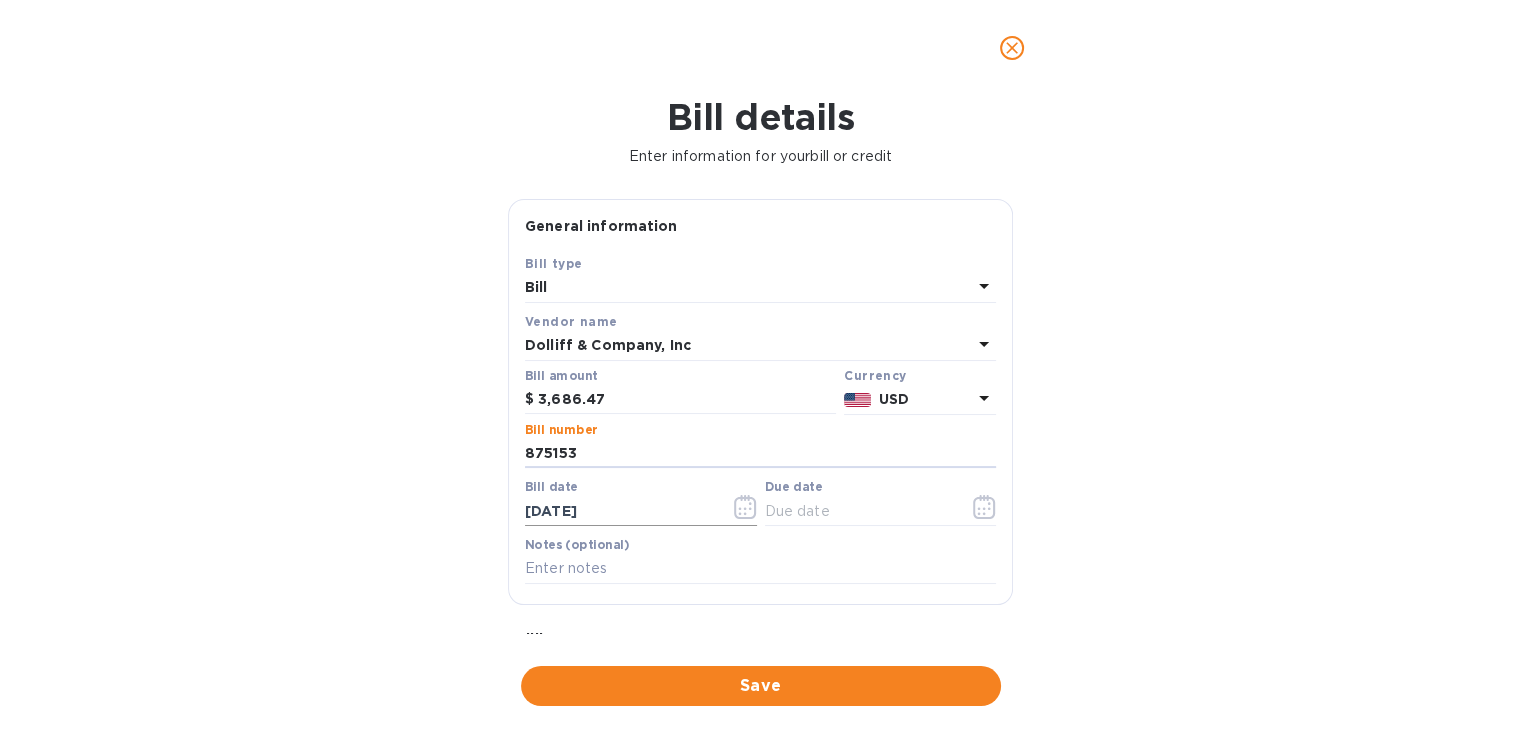 click 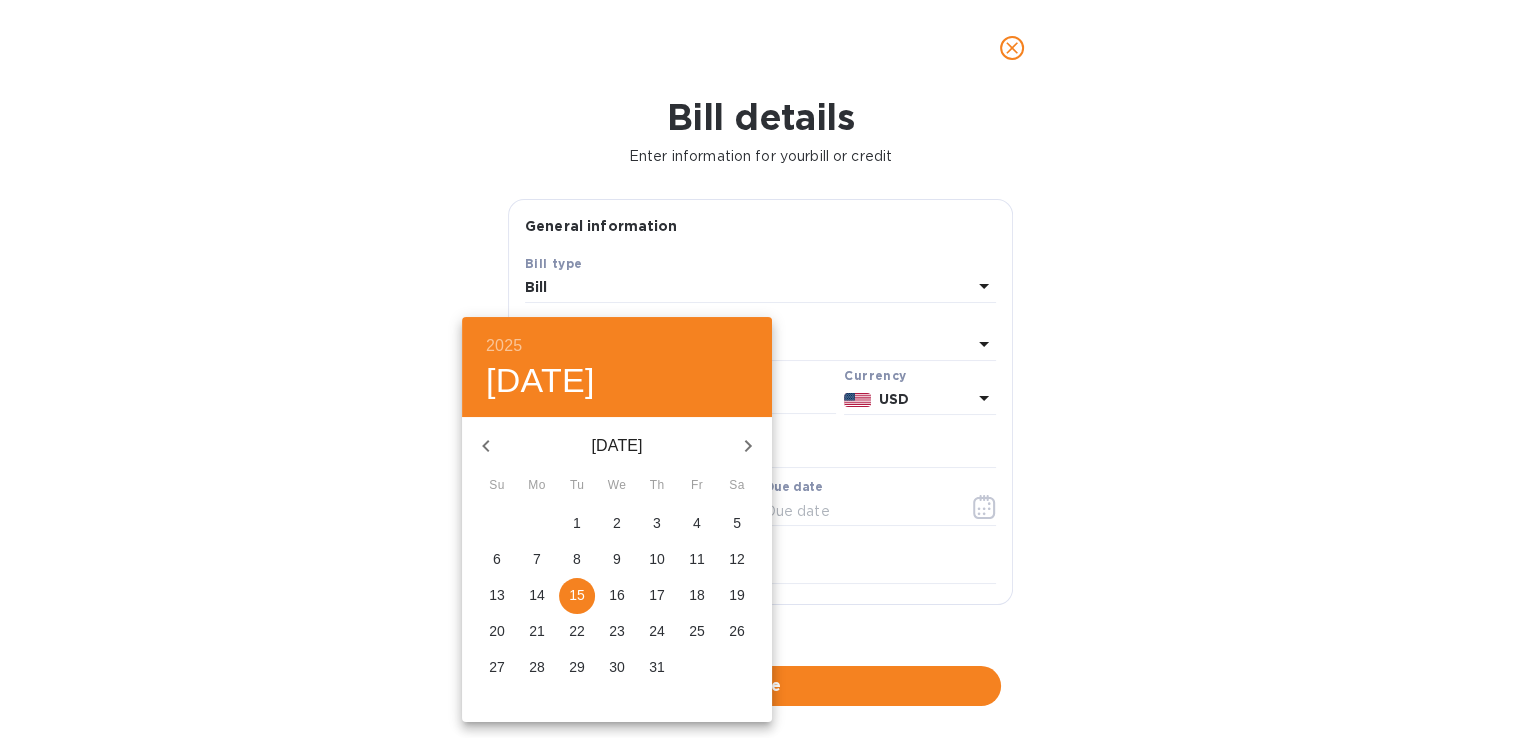 click 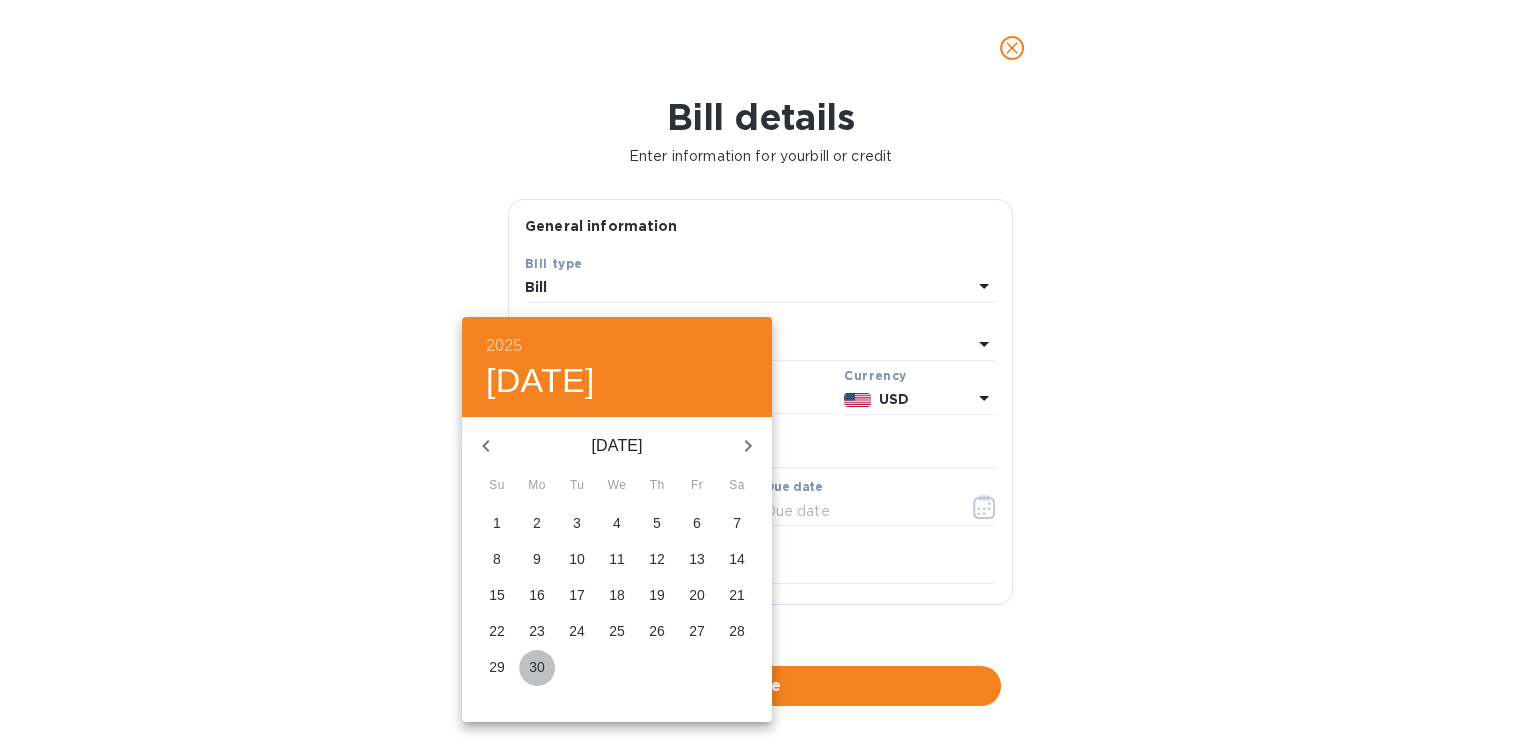 click on "30" at bounding box center (537, 667) 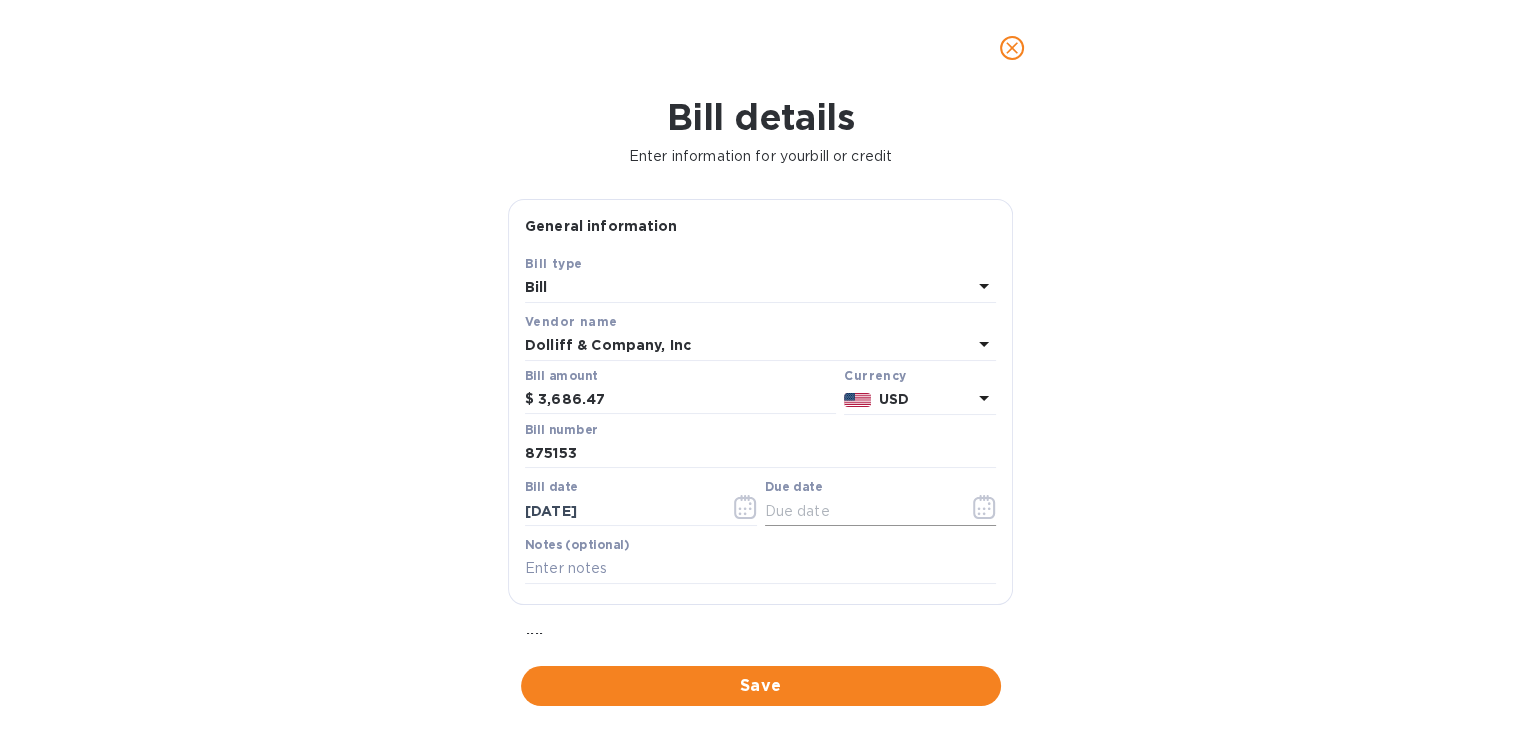 click at bounding box center (984, 507) 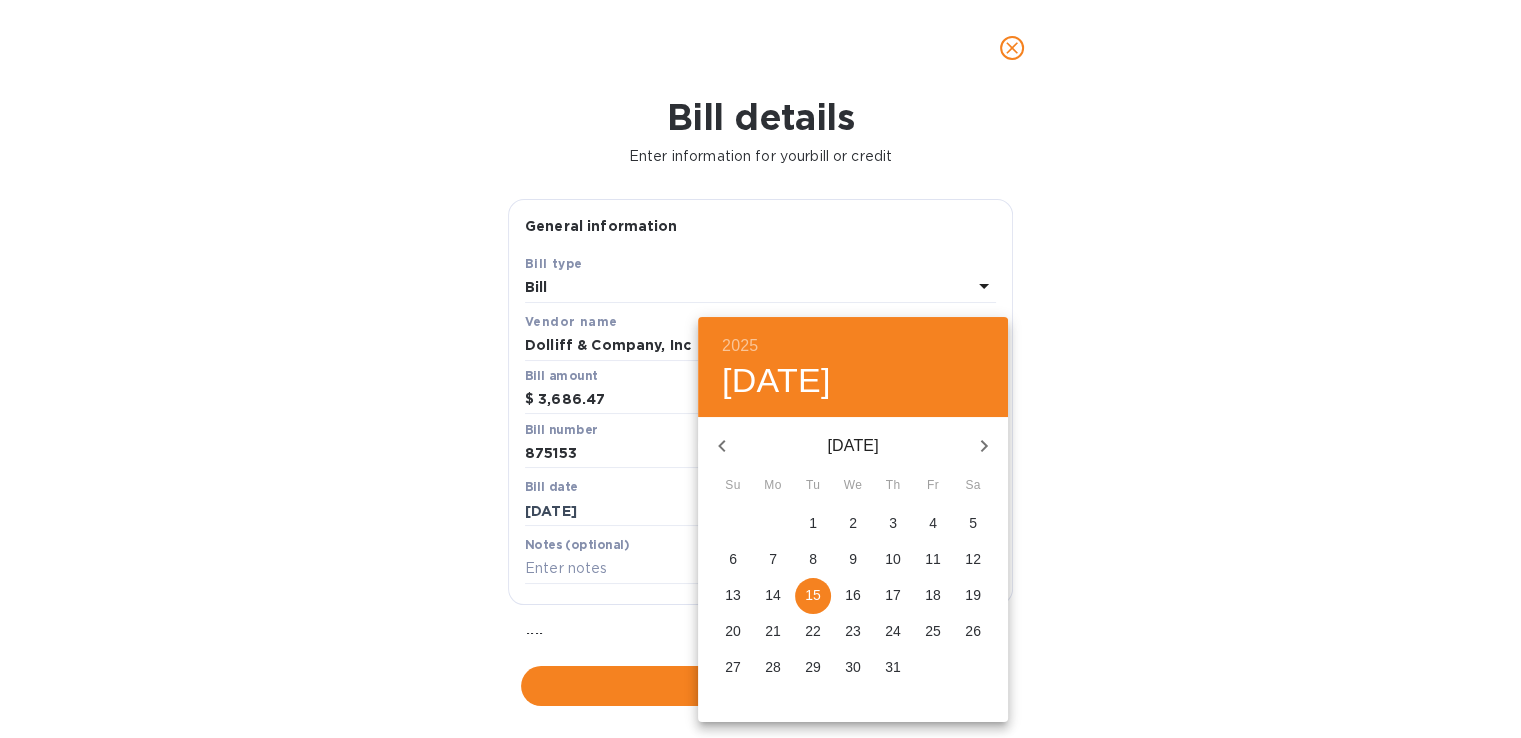click on "11" at bounding box center [933, 559] 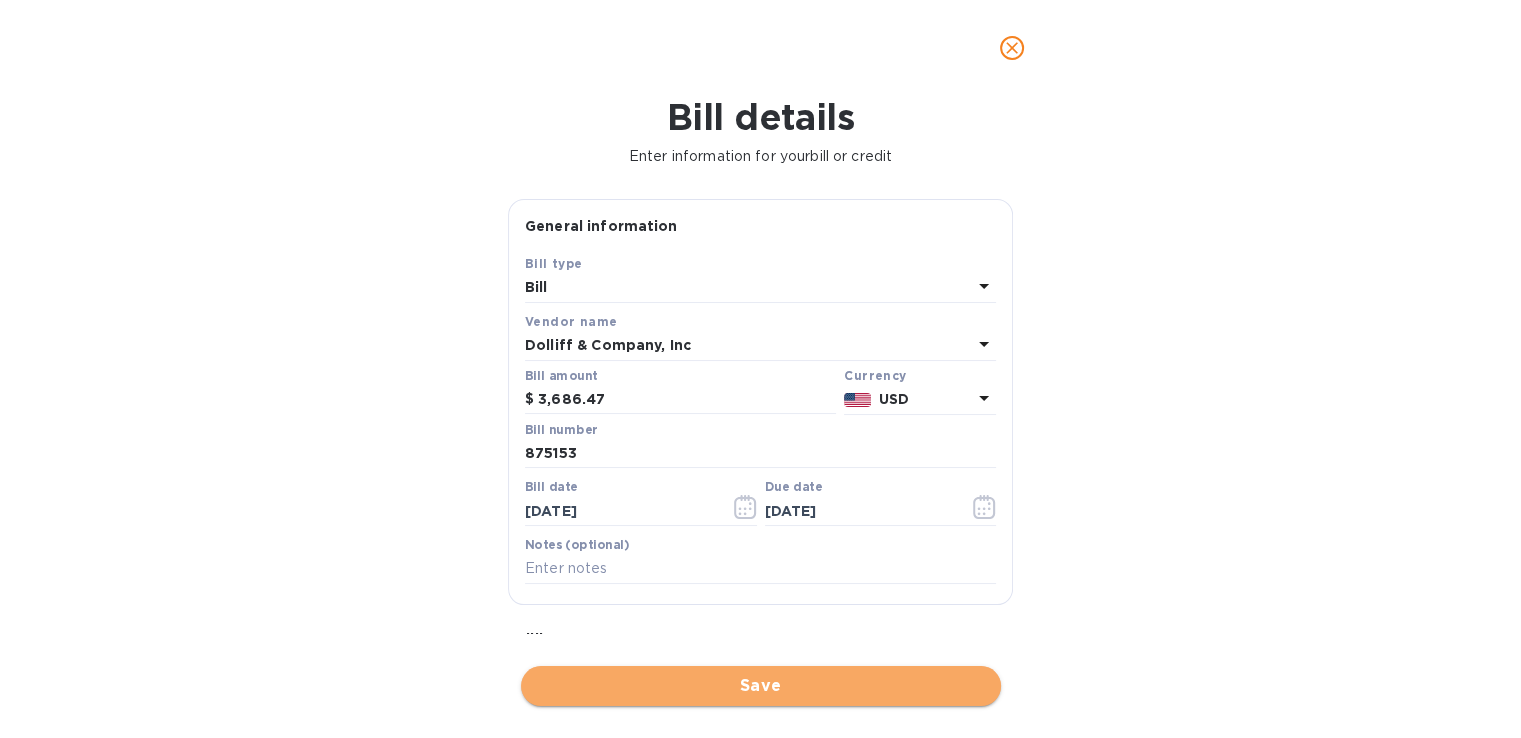 click on "Save" at bounding box center [761, 686] 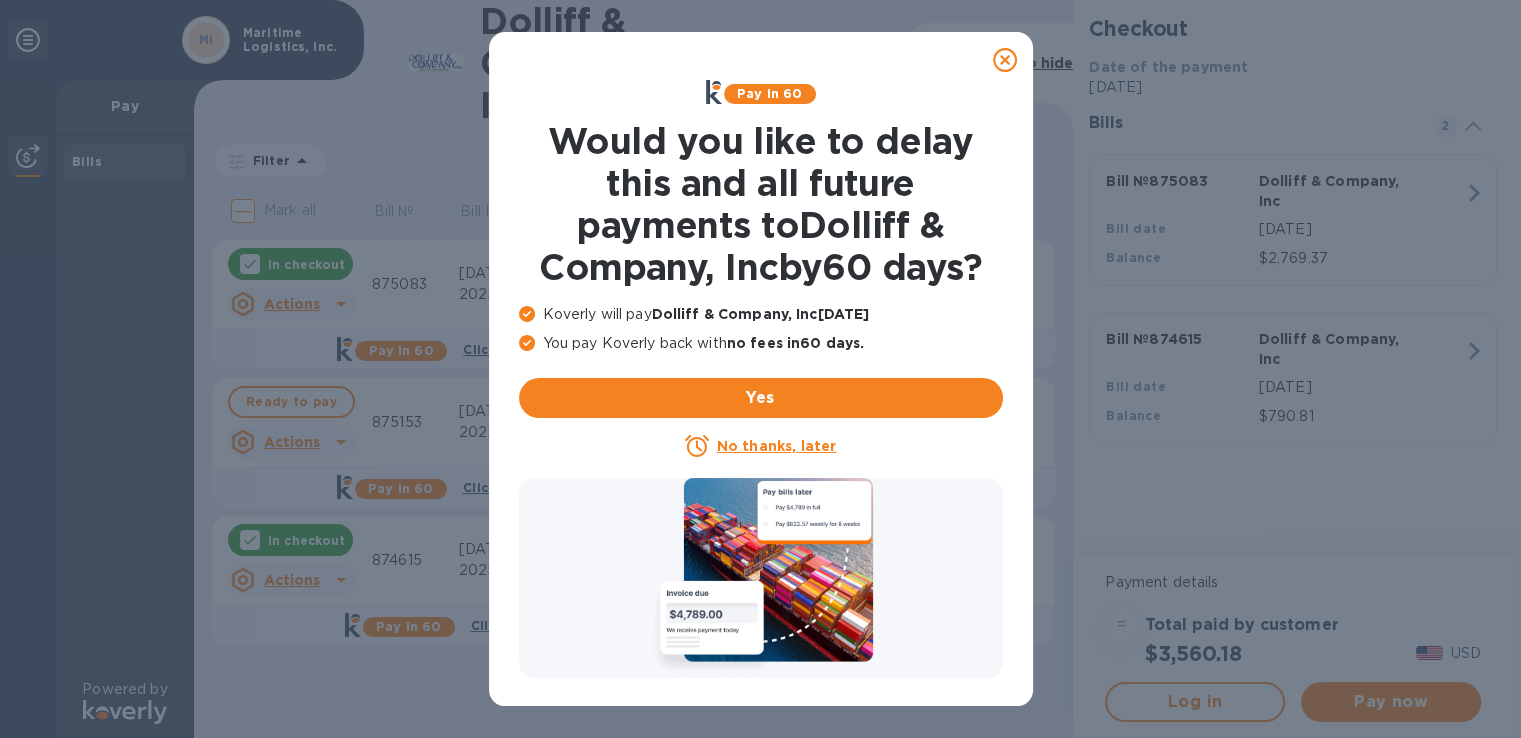 click on "No thanks, later" at bounding box center [776, 446] 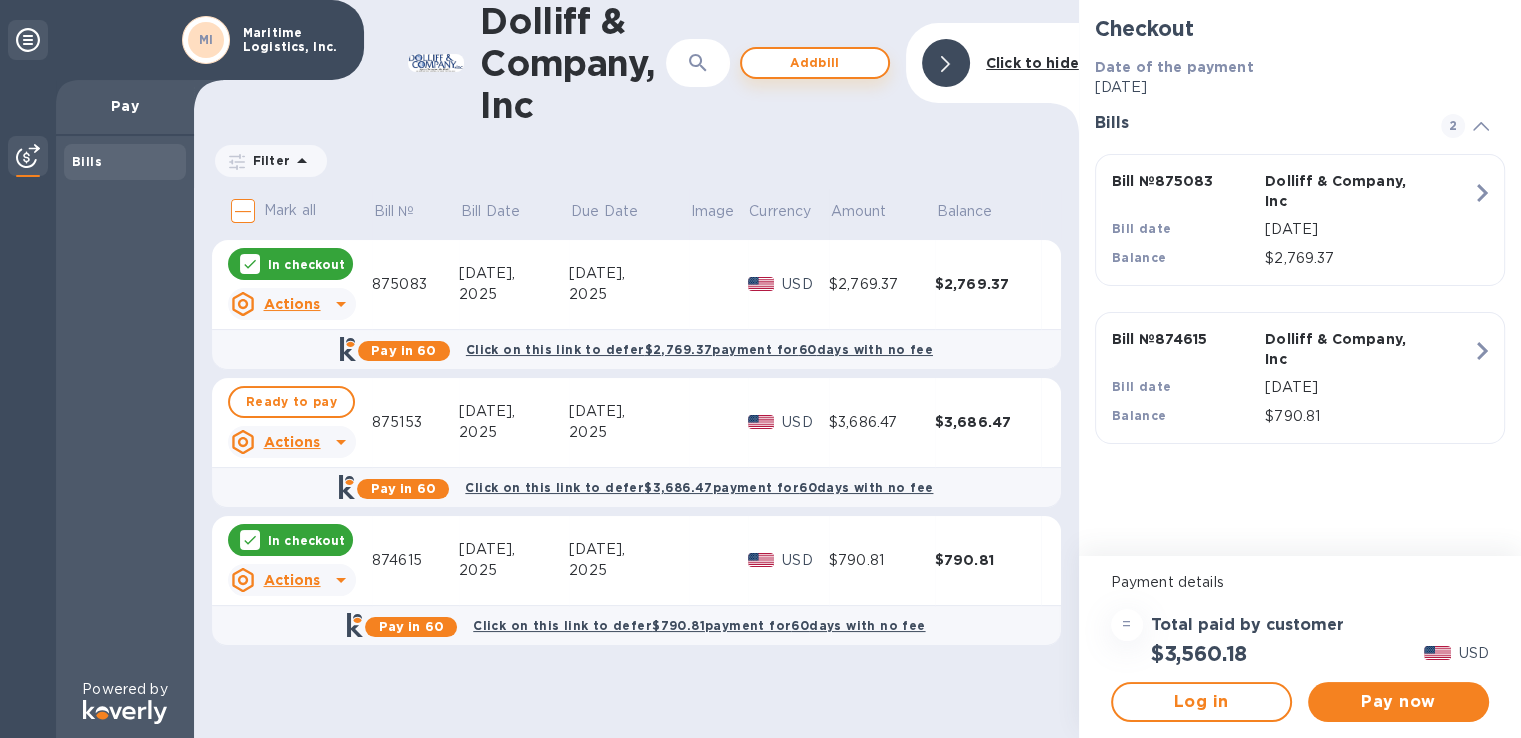 click on "Add   bill" at bounding box center [815, 63] 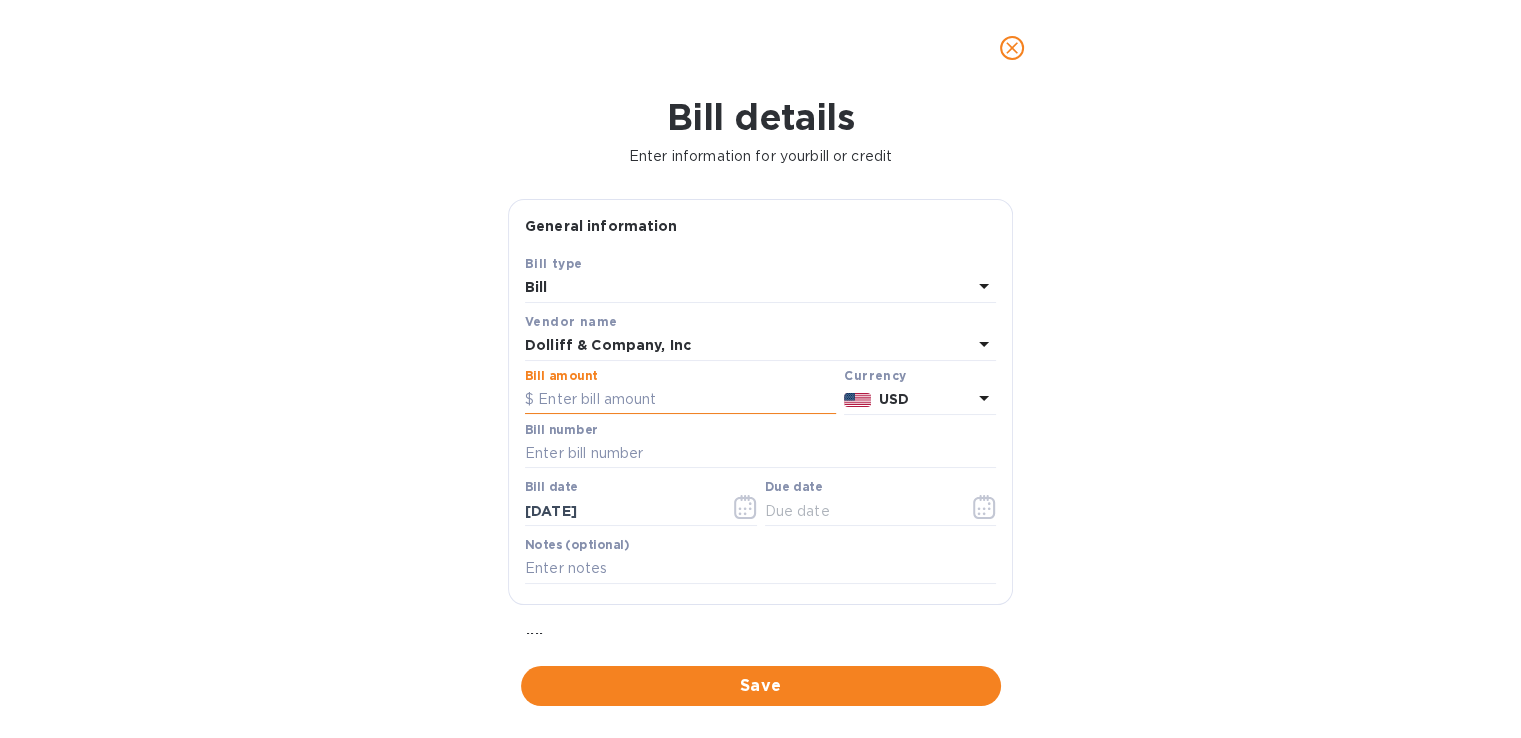 click at bounding box center [680, 400] 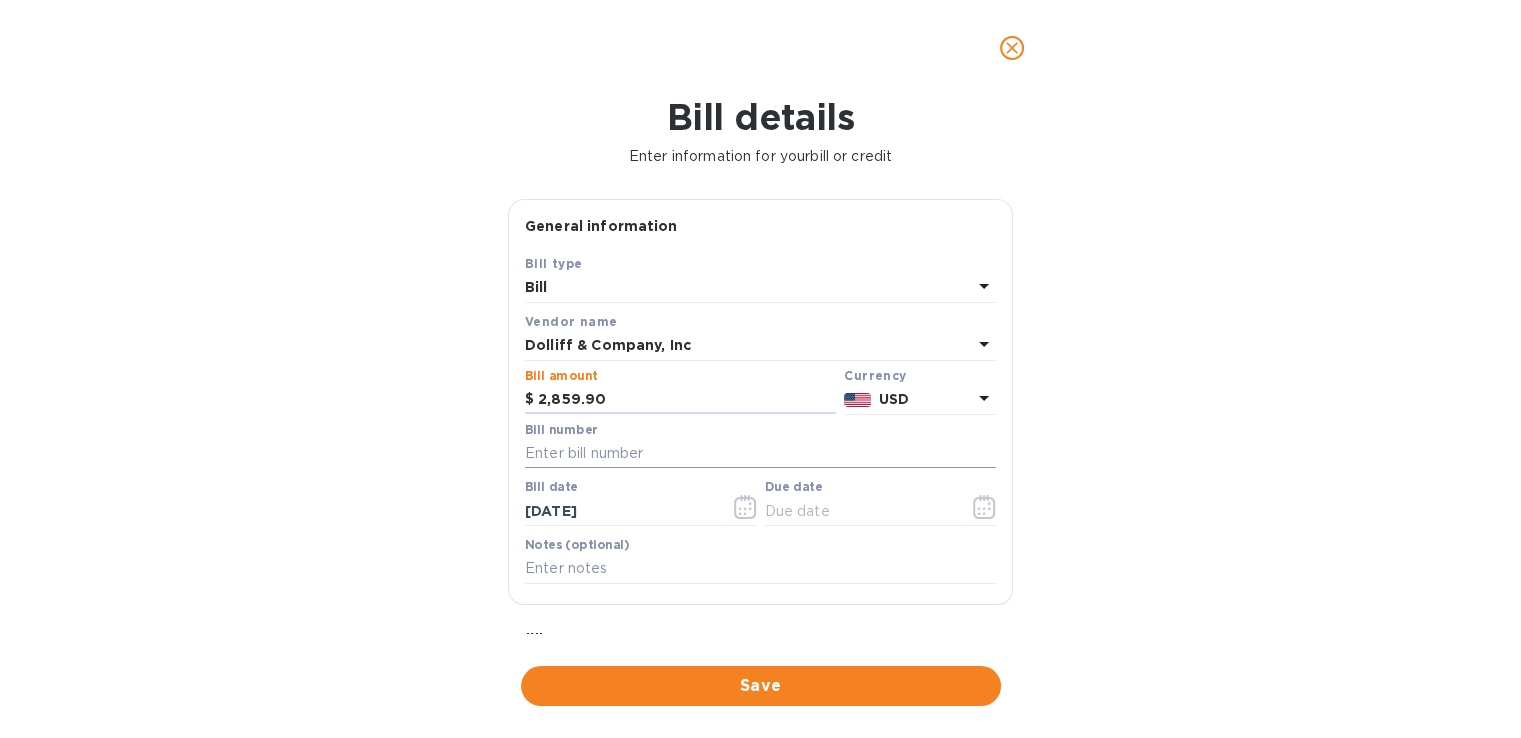 type on "2,859.90" 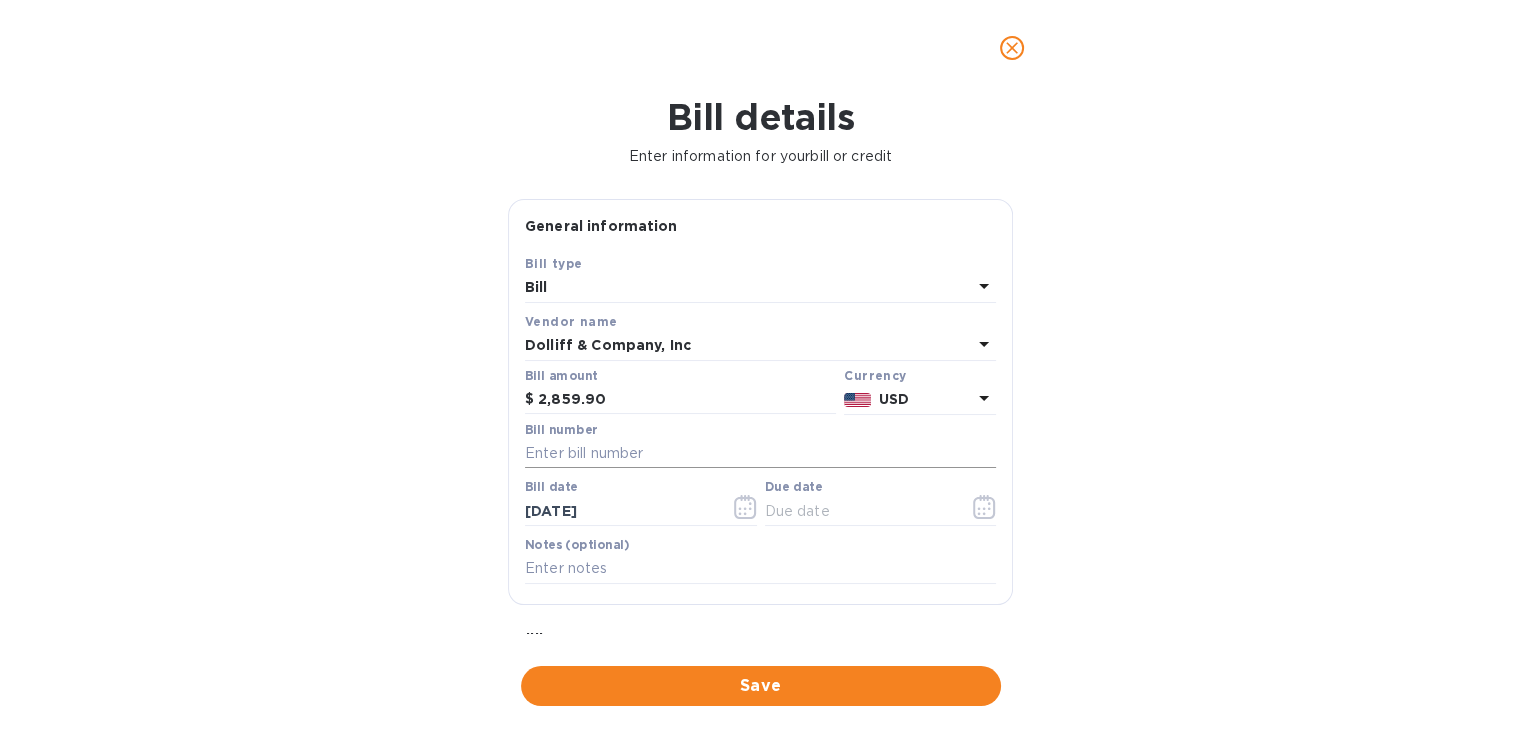 click at bounding box center (760, 454) 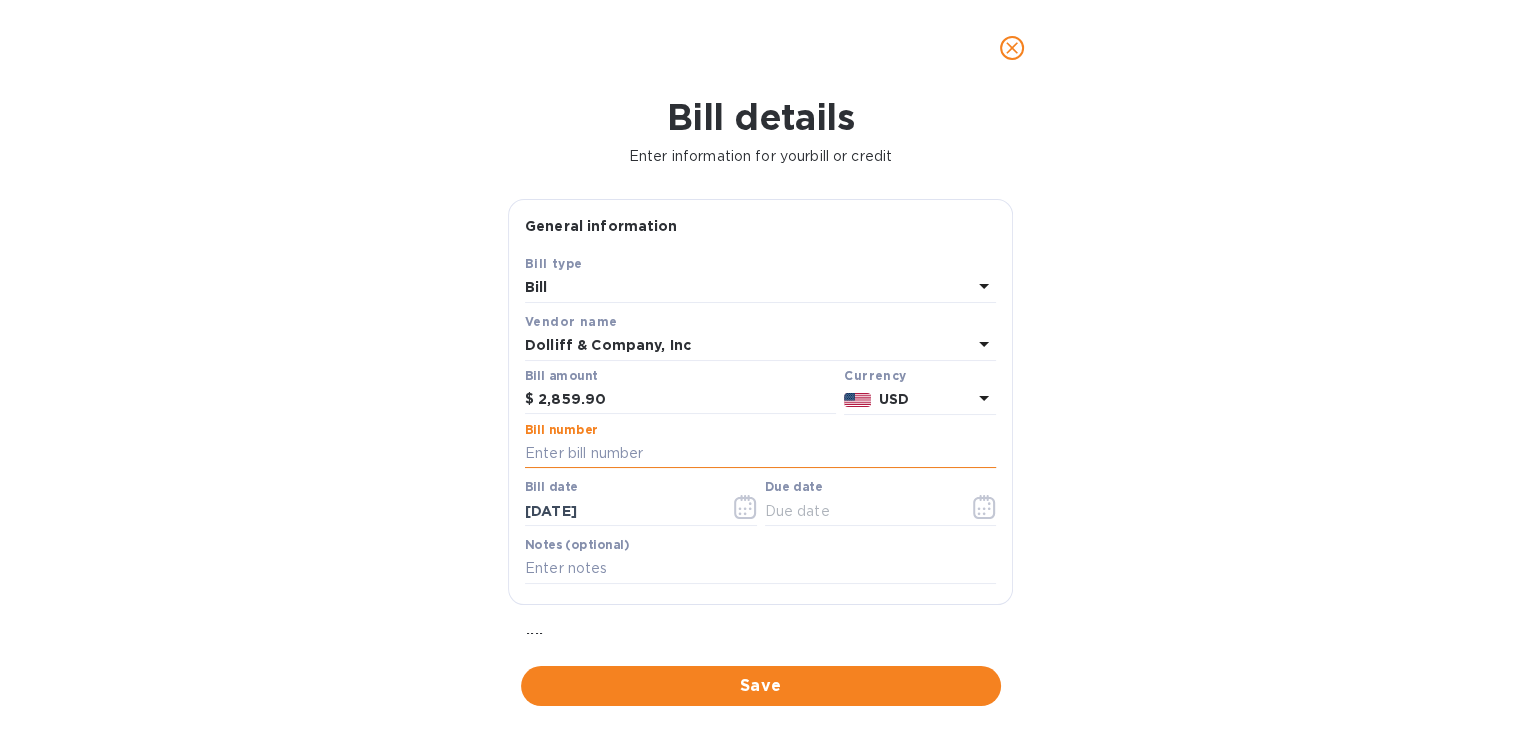 paste on "875165" 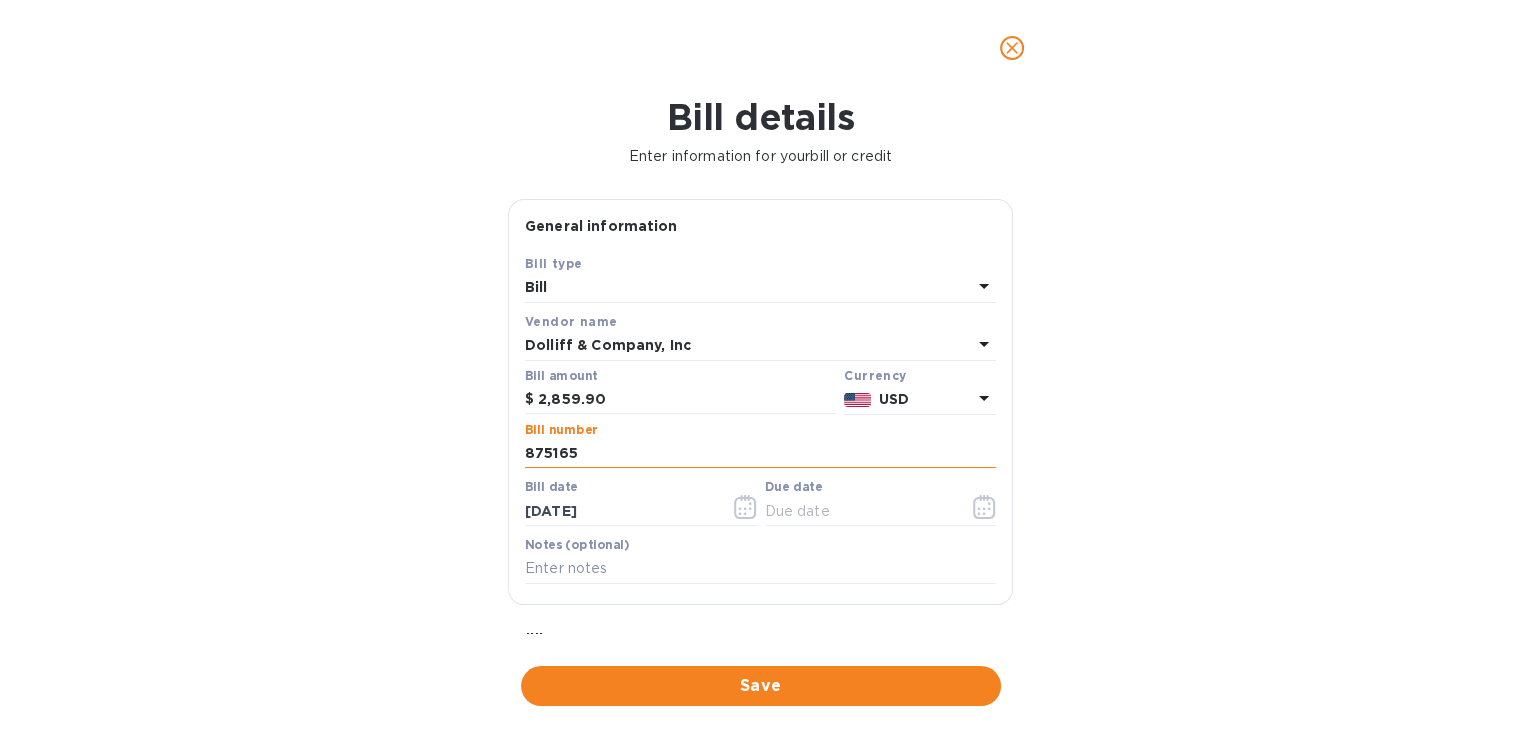 type on "875165" 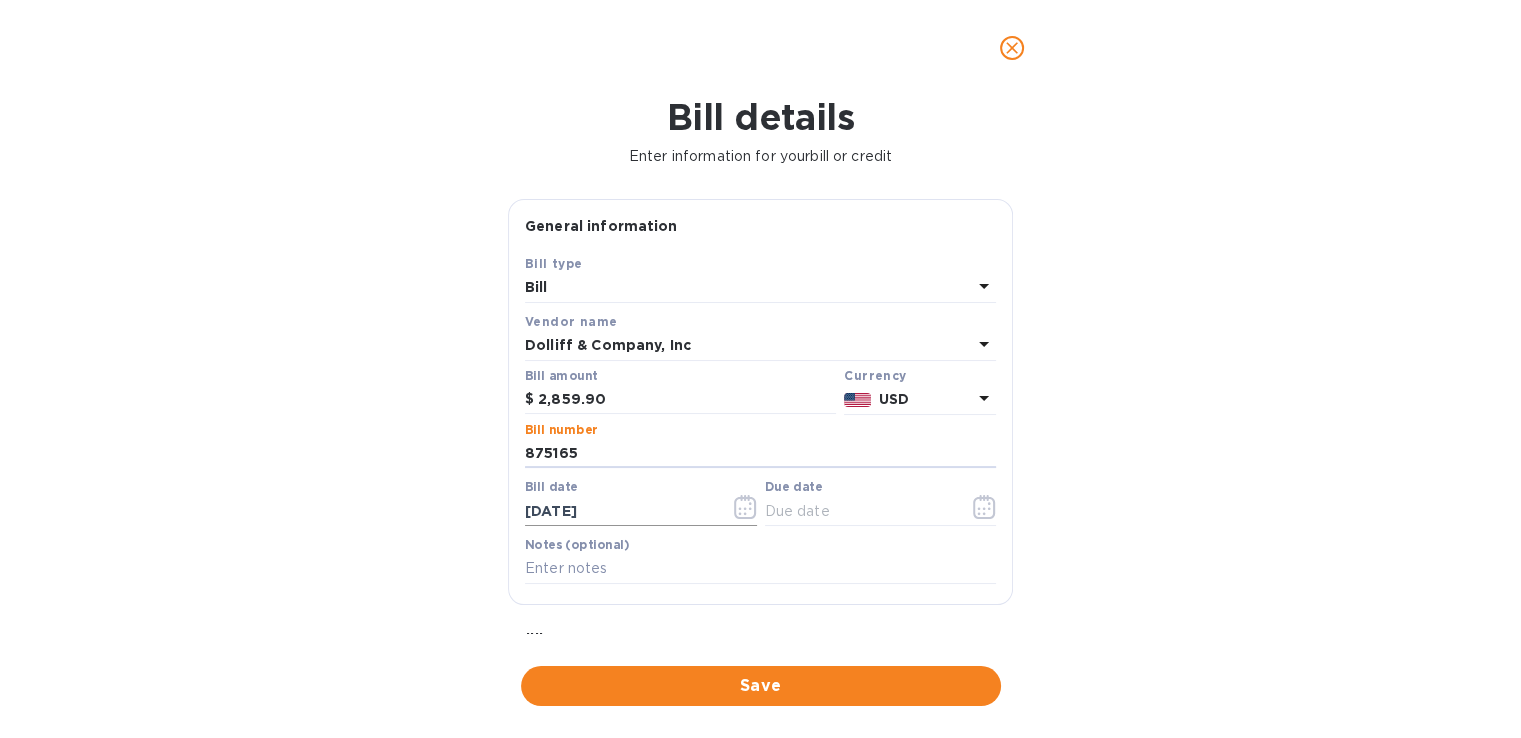 click 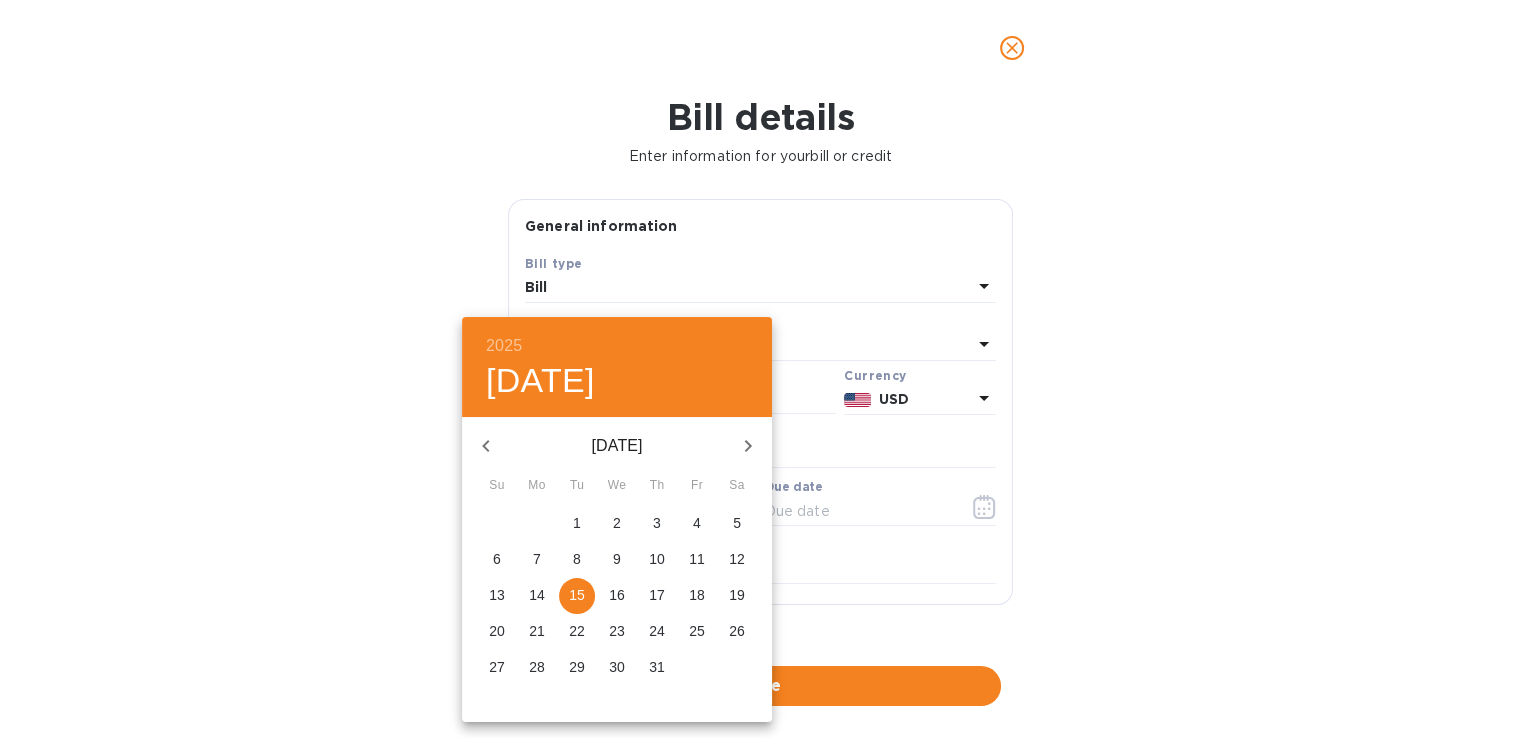 click 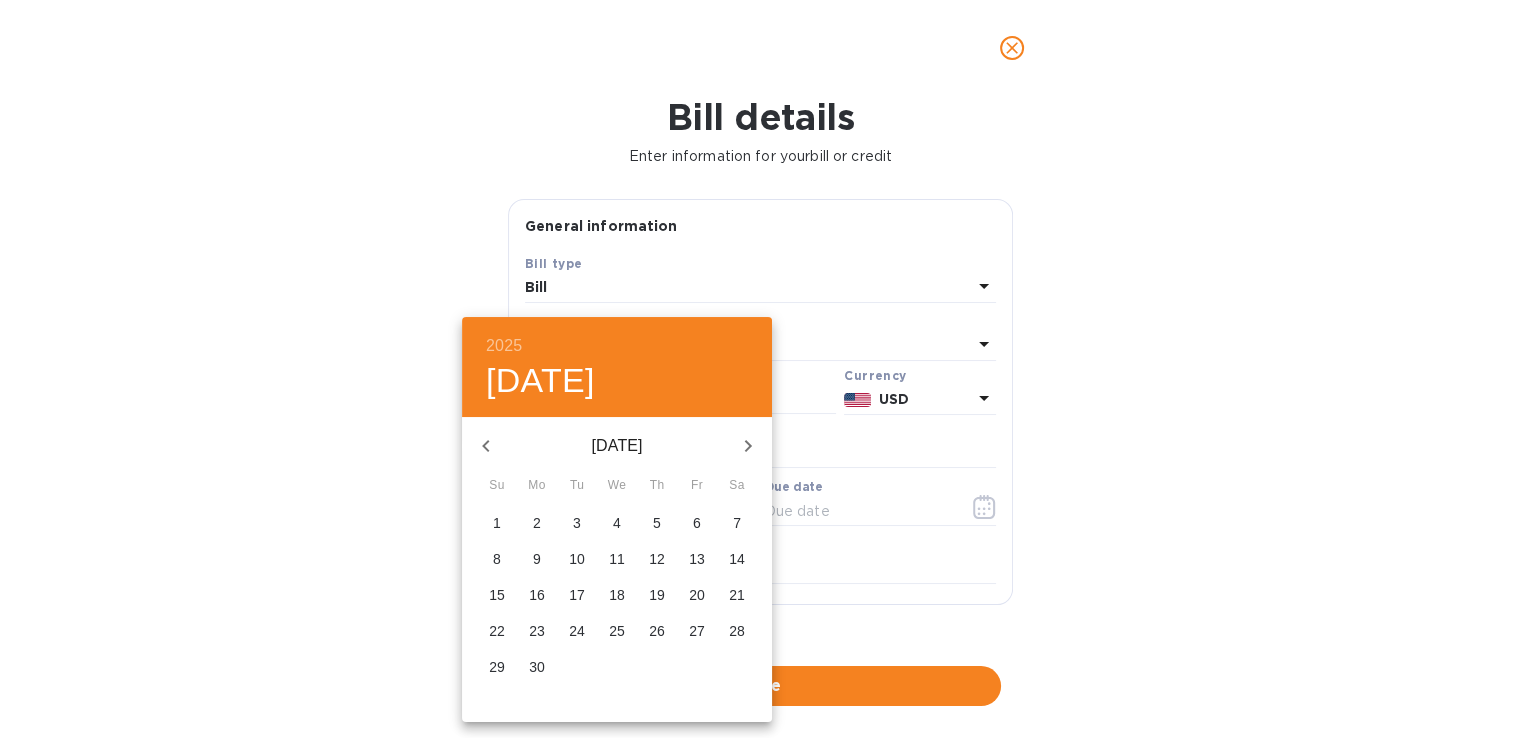 click on "30" at bounding box center (537, 667) 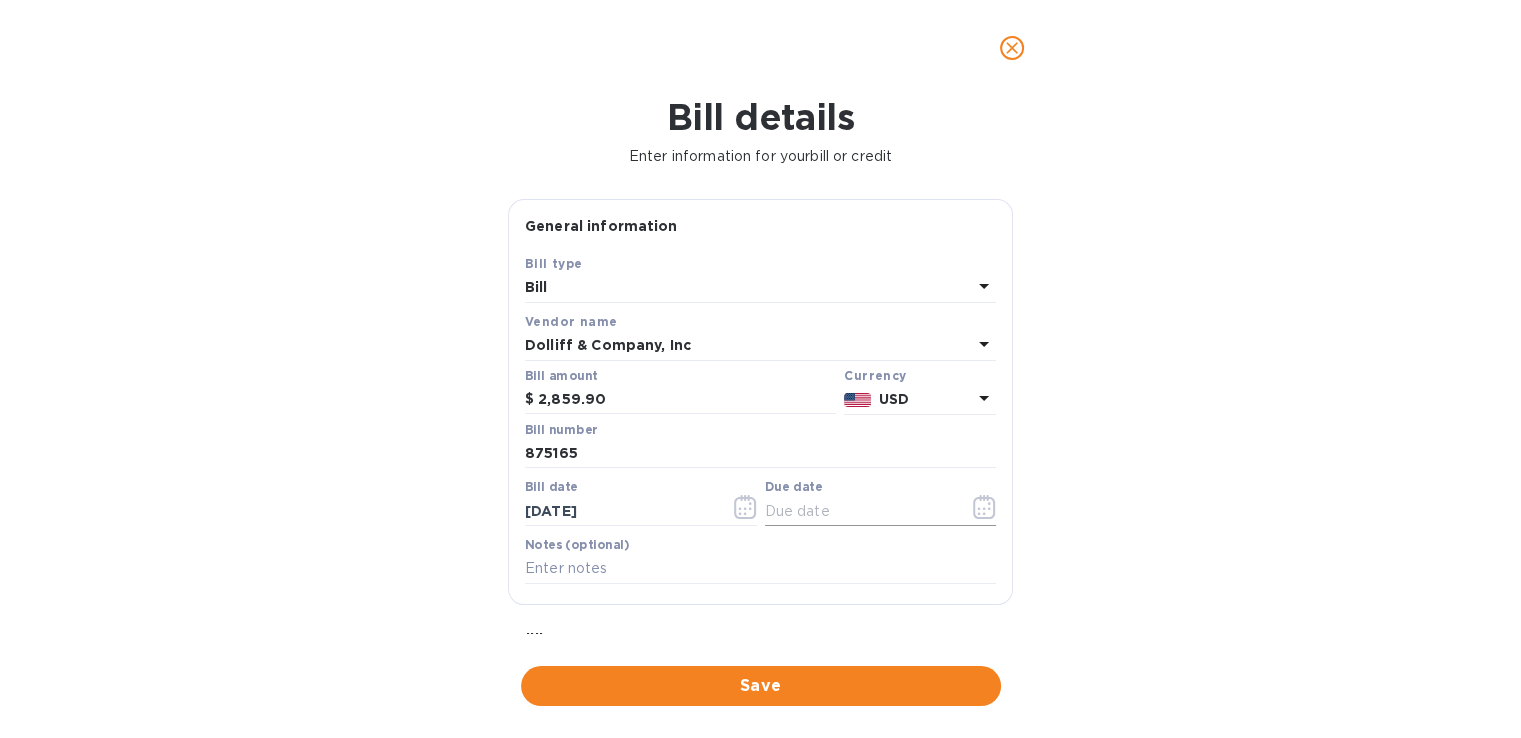click 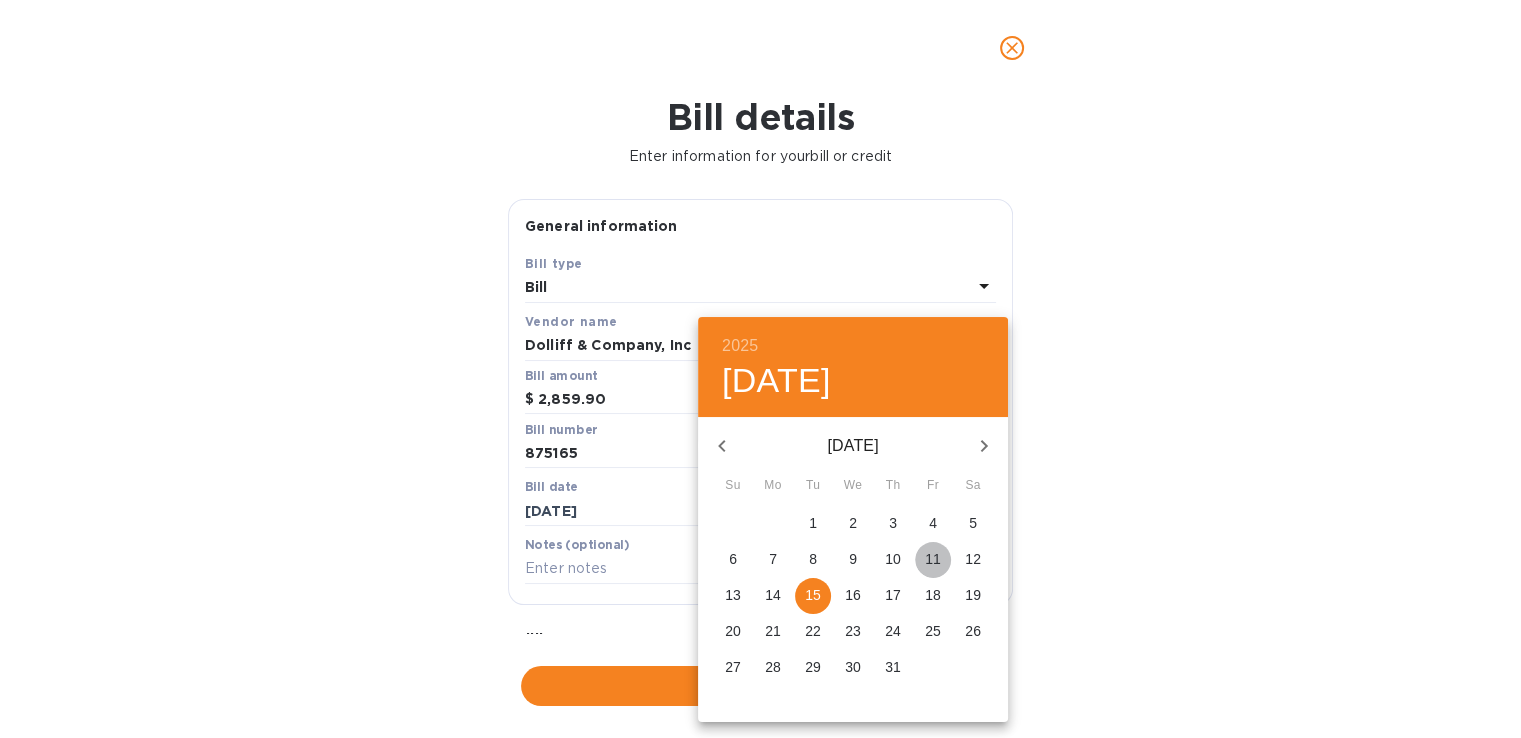 click on "11" at bounding box center [933, 559] 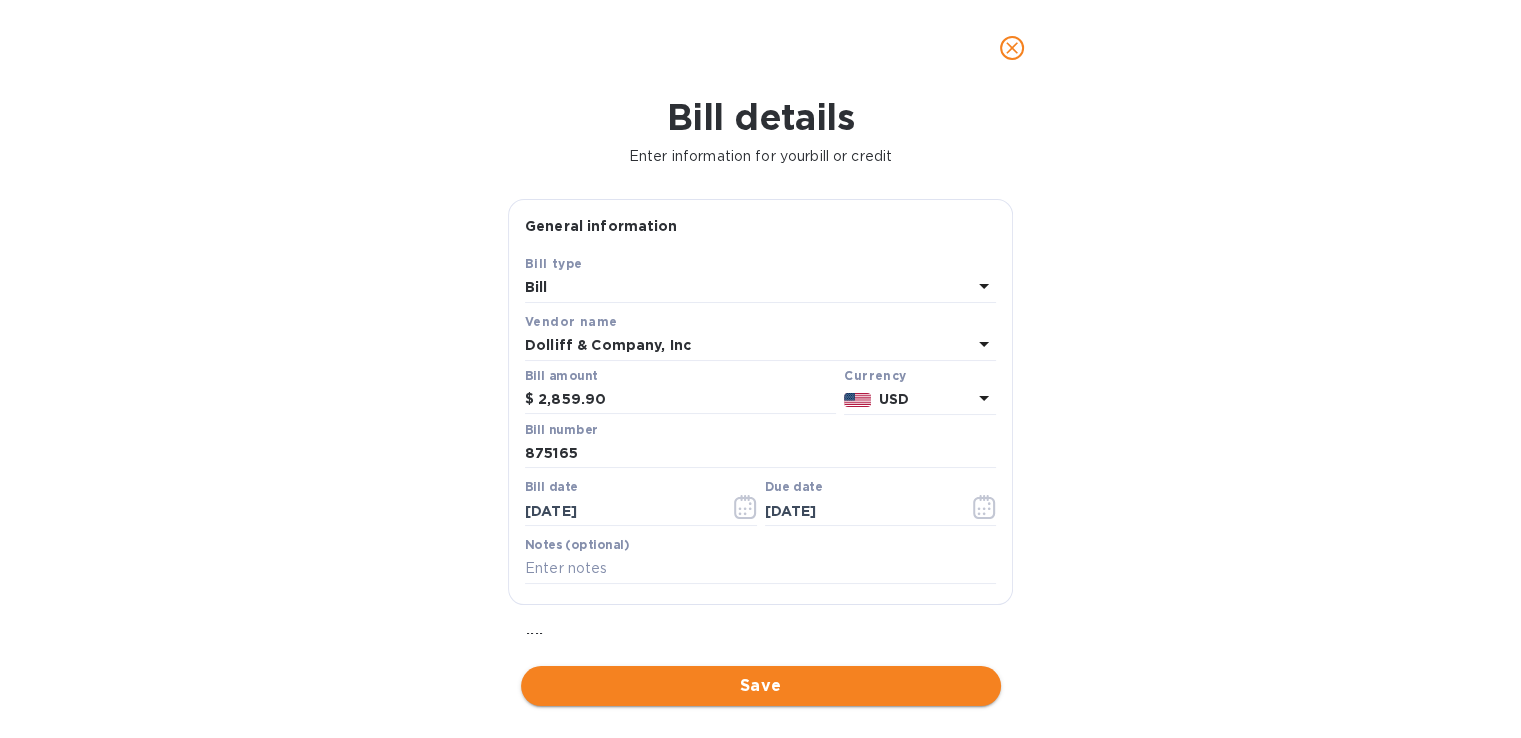 click on "Save" at bounding box center (761, 686) 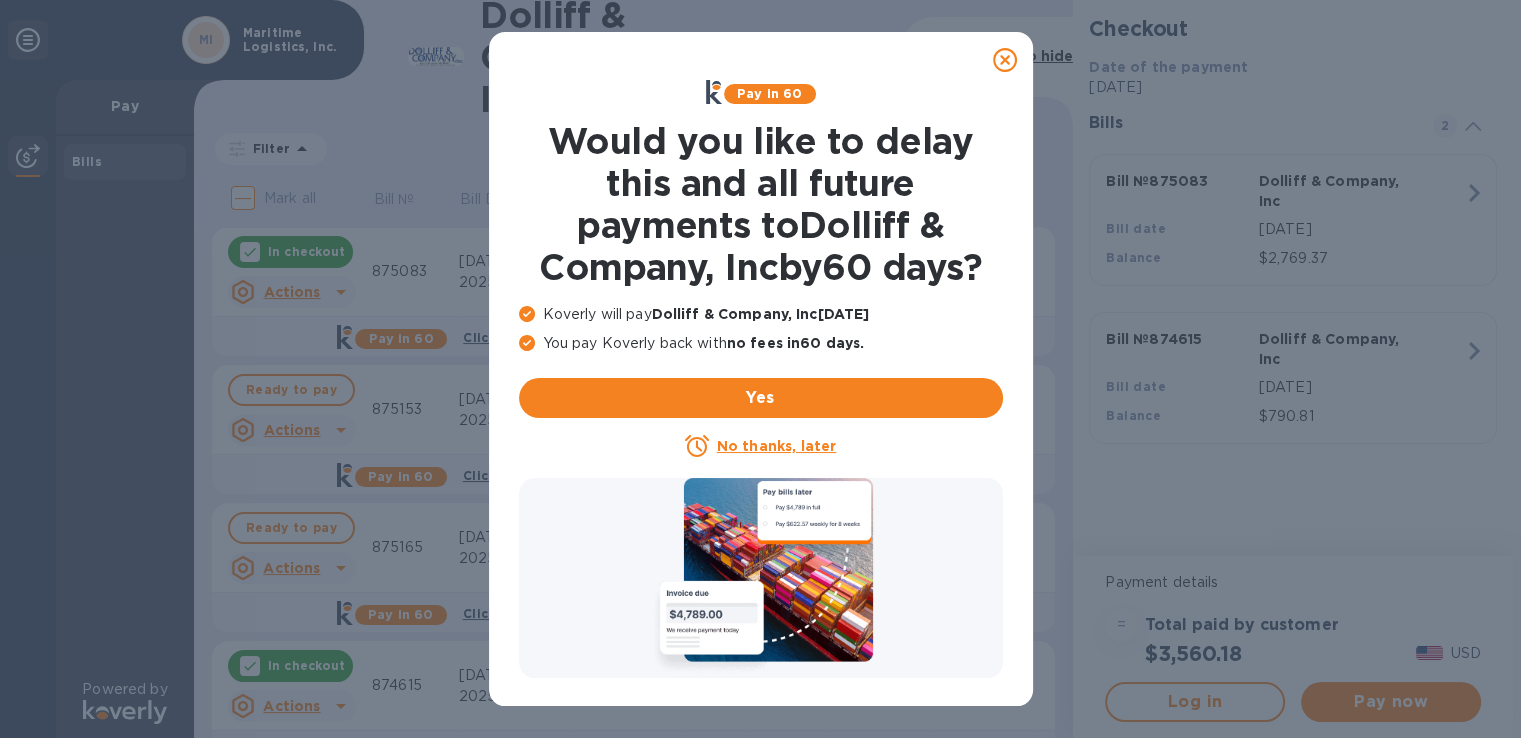 click on "No thanks, later" at bounding box center [776, 446] 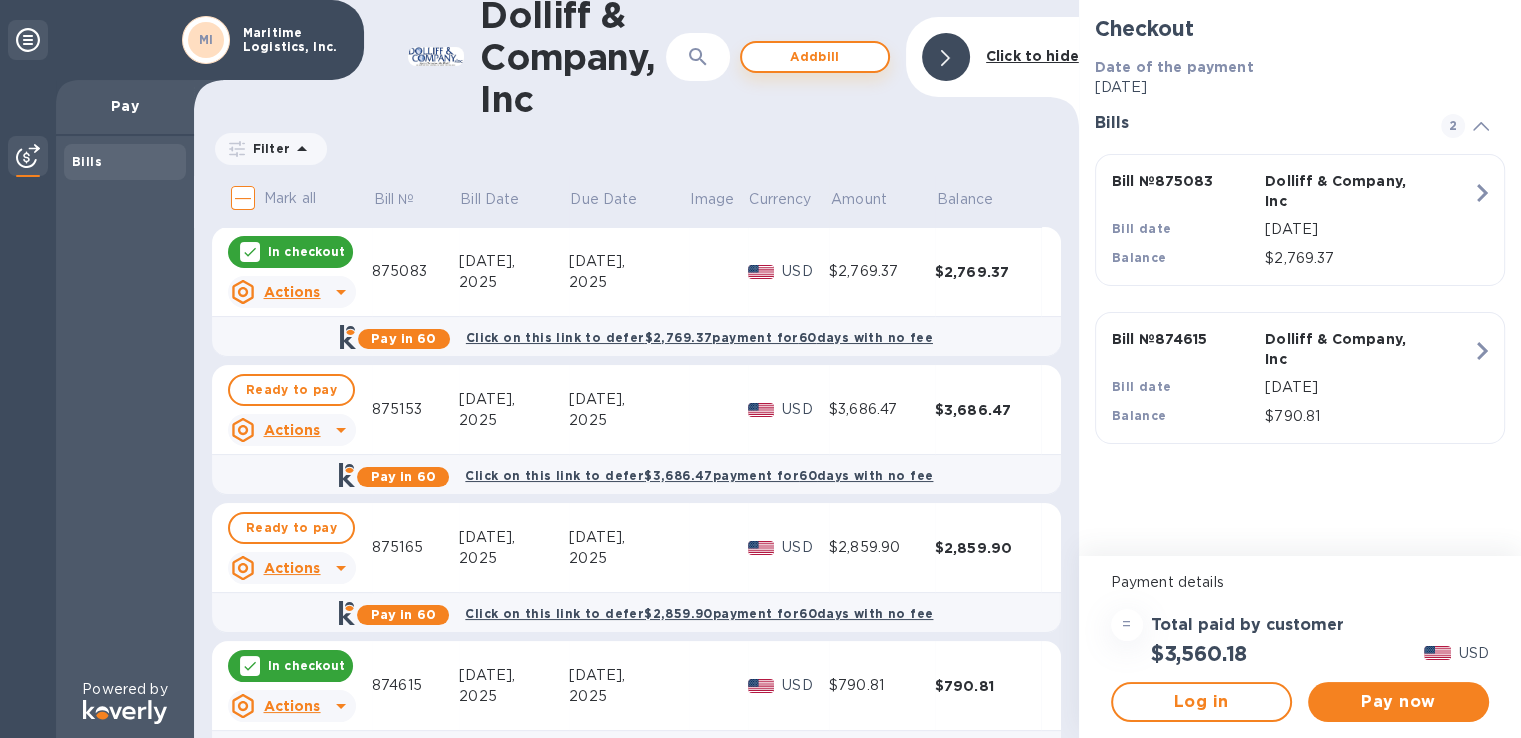 click on "Add   bill" at bounding box center (815, 57) 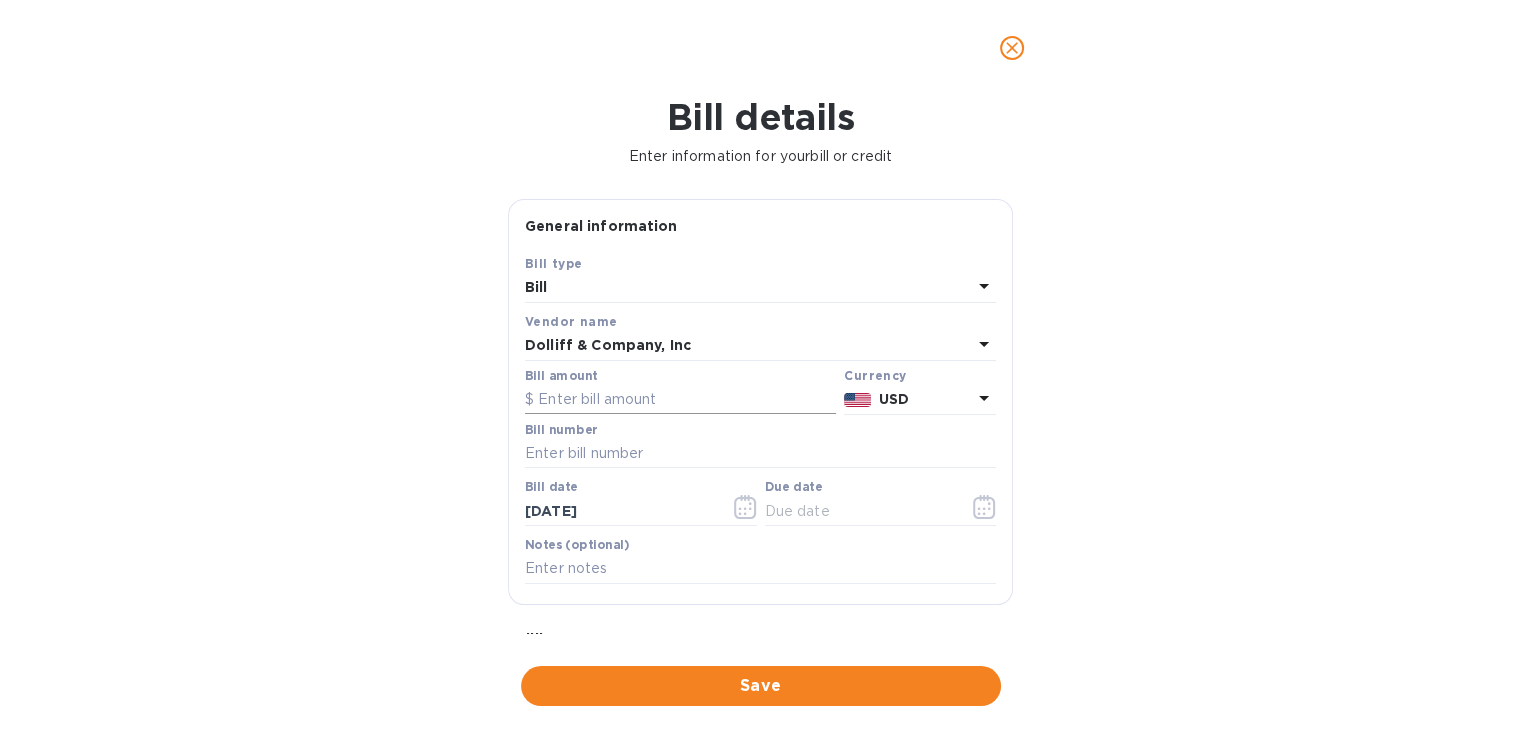 click at bounding box center [680, 400] 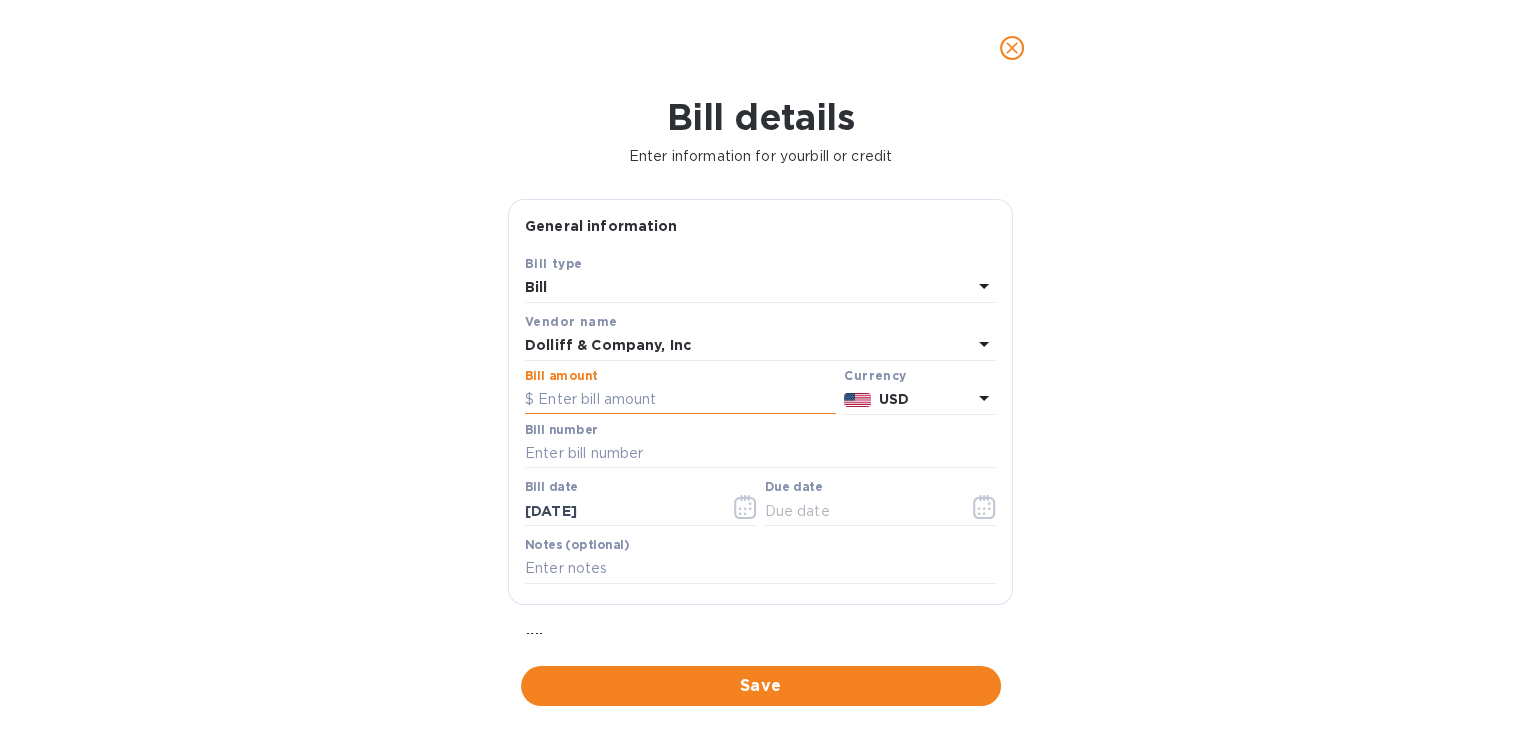 paste on "1,073.31" 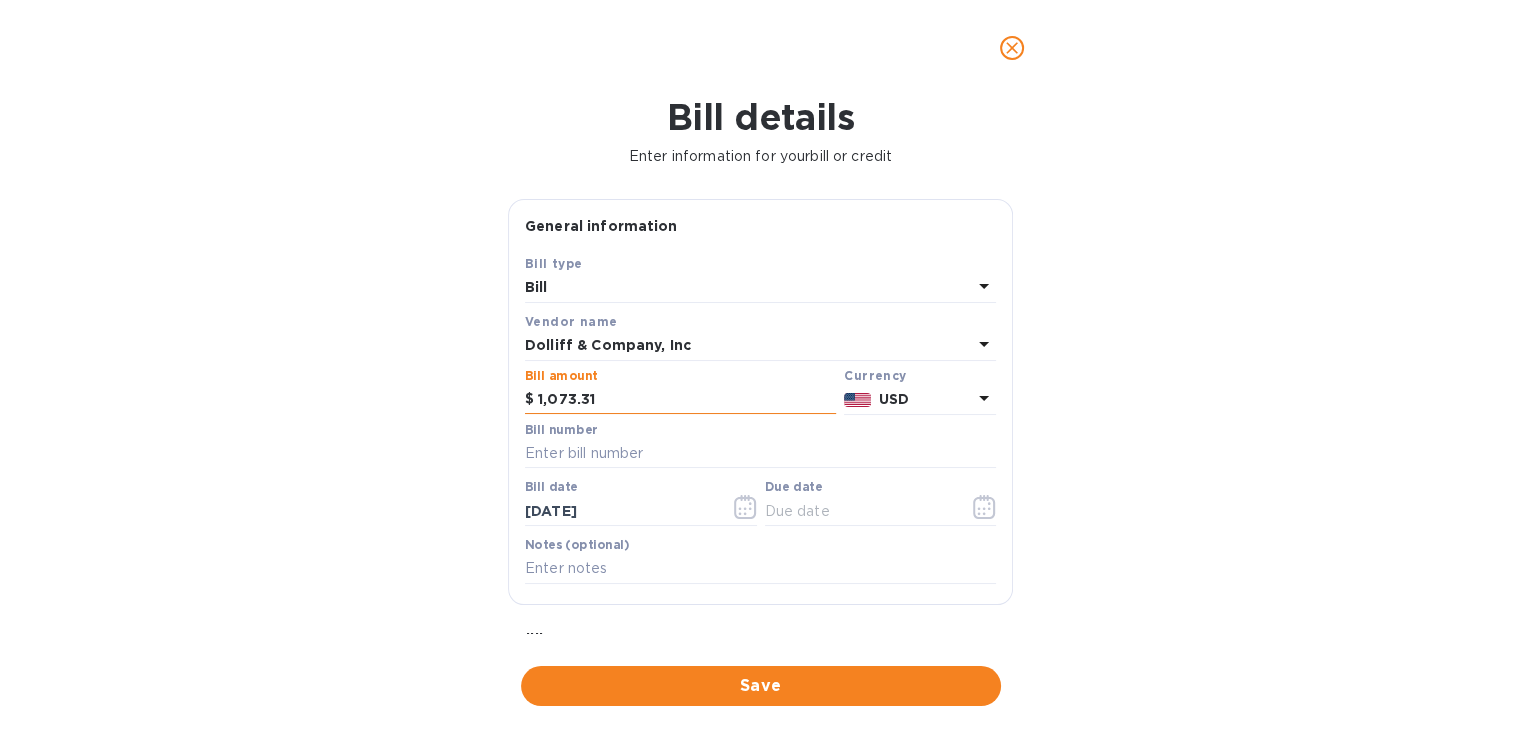type on "1,073.31" 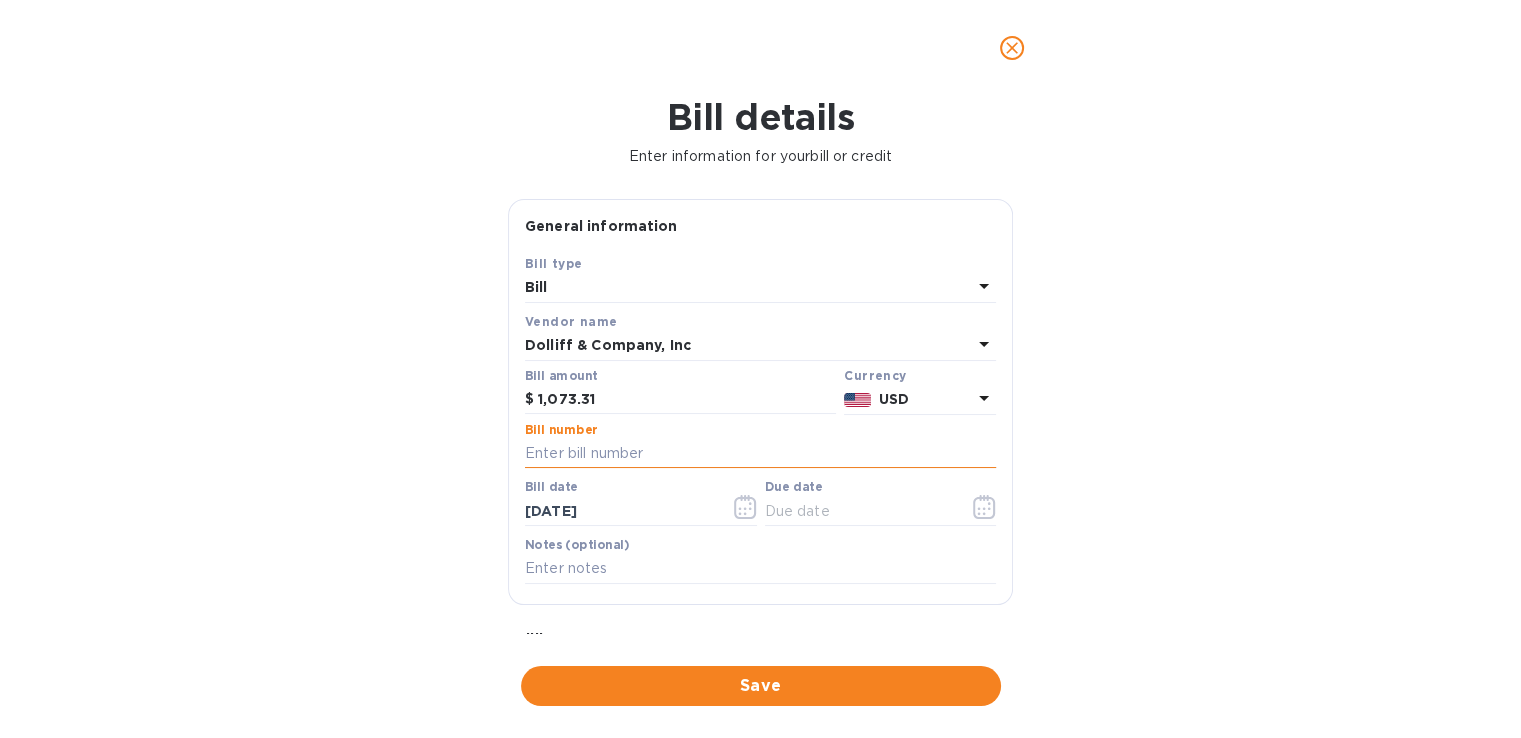 click at bounding box center [760, 454] 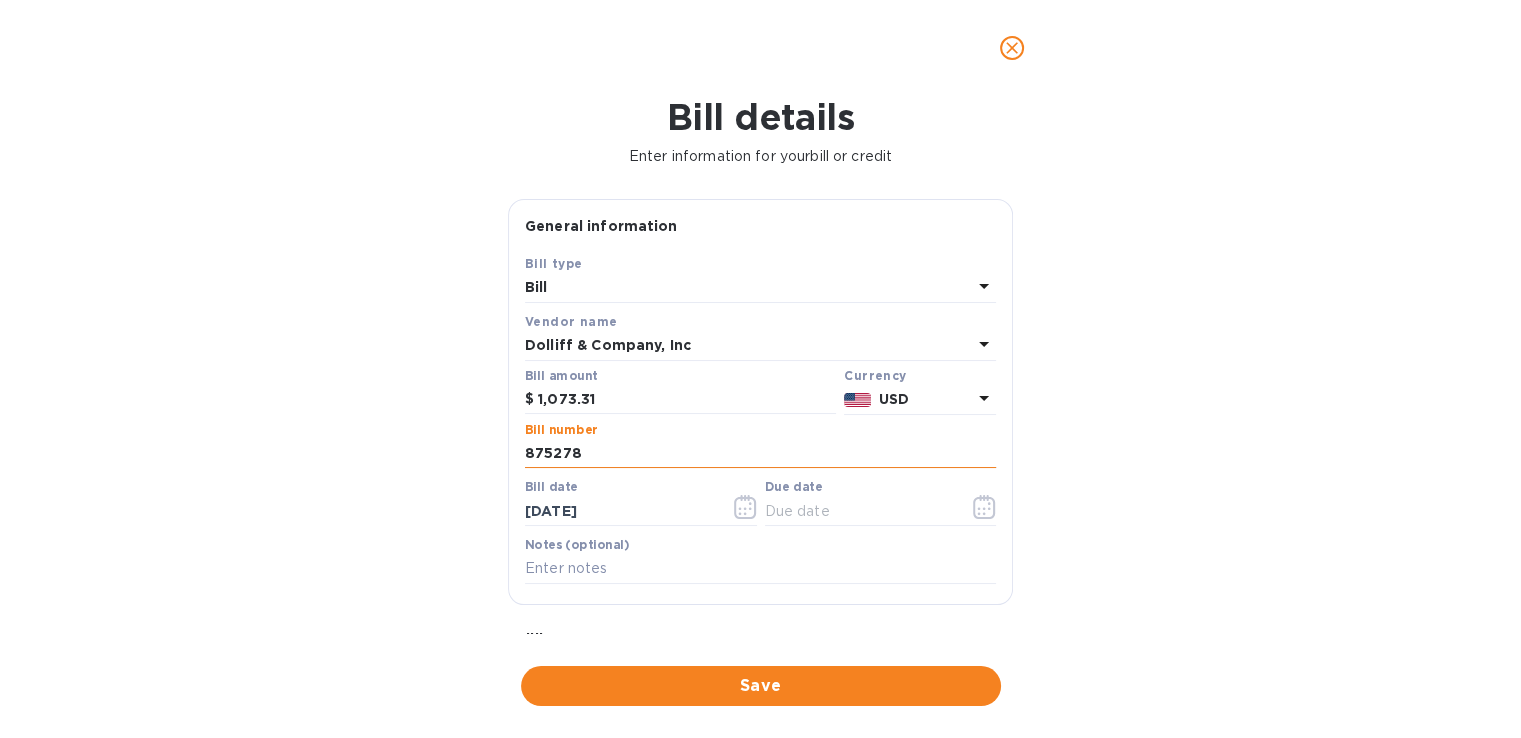 type on "875278" 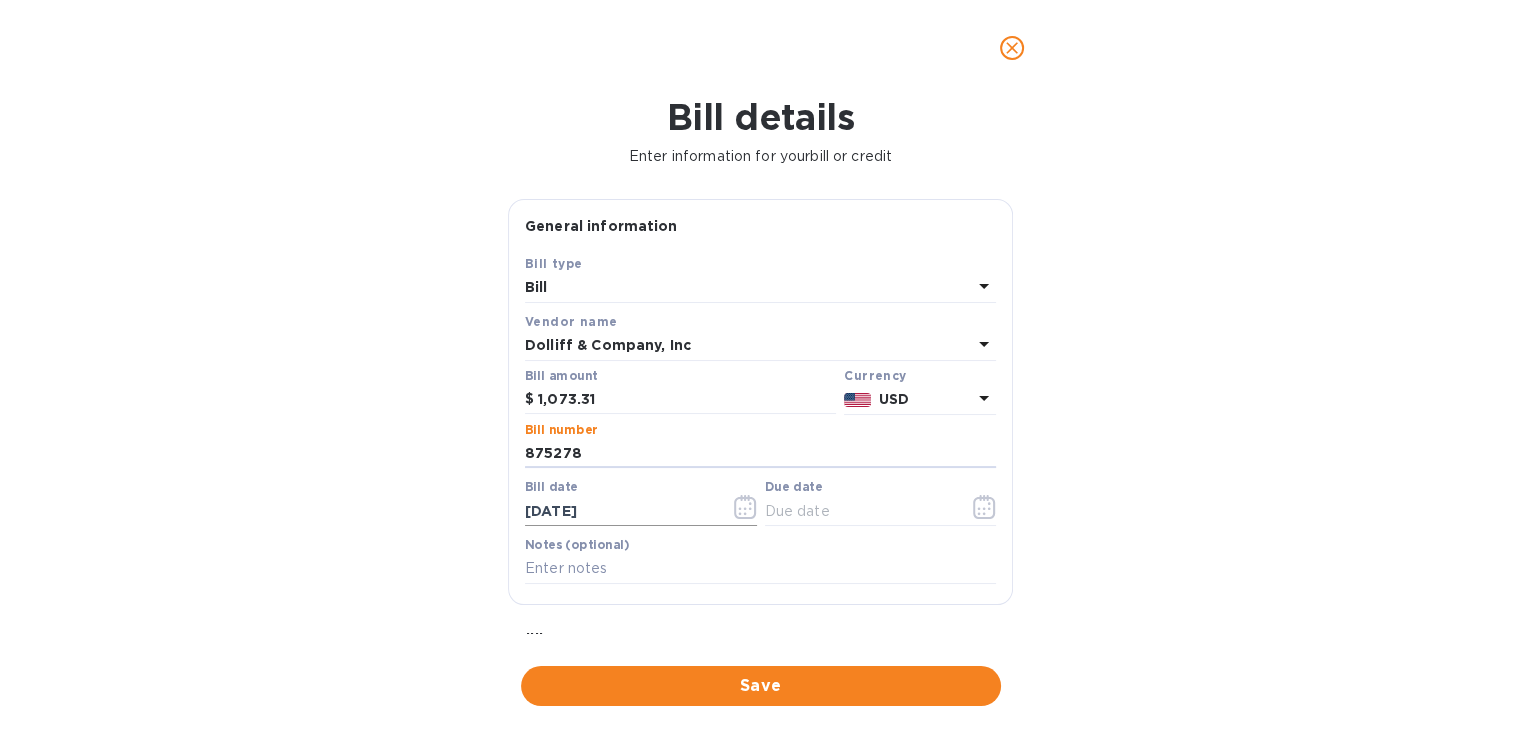 click 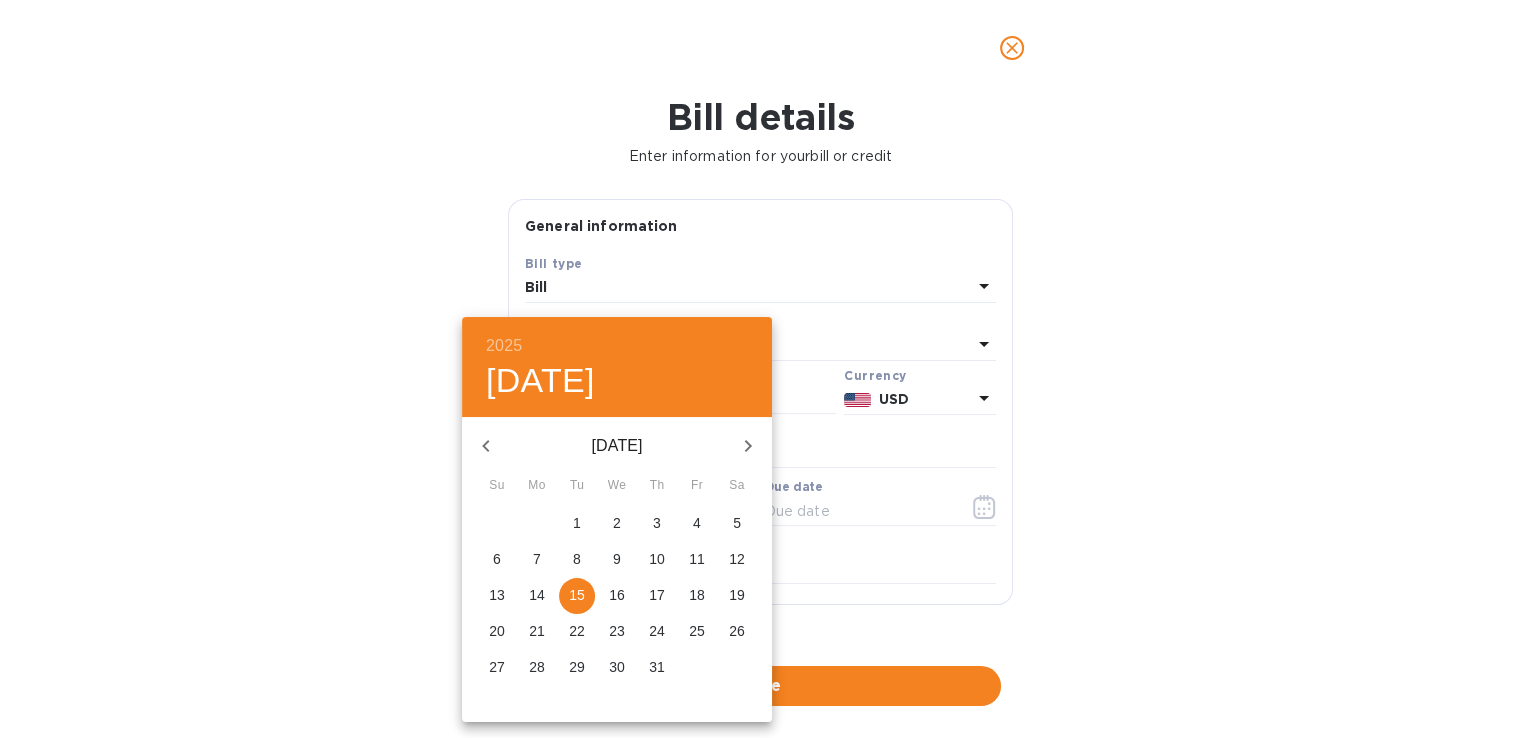 click on "2" at bounding box center (617, 523) 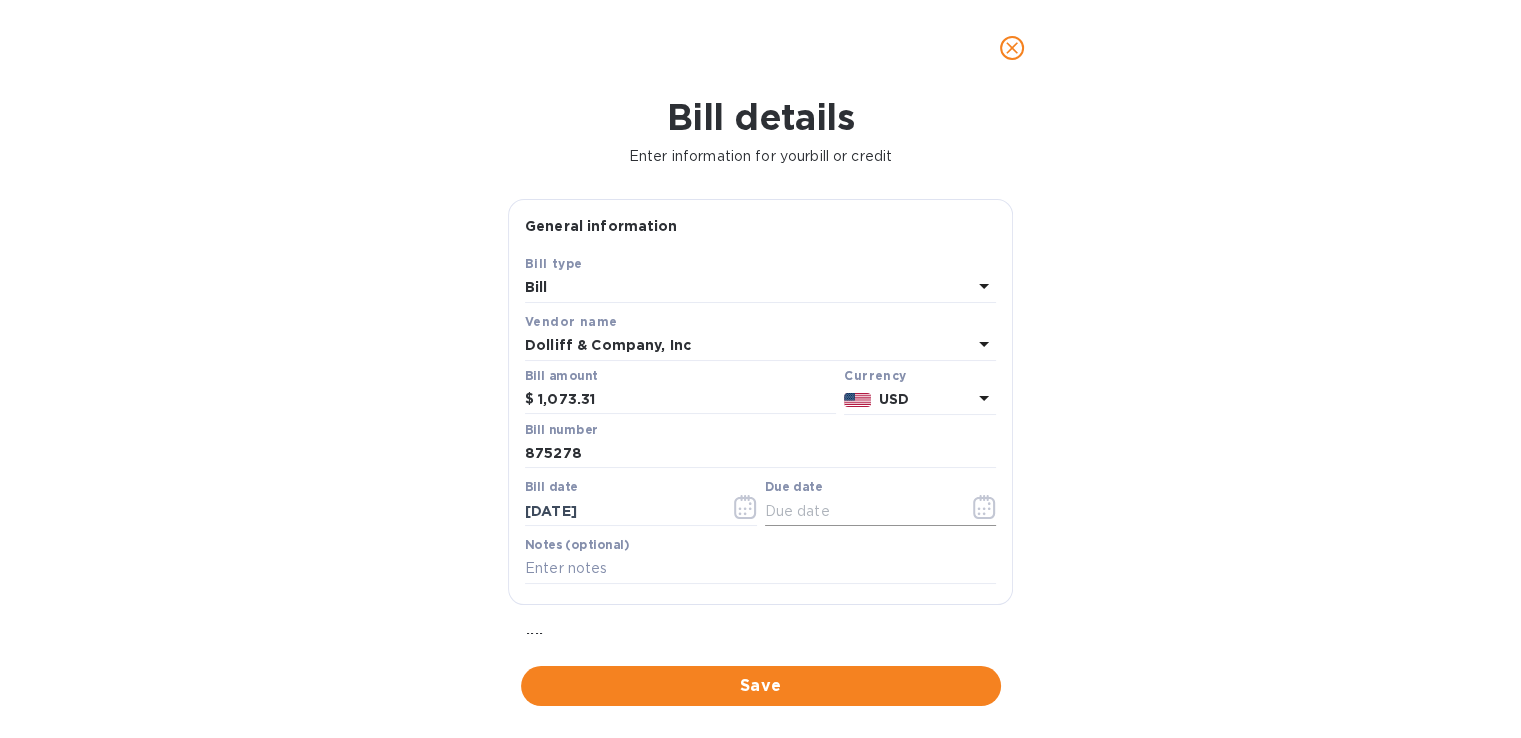 click 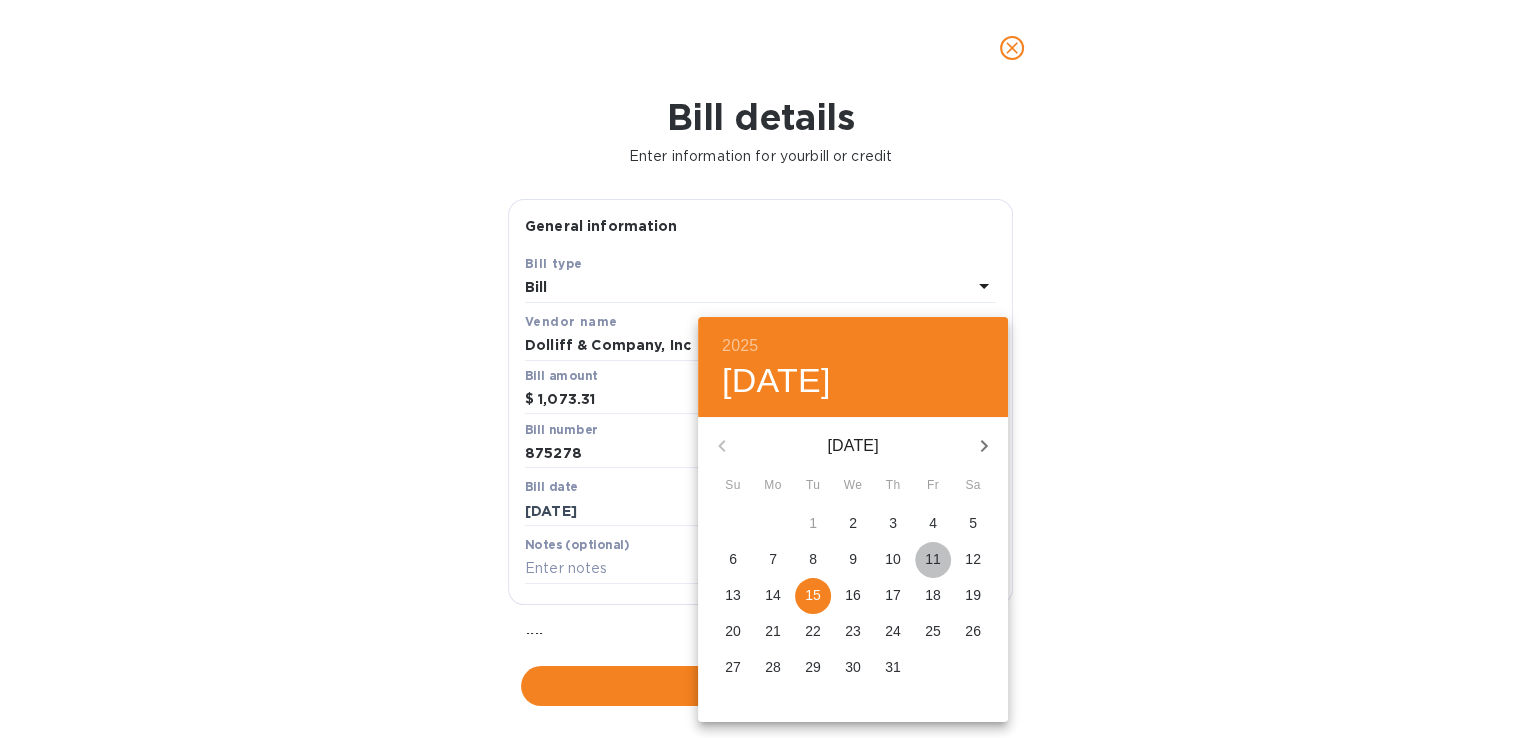 click on "11" at bounding box center [933, 559] 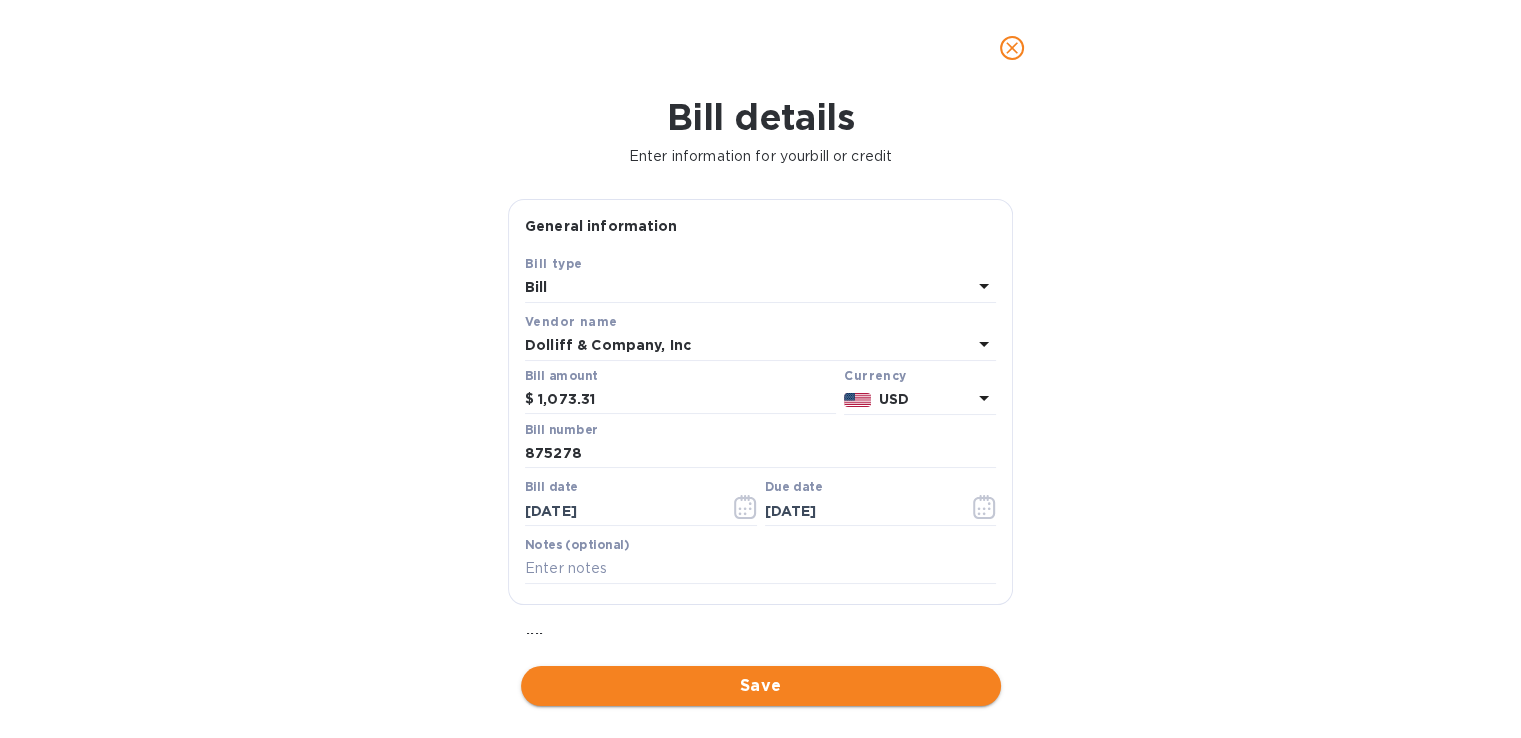 click on "Save" at bounding box center [761, 686] 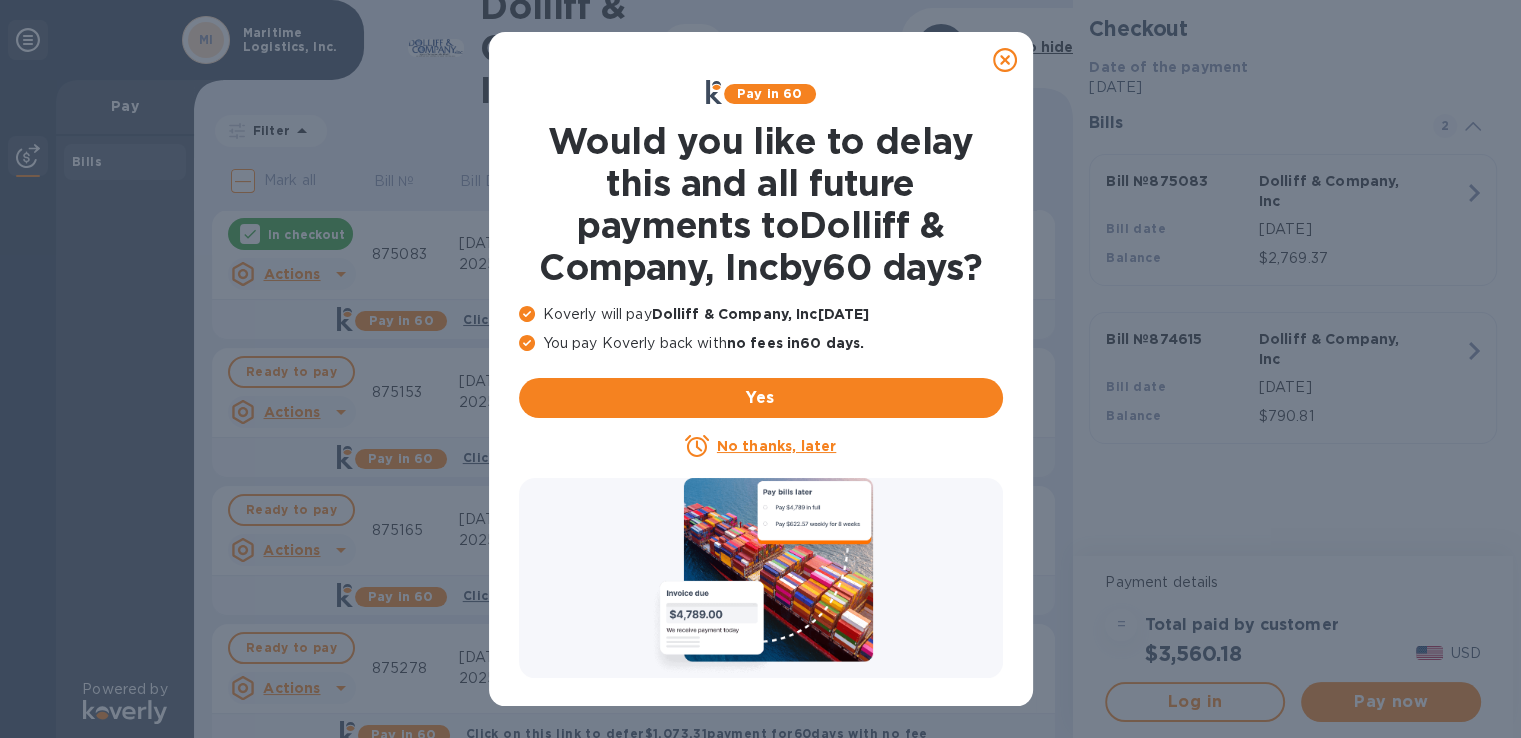 click on "No thanks, later" at bounding box center [776, 446] 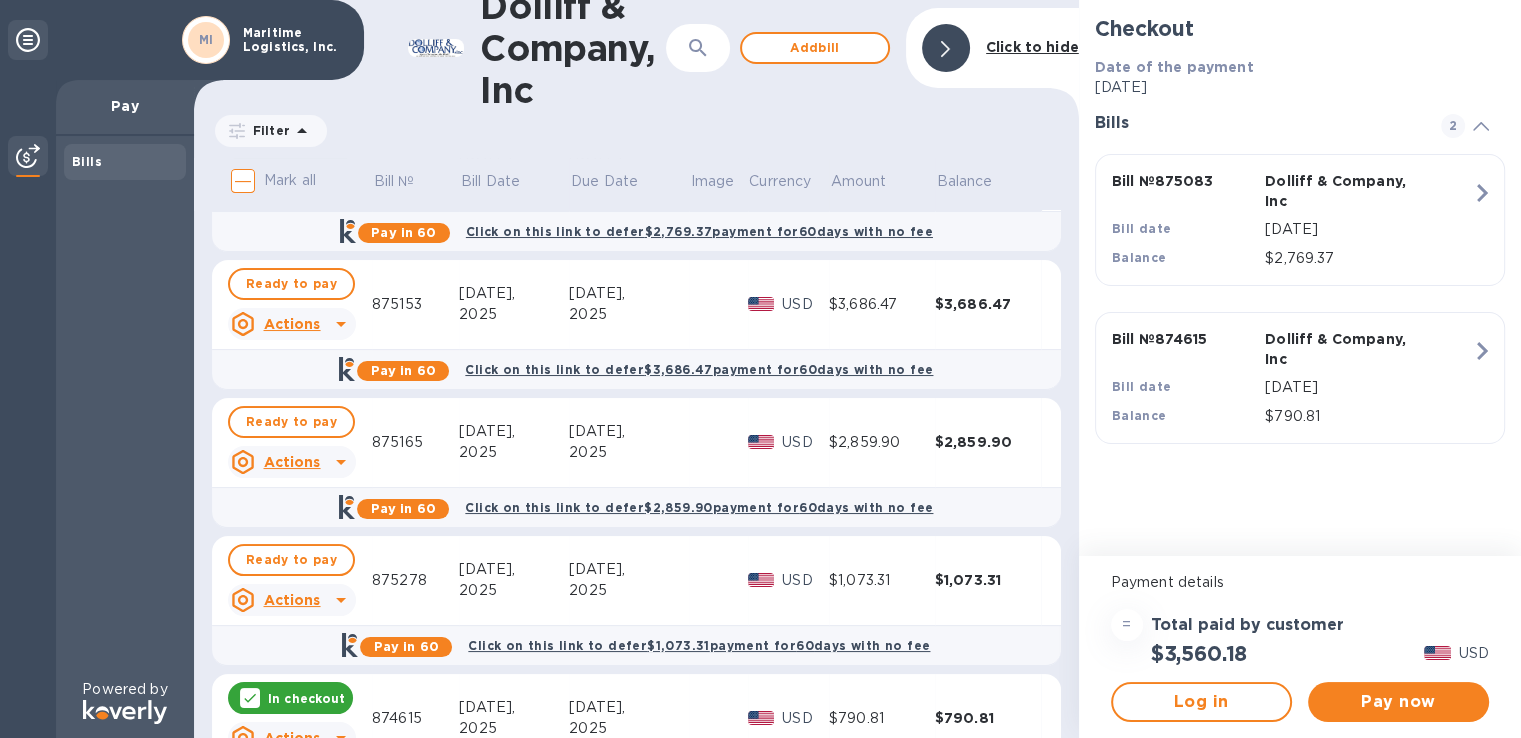 scroll, scrollTop: 179, scrollLeft: 0, axis: vertical 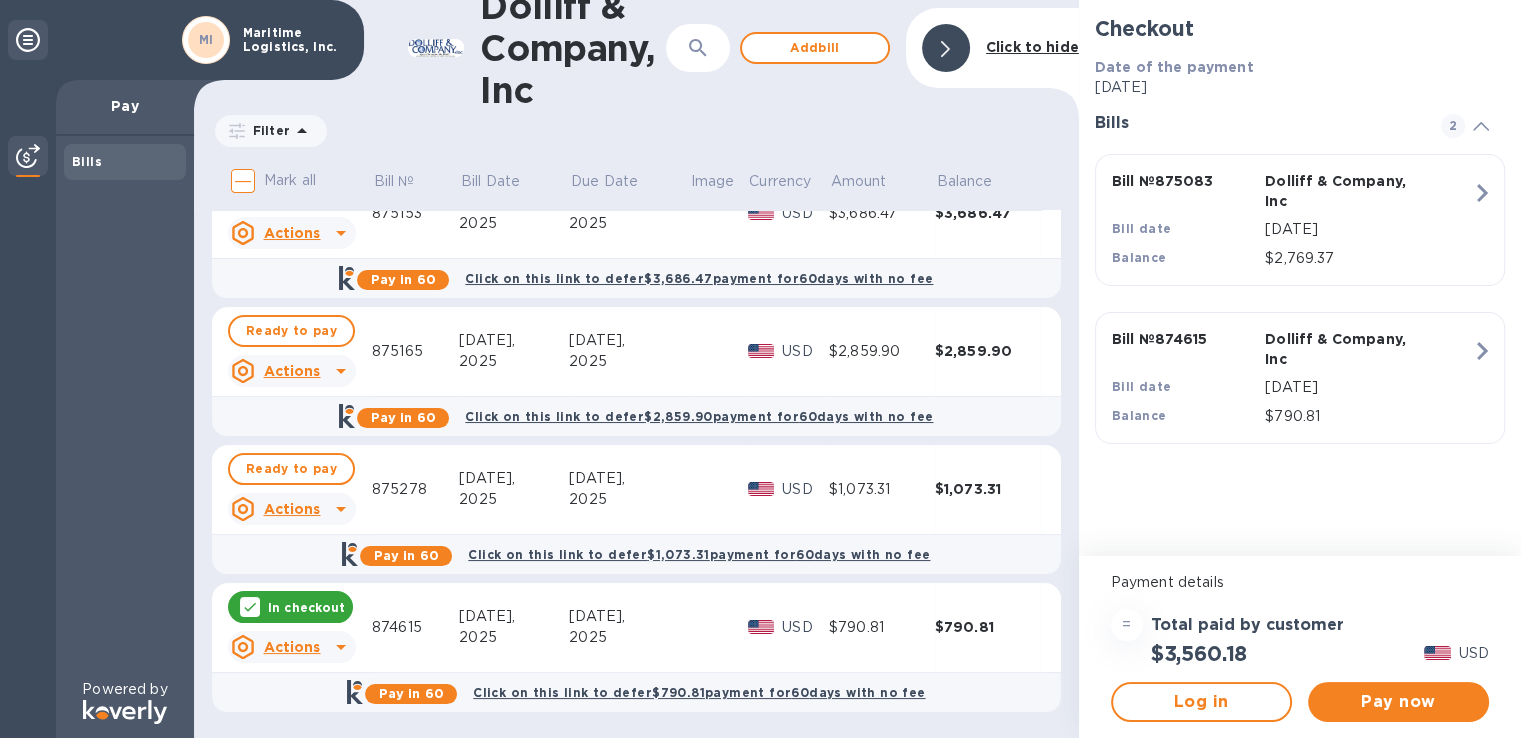 click on "2025" at bounding box center (629, 637) 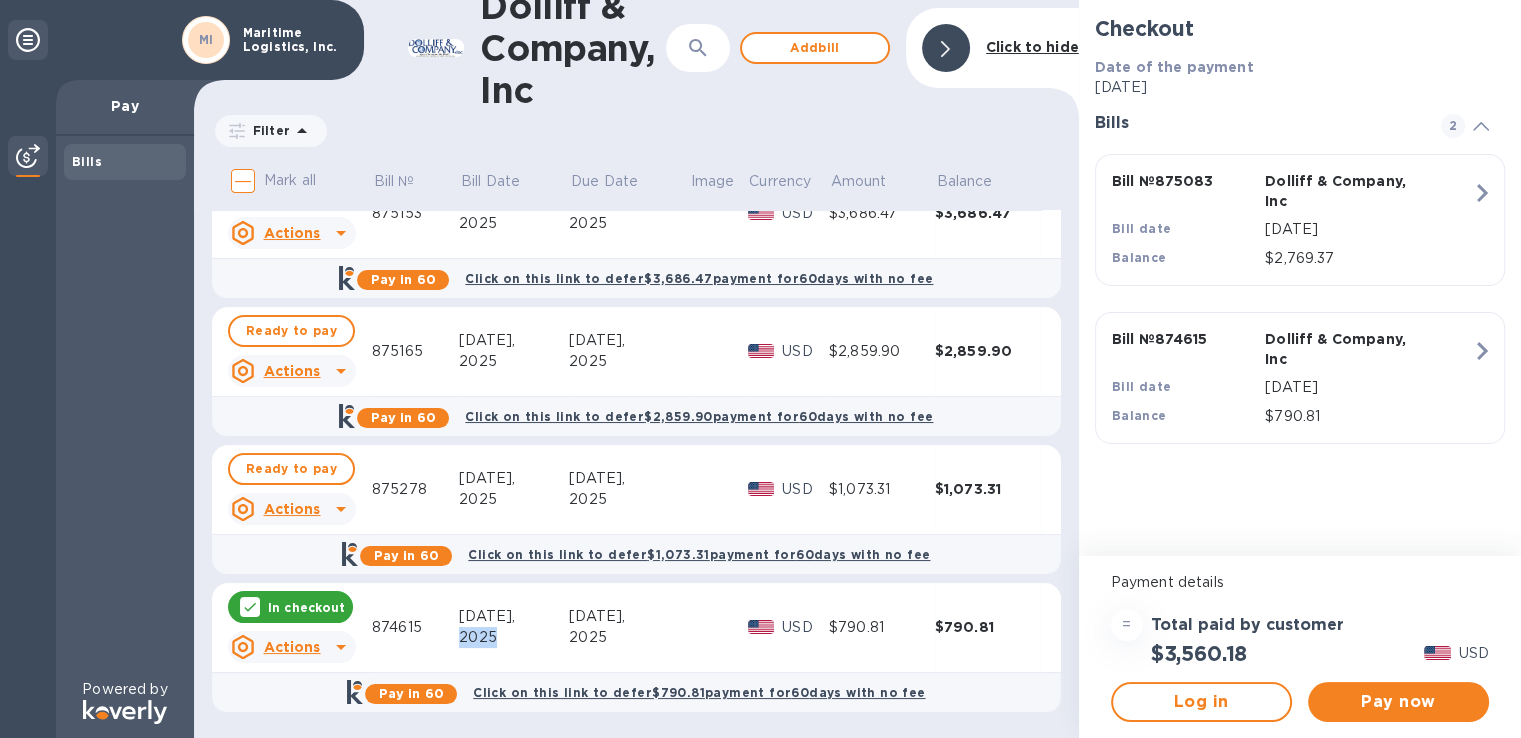 click on "2025" at bounding box center (514, 637) 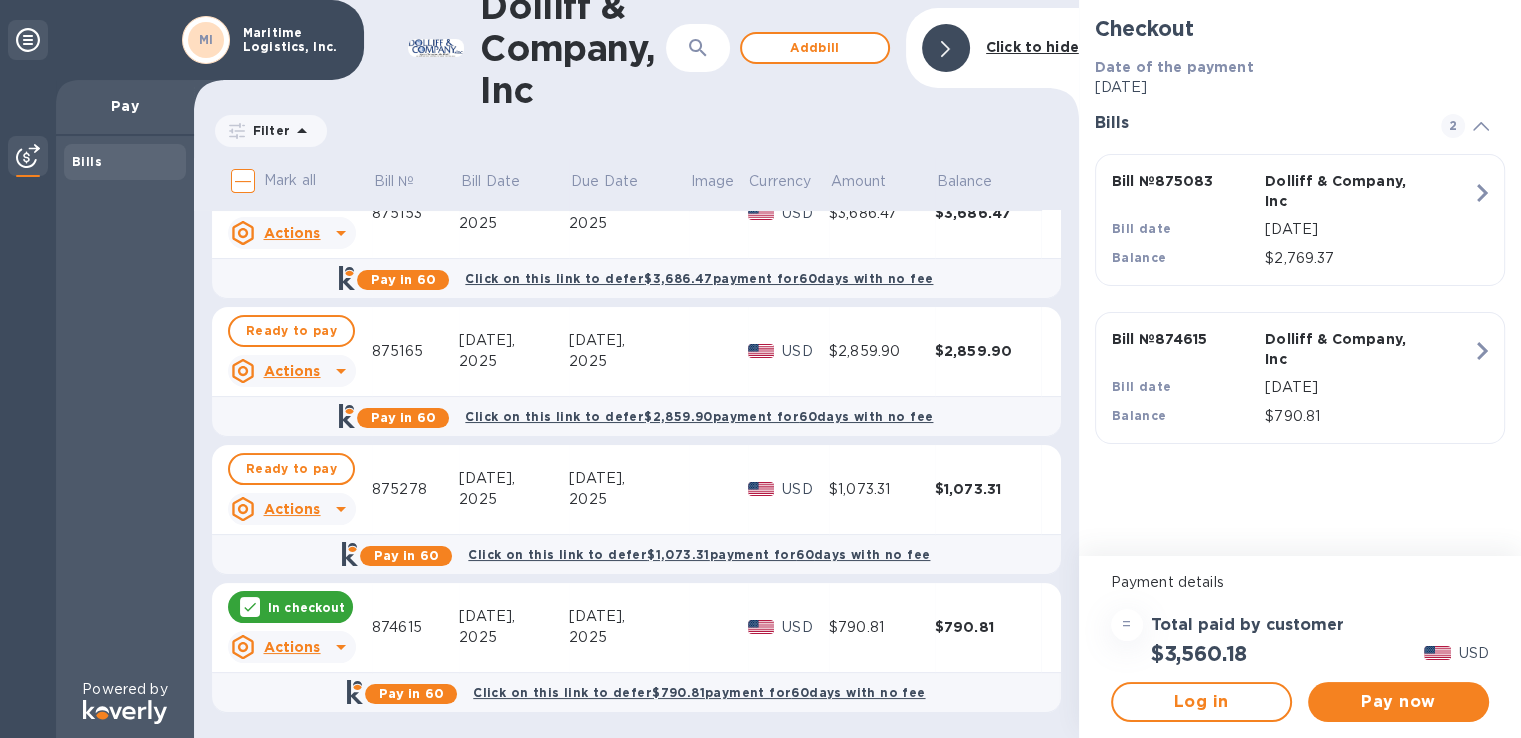 click at bounding box center (761, 627) 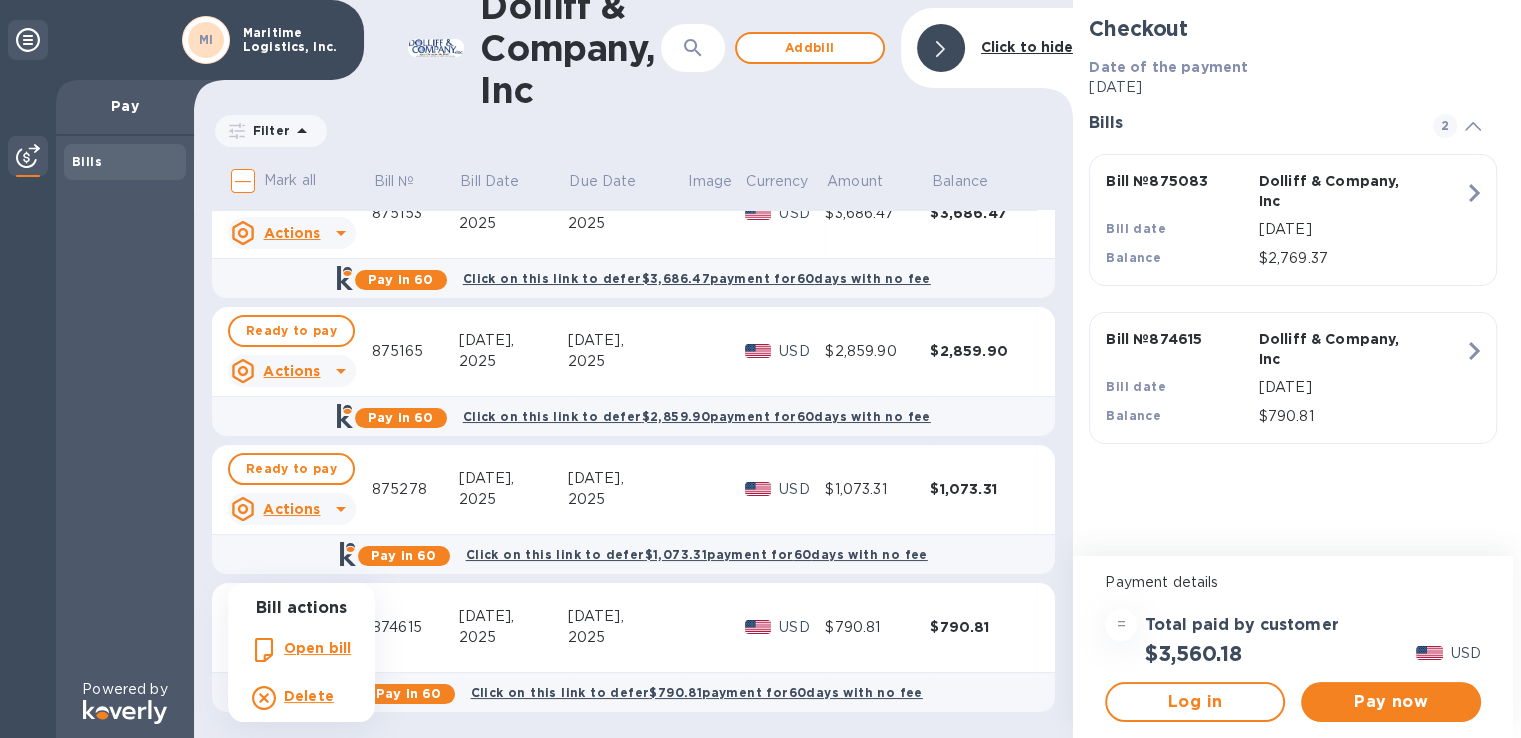 click on "Open bill" at bounding box center [317, 648] 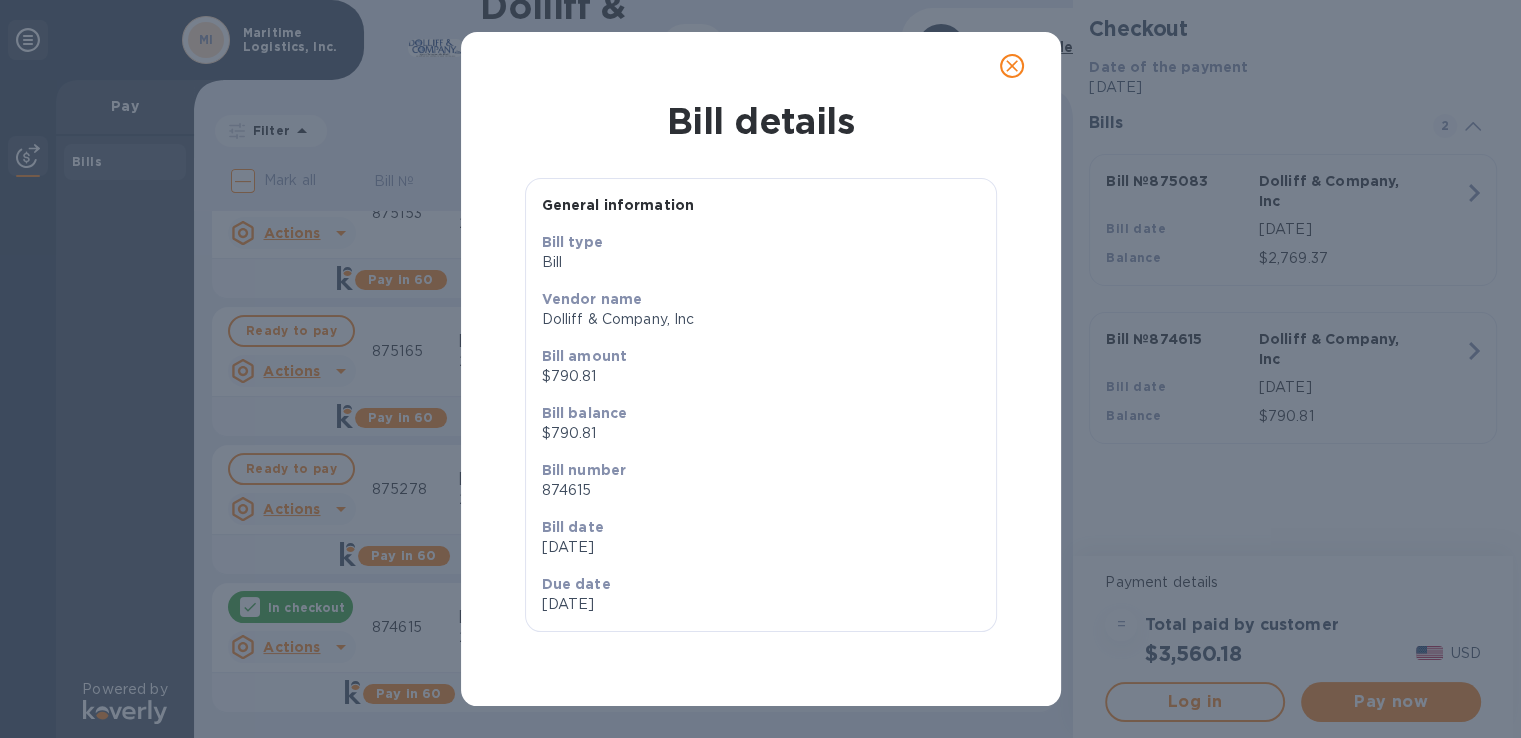 scroll, scrollTop: 0, scrollLeft: 0, axis: both 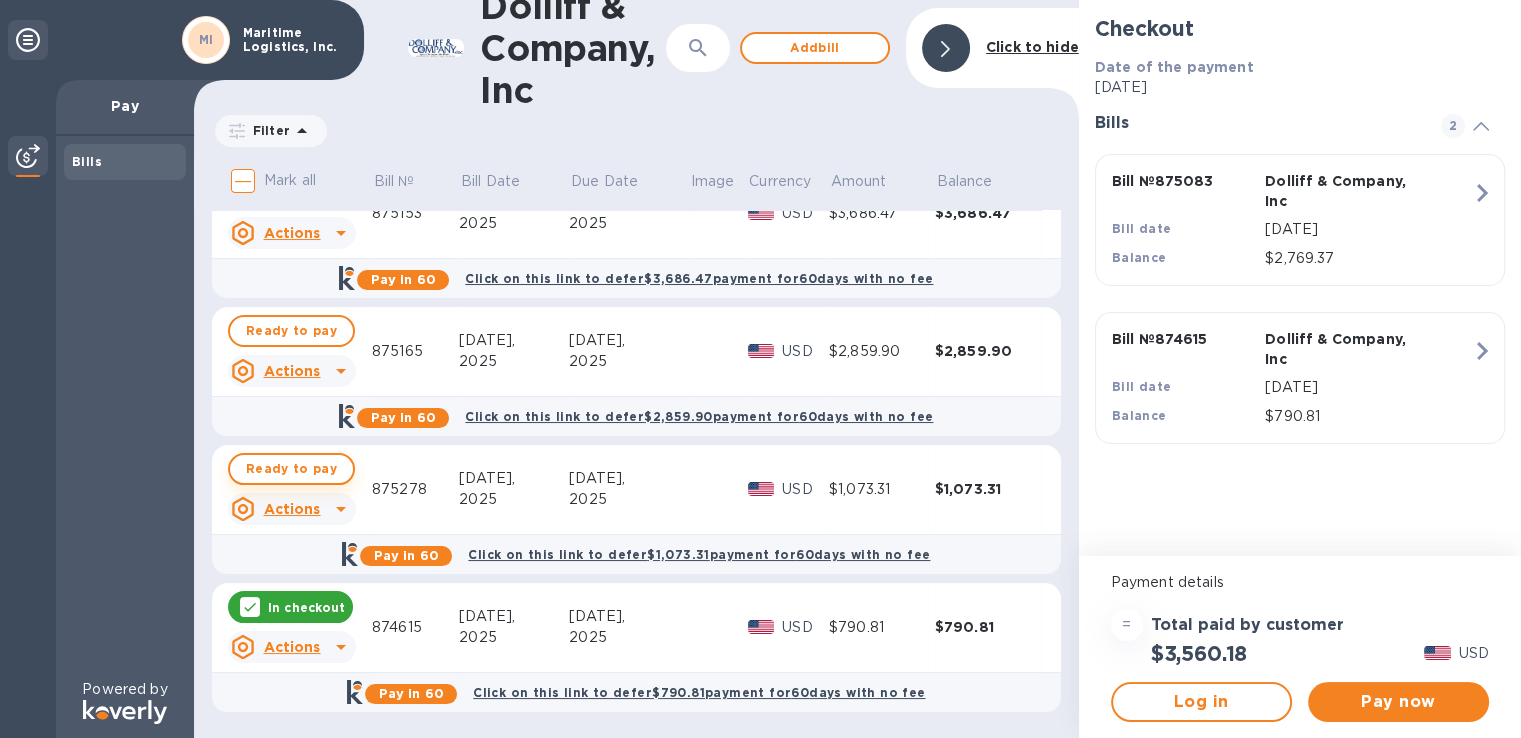 click on "Ready to pay" at bounding box center [291, 469] 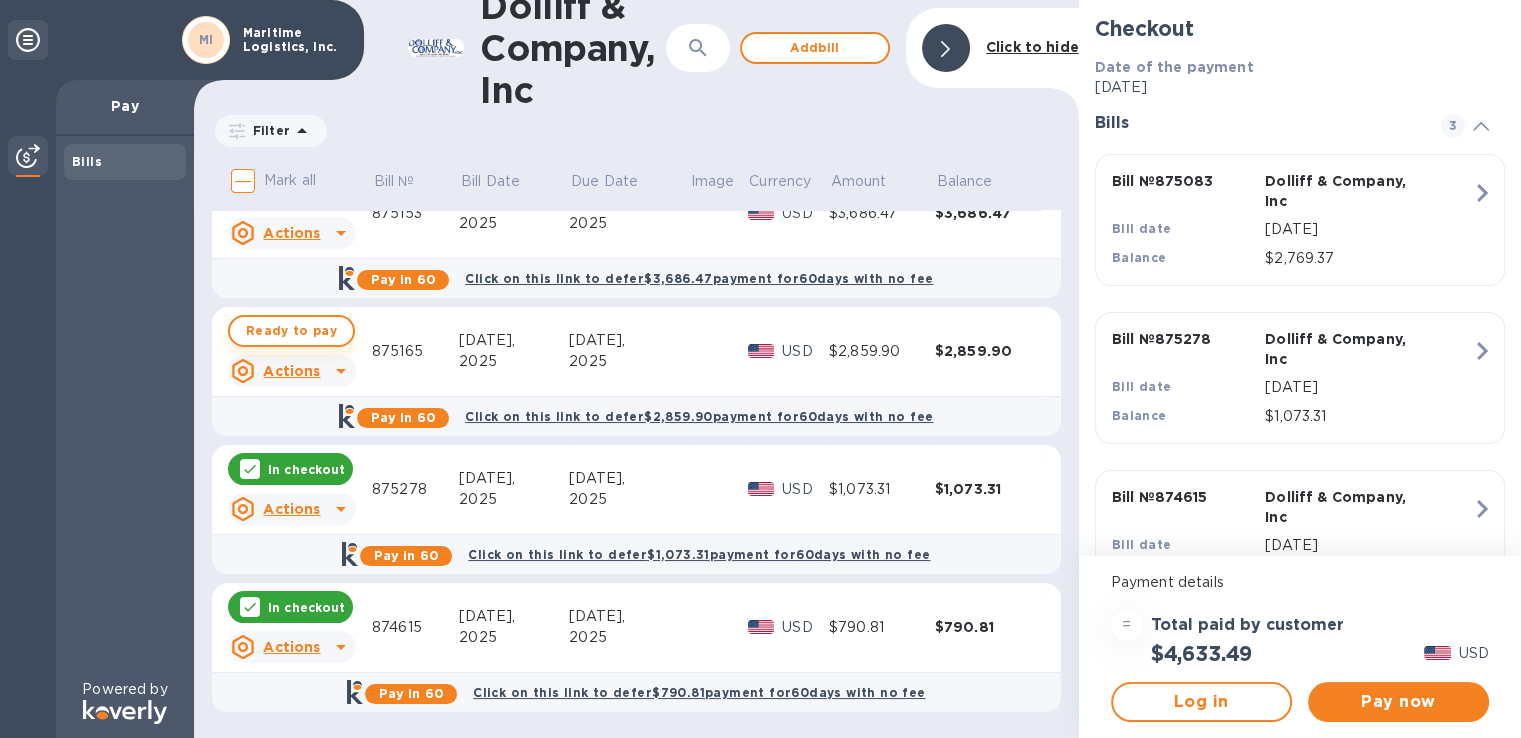 click on "Ready to pay" at bounding box center (291, 331) 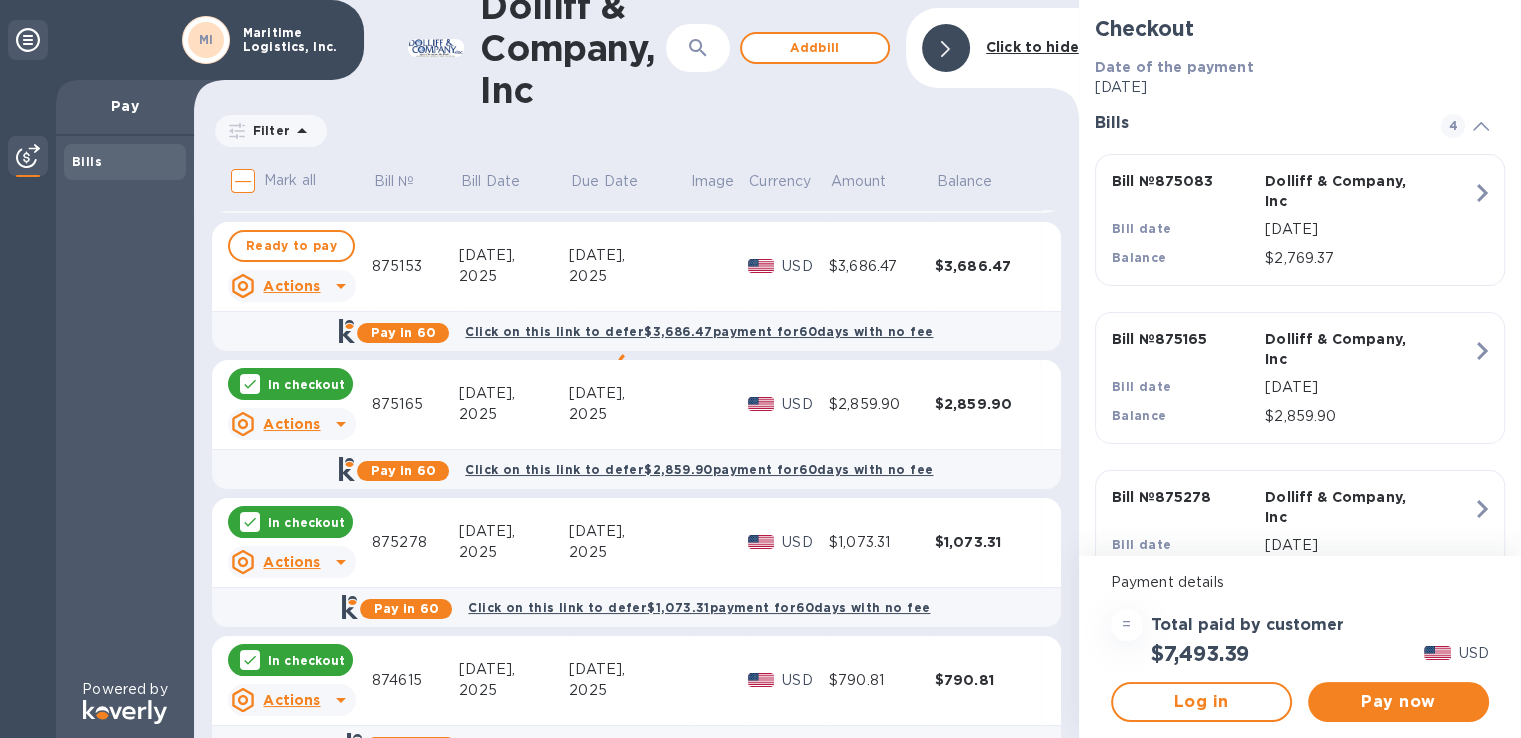 scroll, scrollTop: 0, scrollLeft: 0, axis: both 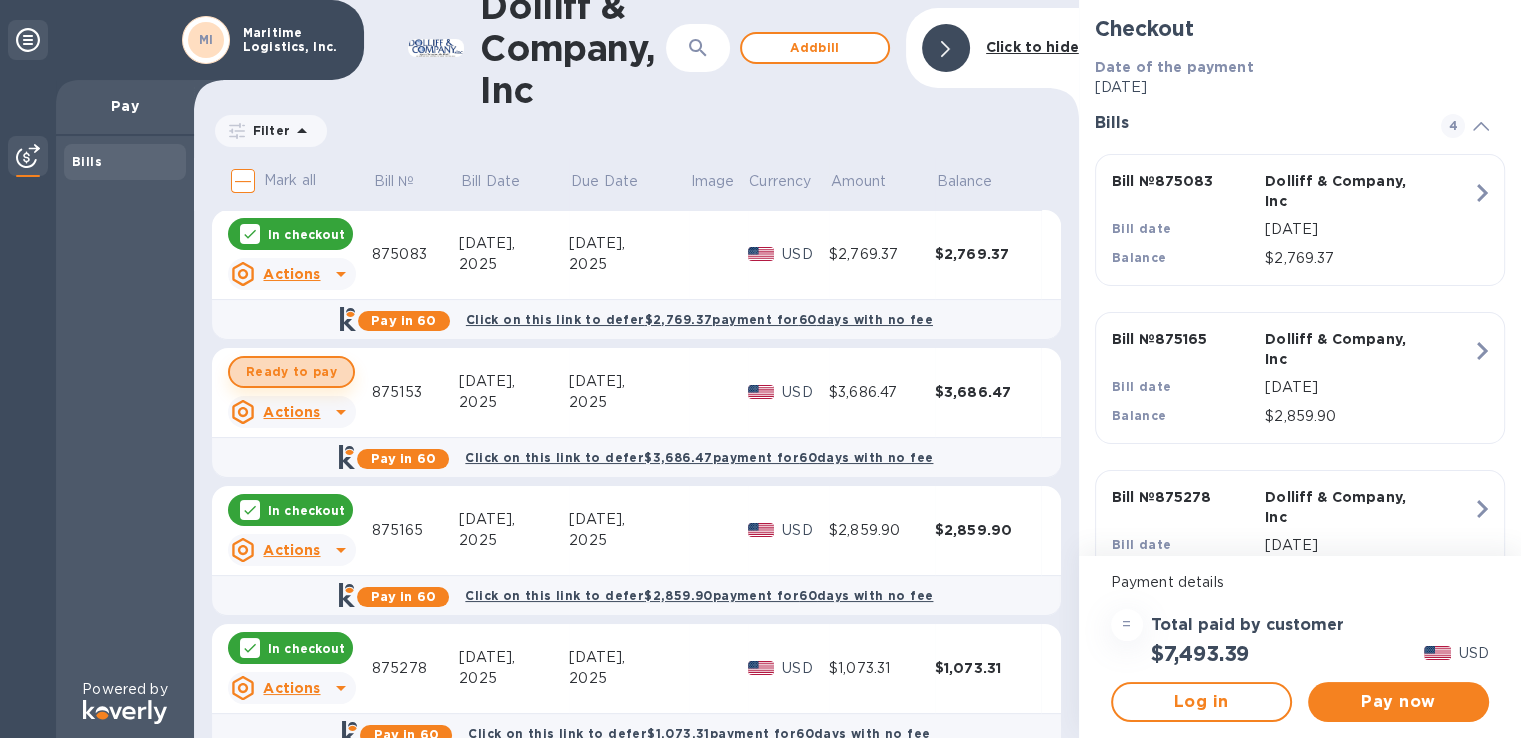 click on "Ready to pay" at bounding box center (291, 372) 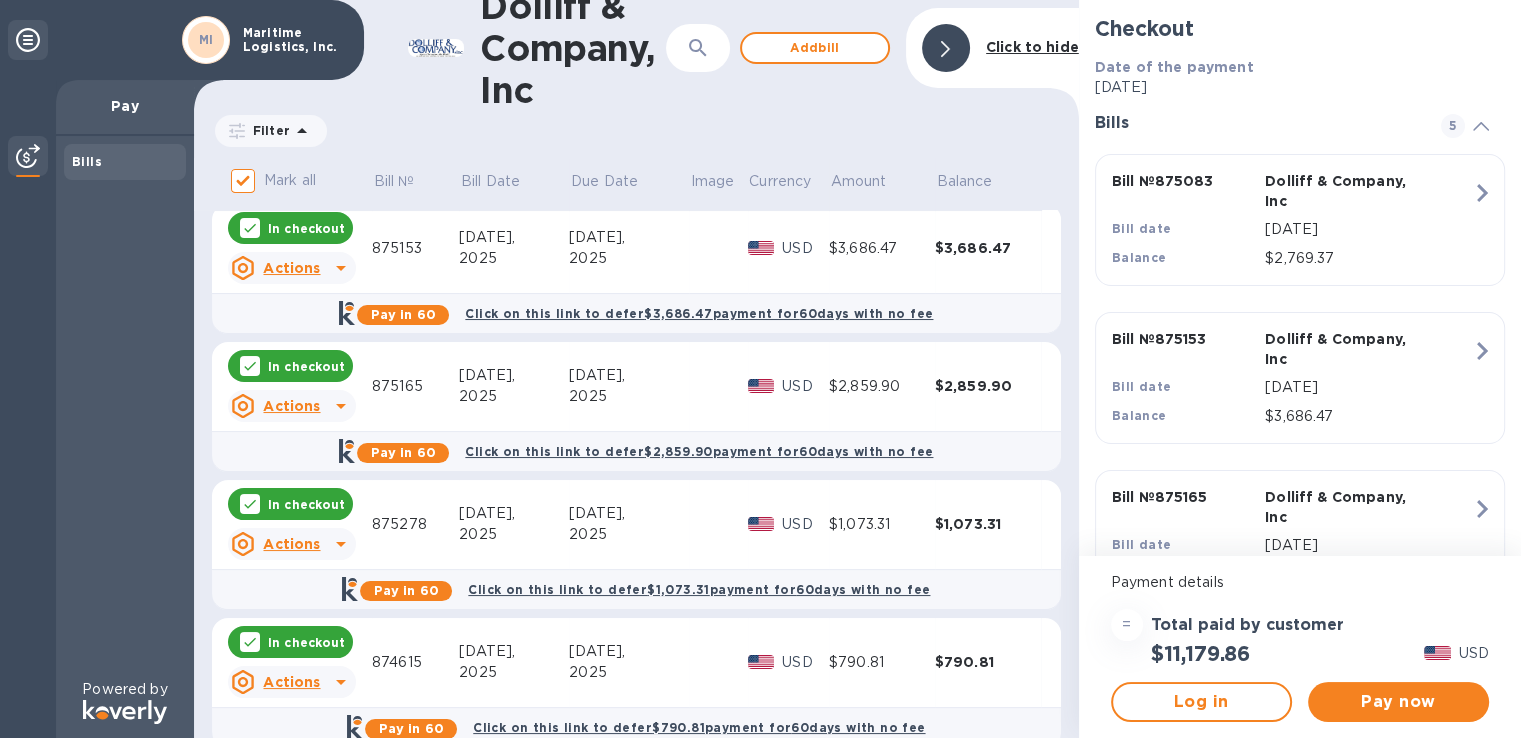 scroll, scrollTop: 179, scrollLeft: 0, axis: vertical 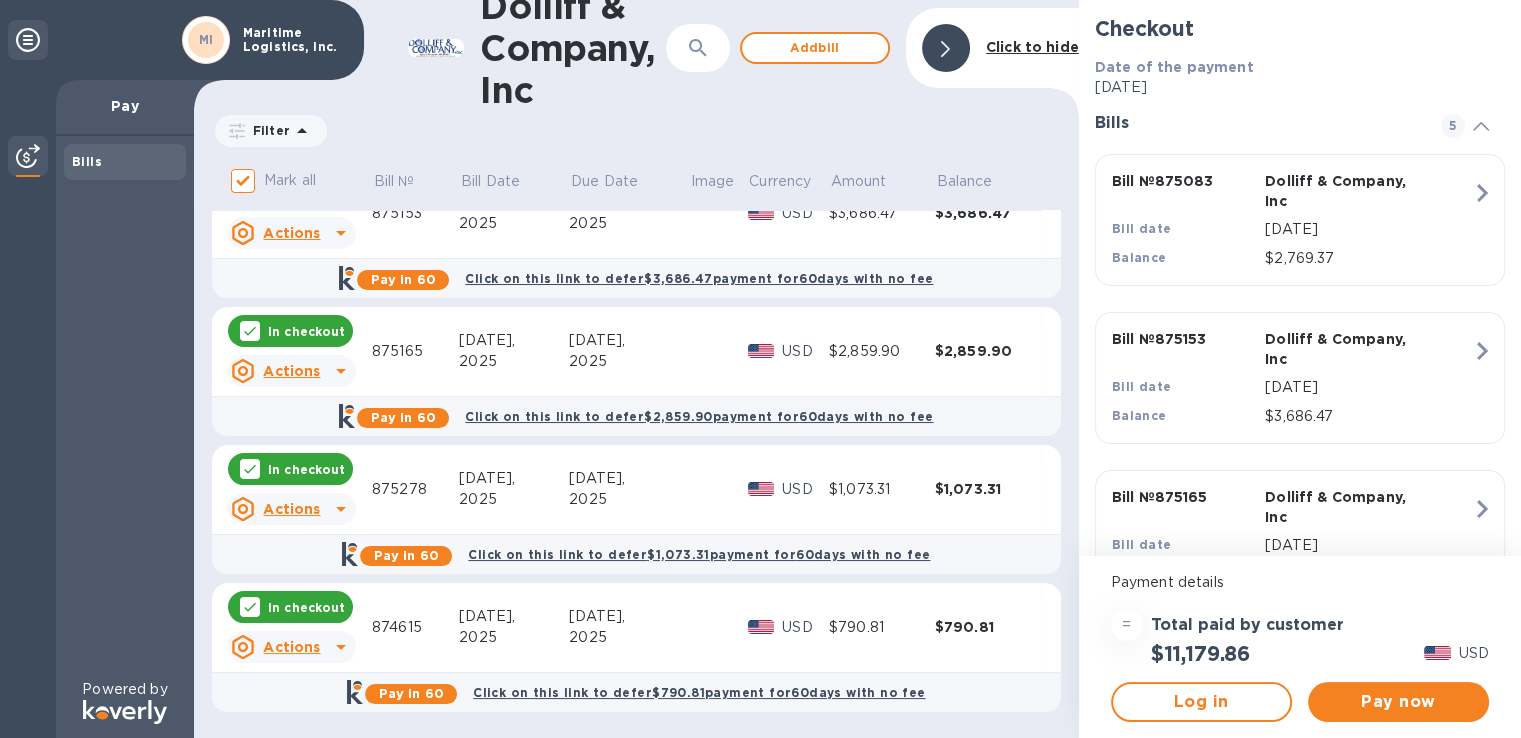 click 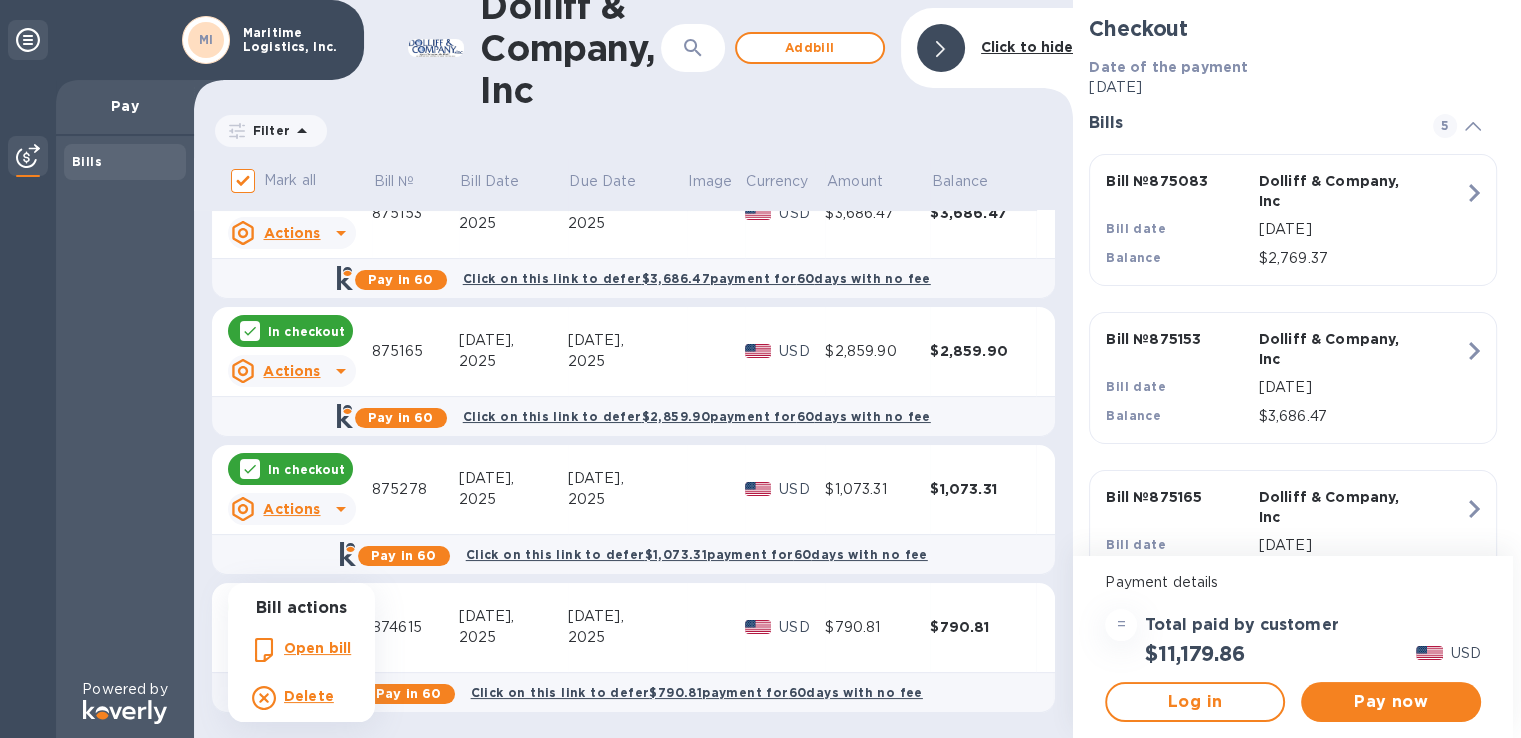 click on "Open bill" at bounding box center (317, 648) 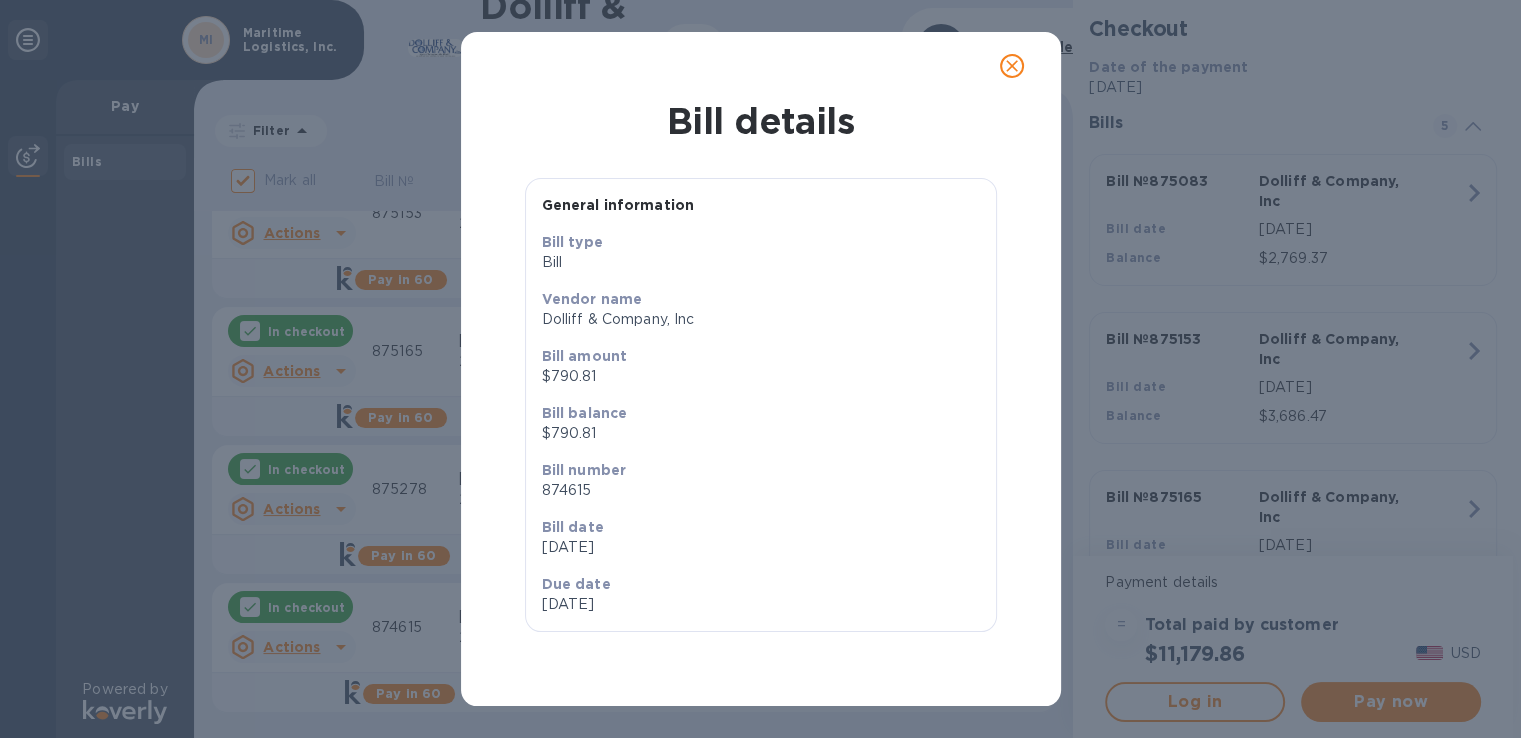 scroll, scrollTop: 0, scrollLeft: 0, axis: both 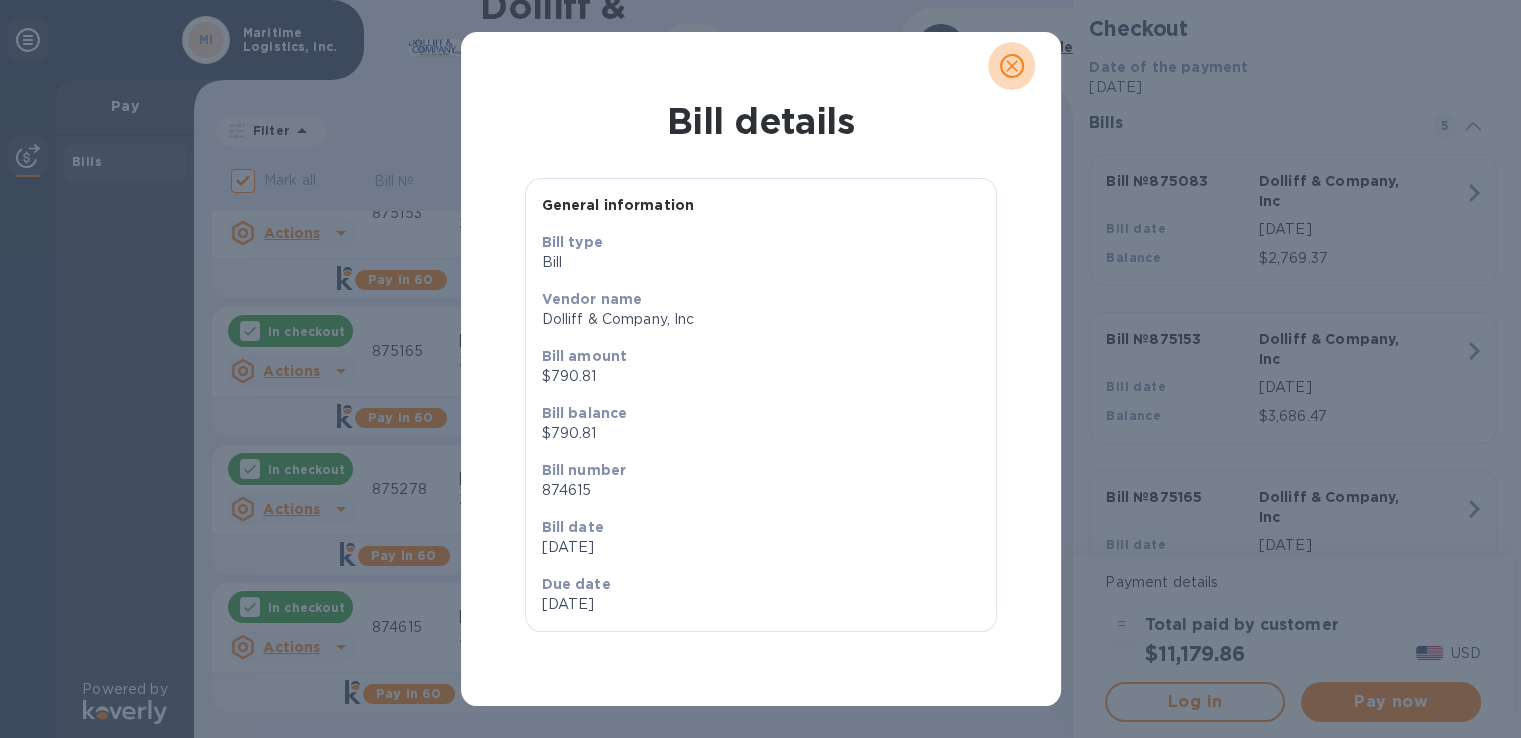 click at bounding box center (1012, 66) 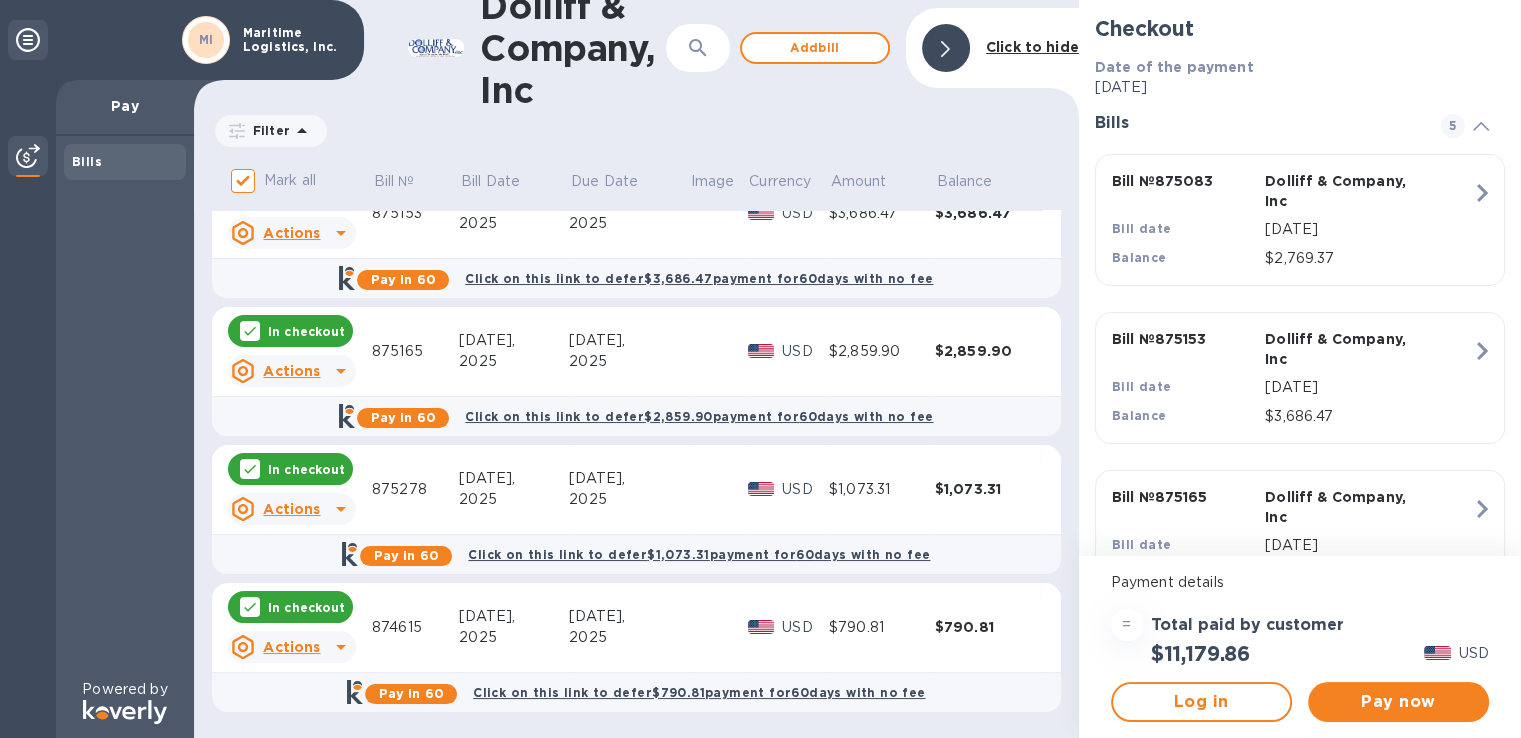 click on "$790.81" at bounding box center [988, 628] 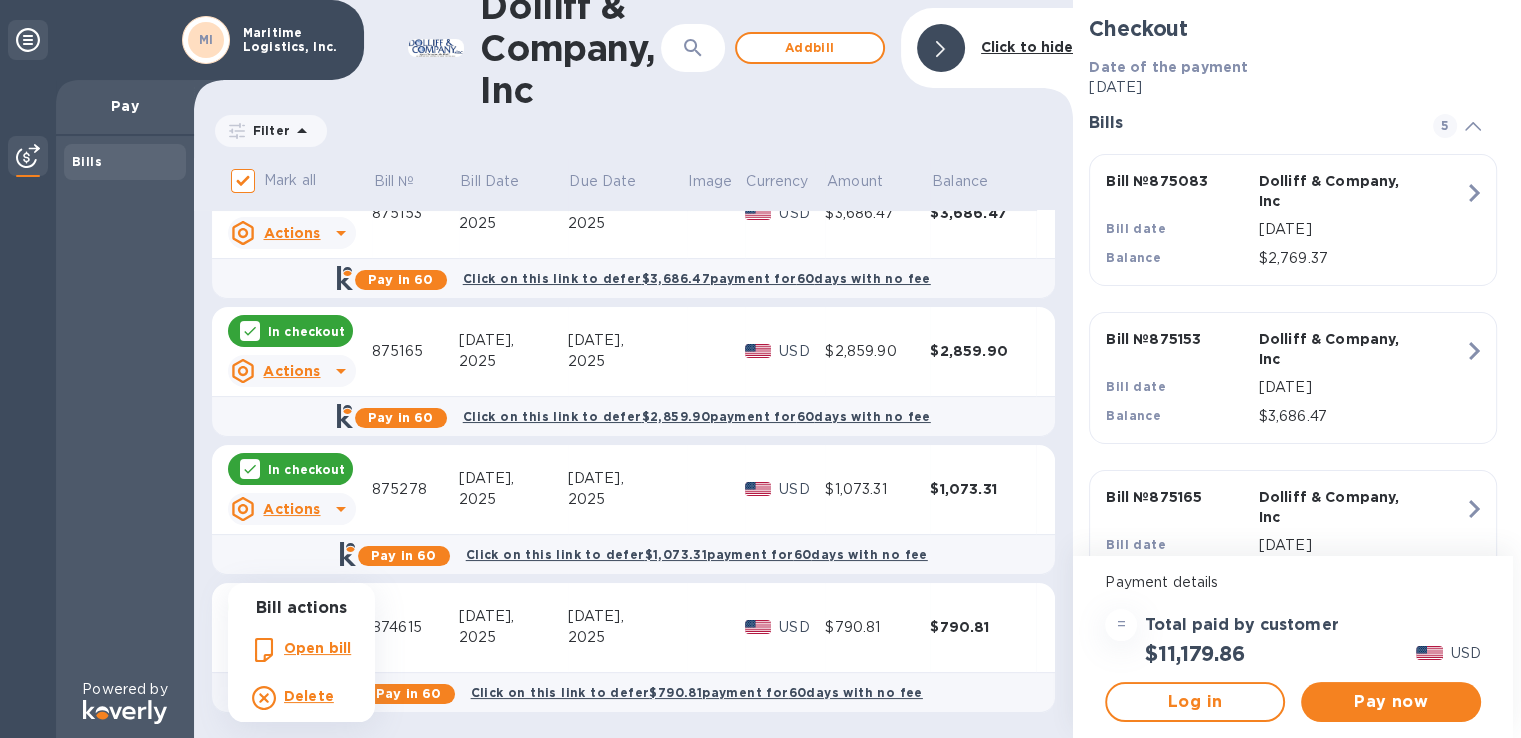 click on "Delete" at bounding box center (309, 696) 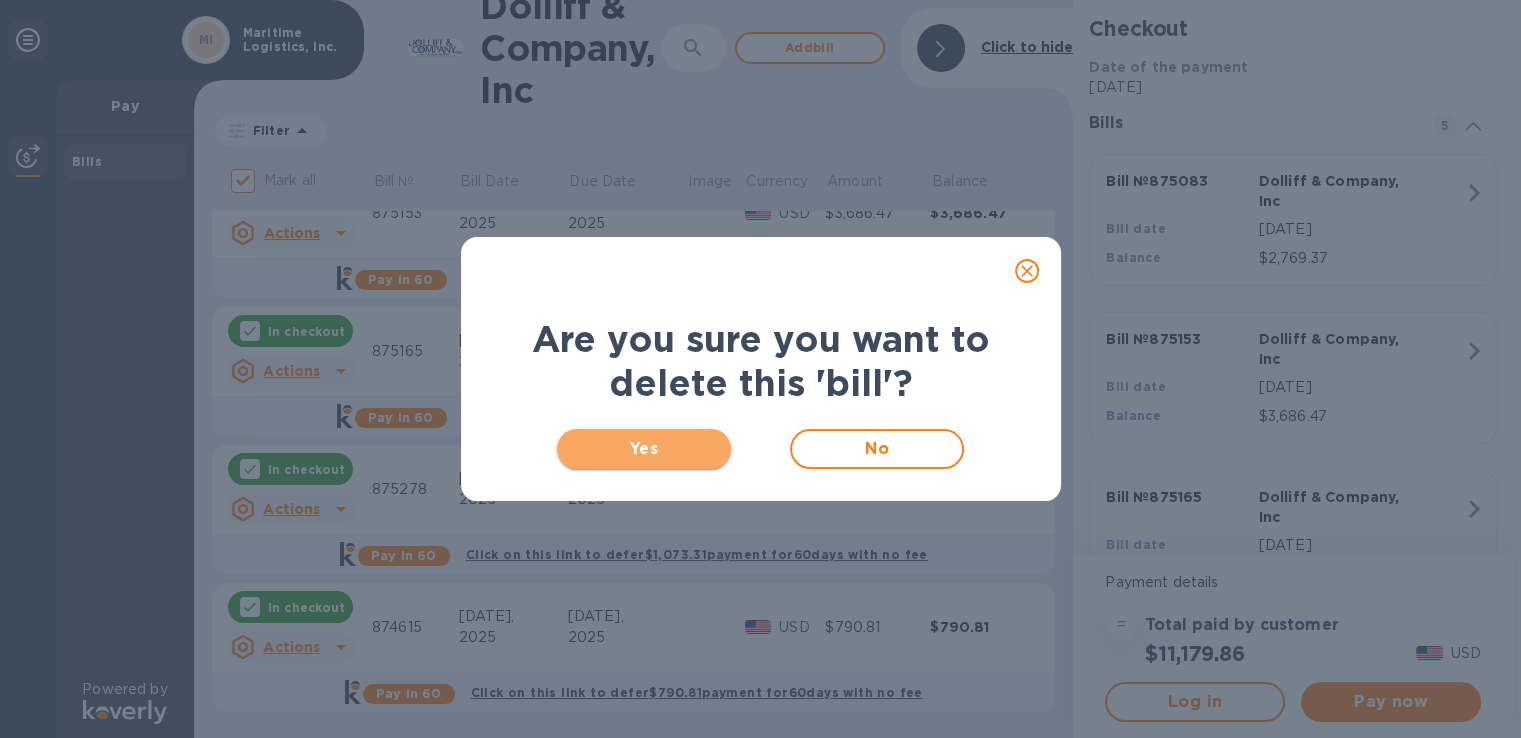 click on "Yes" at bounding box center (644, 449) 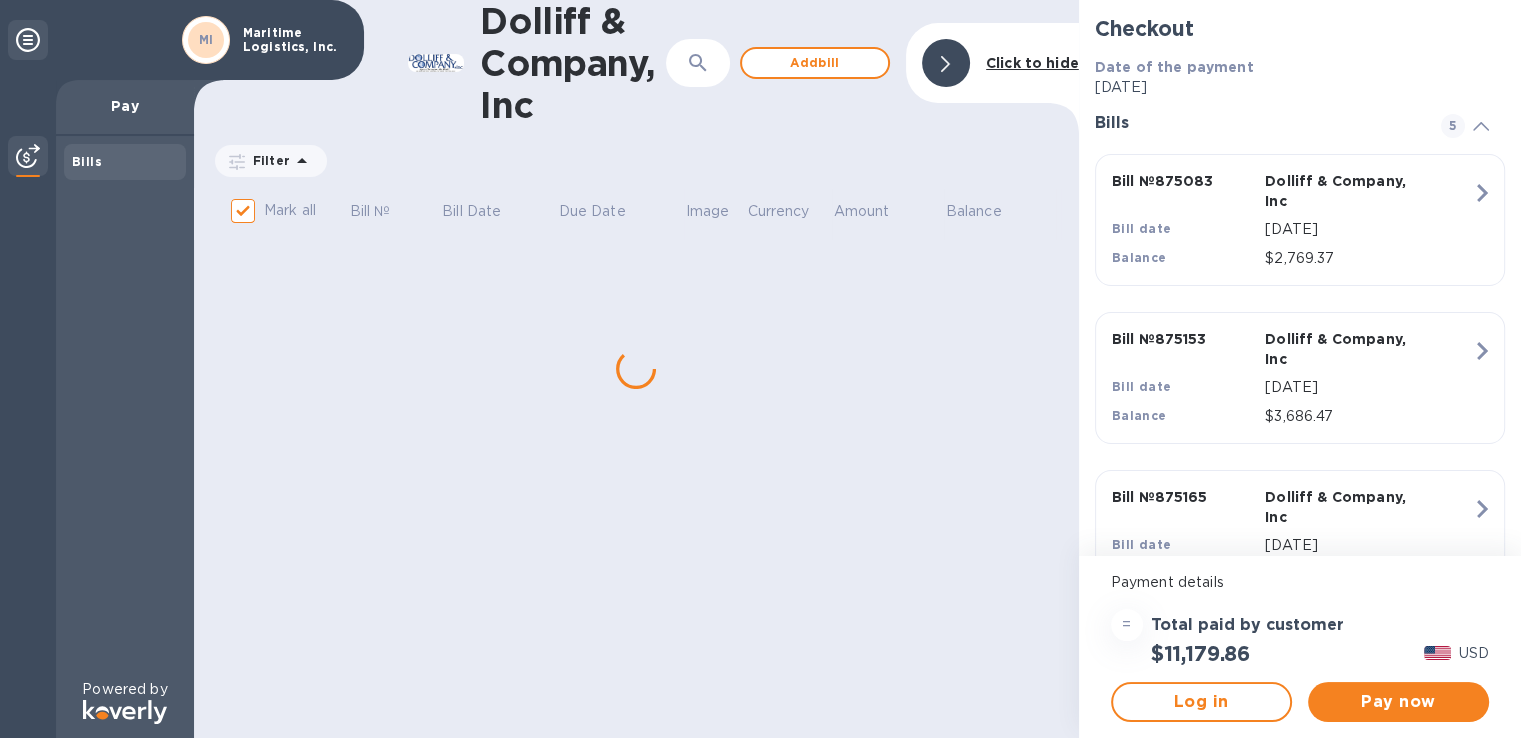 scroll, scrollTop: 0, scrollLeft: 0, axis: both 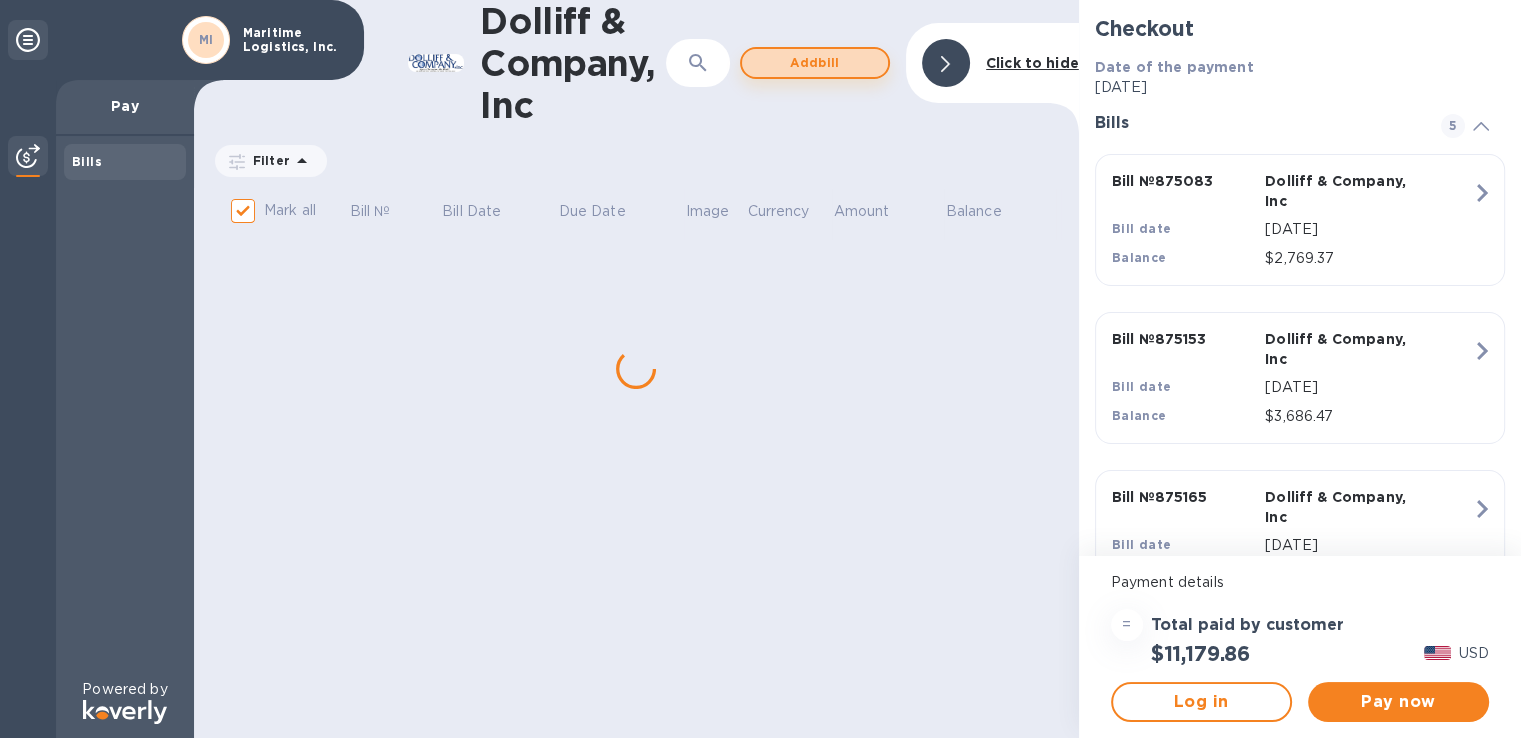 click on "Add   bill" at bounding box center (815, 63) 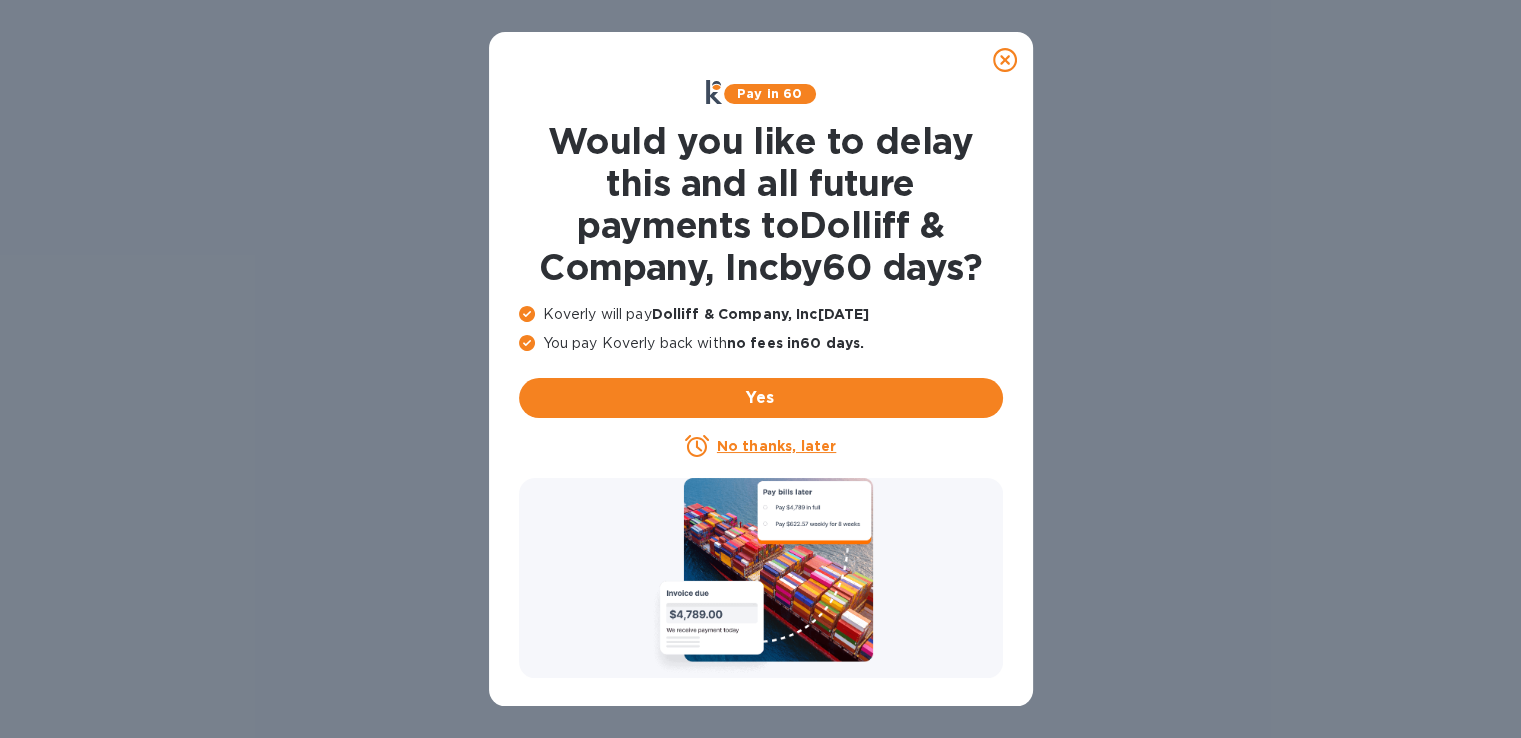 click on "No thanks, later" at bounding box center (776, 446) 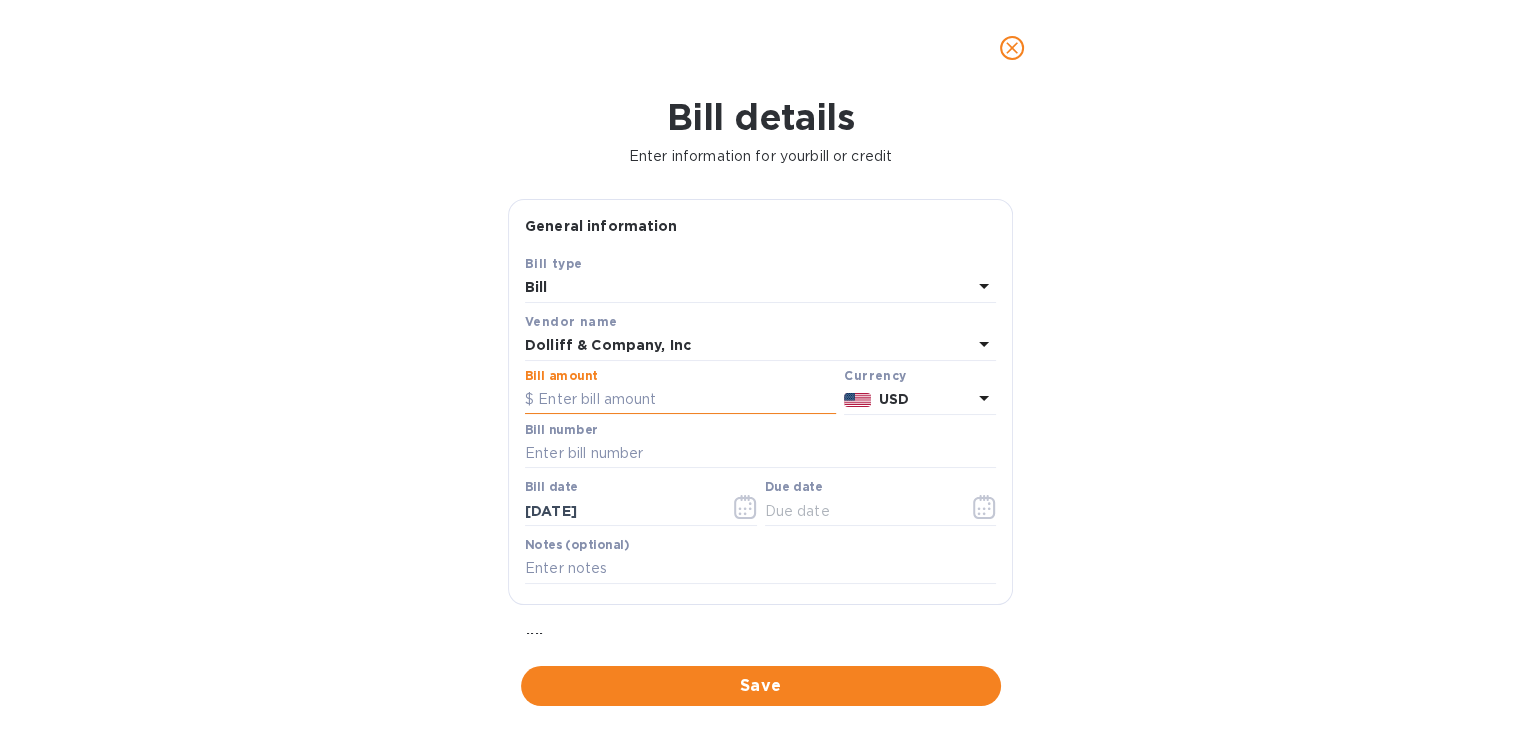 click at bounding box center (680, 400) 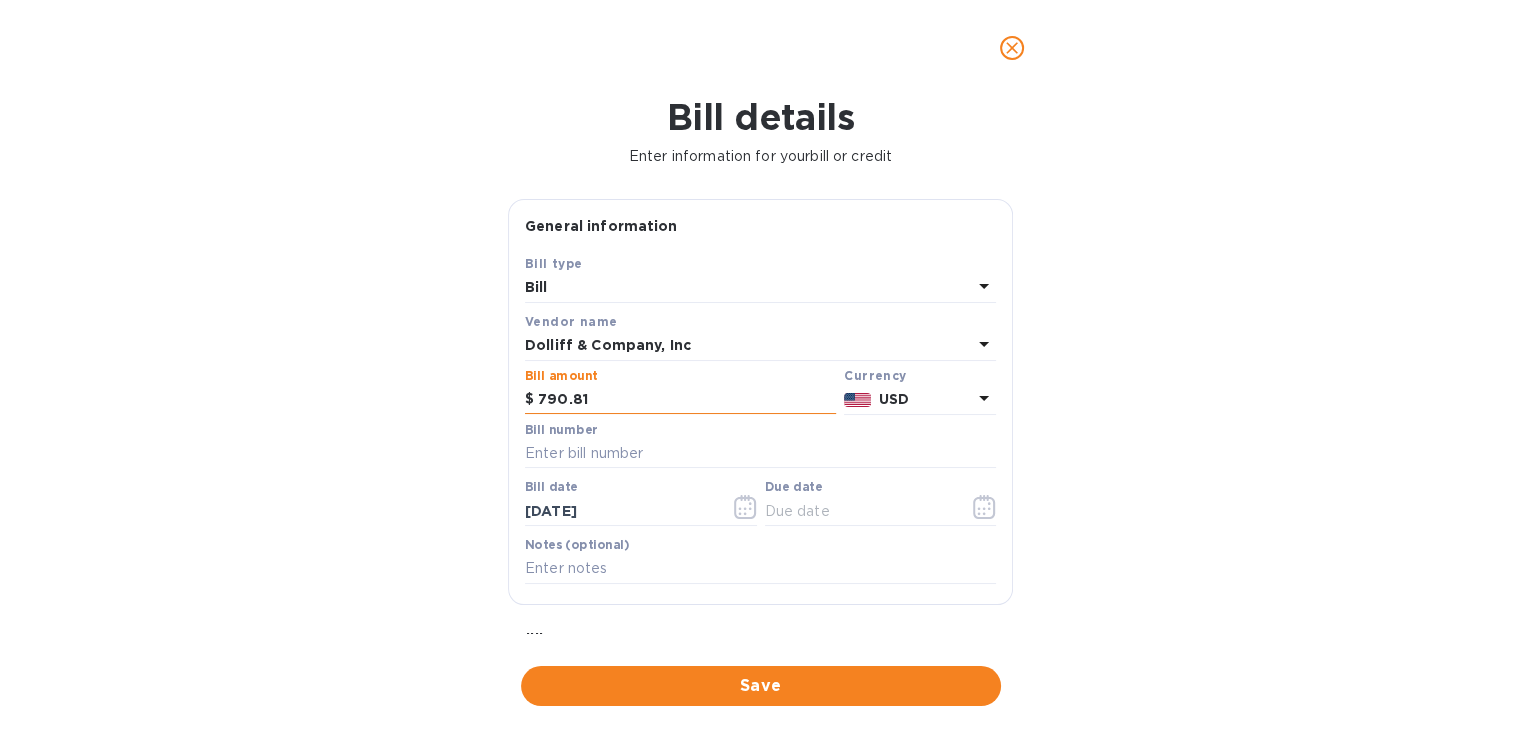 type on "790.81" 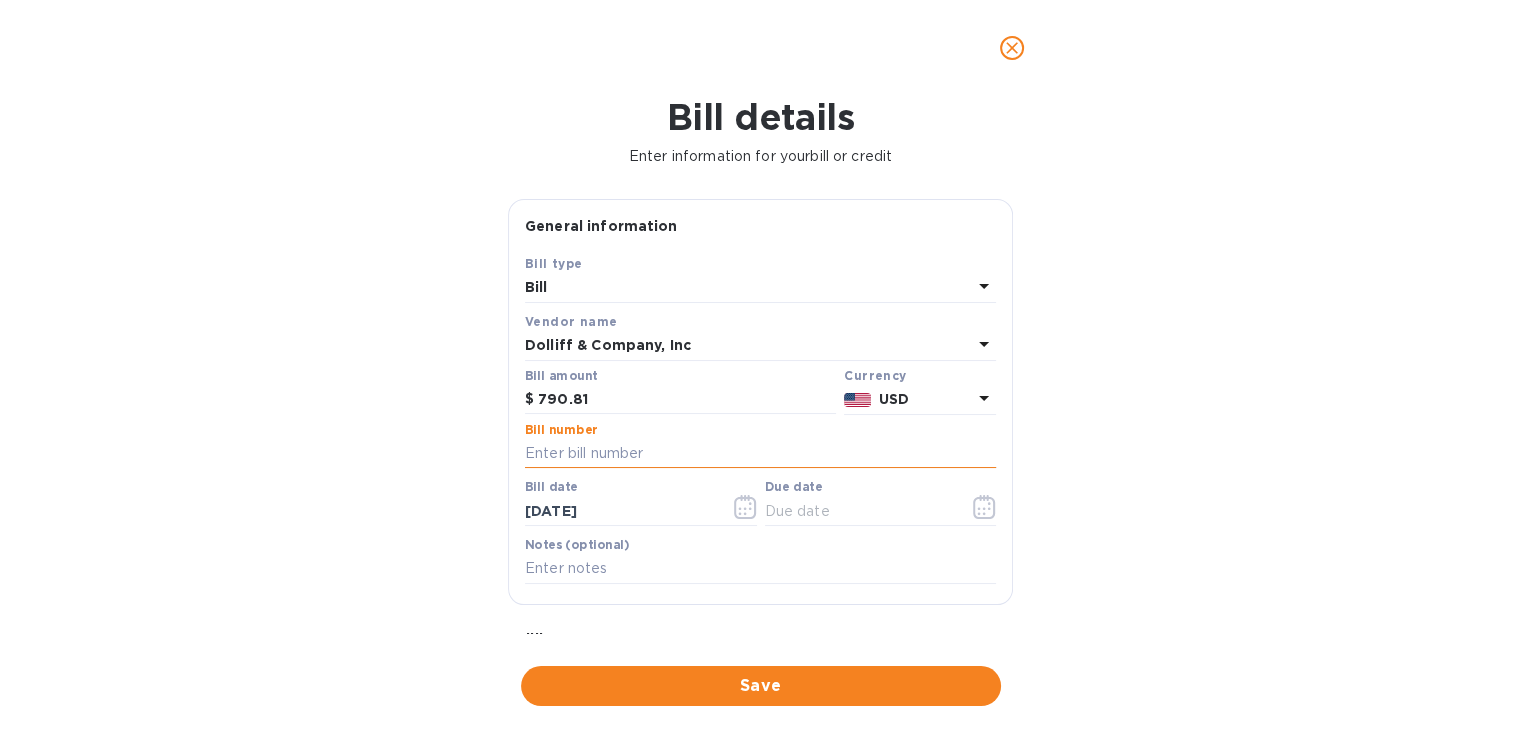 click at bounding box center [760, 454] 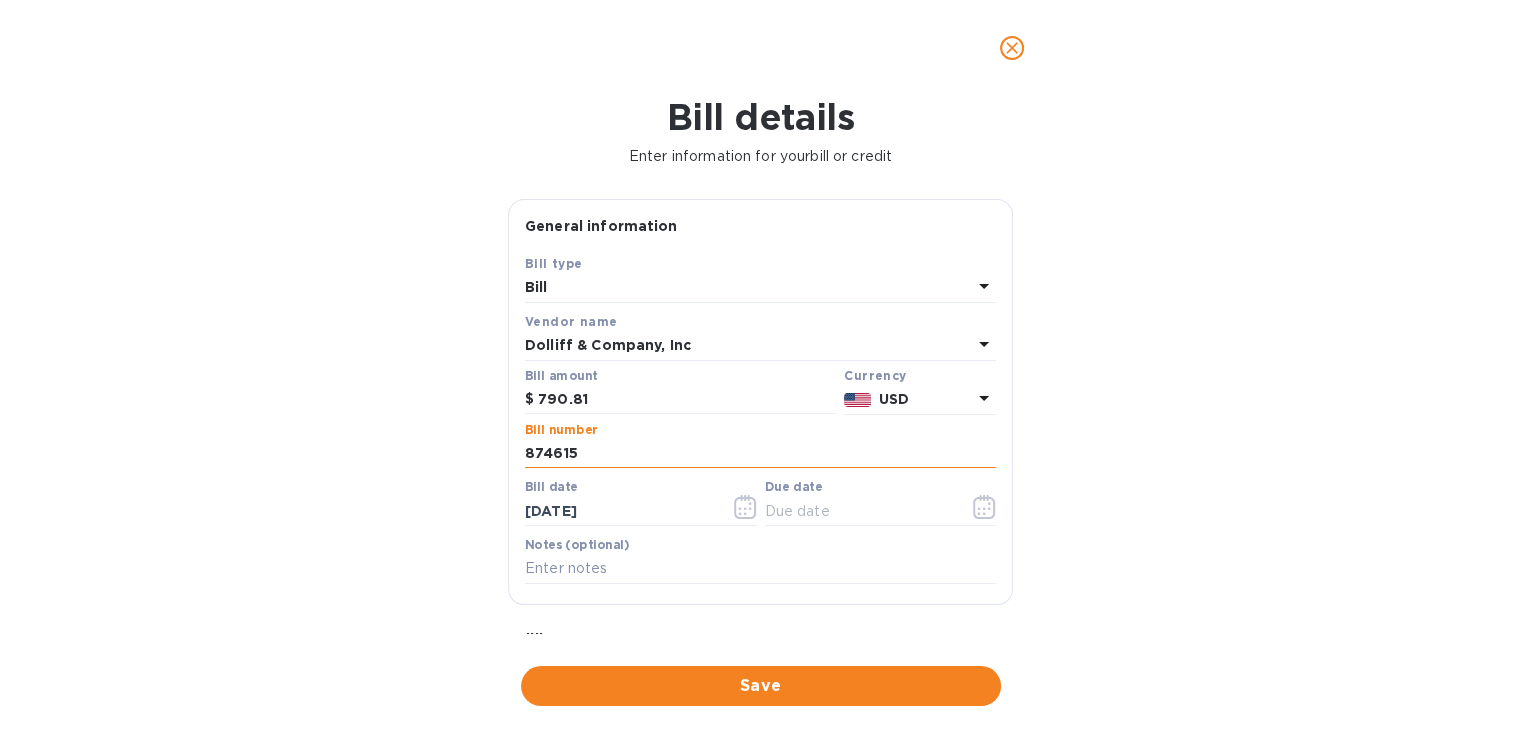 type on "874615" 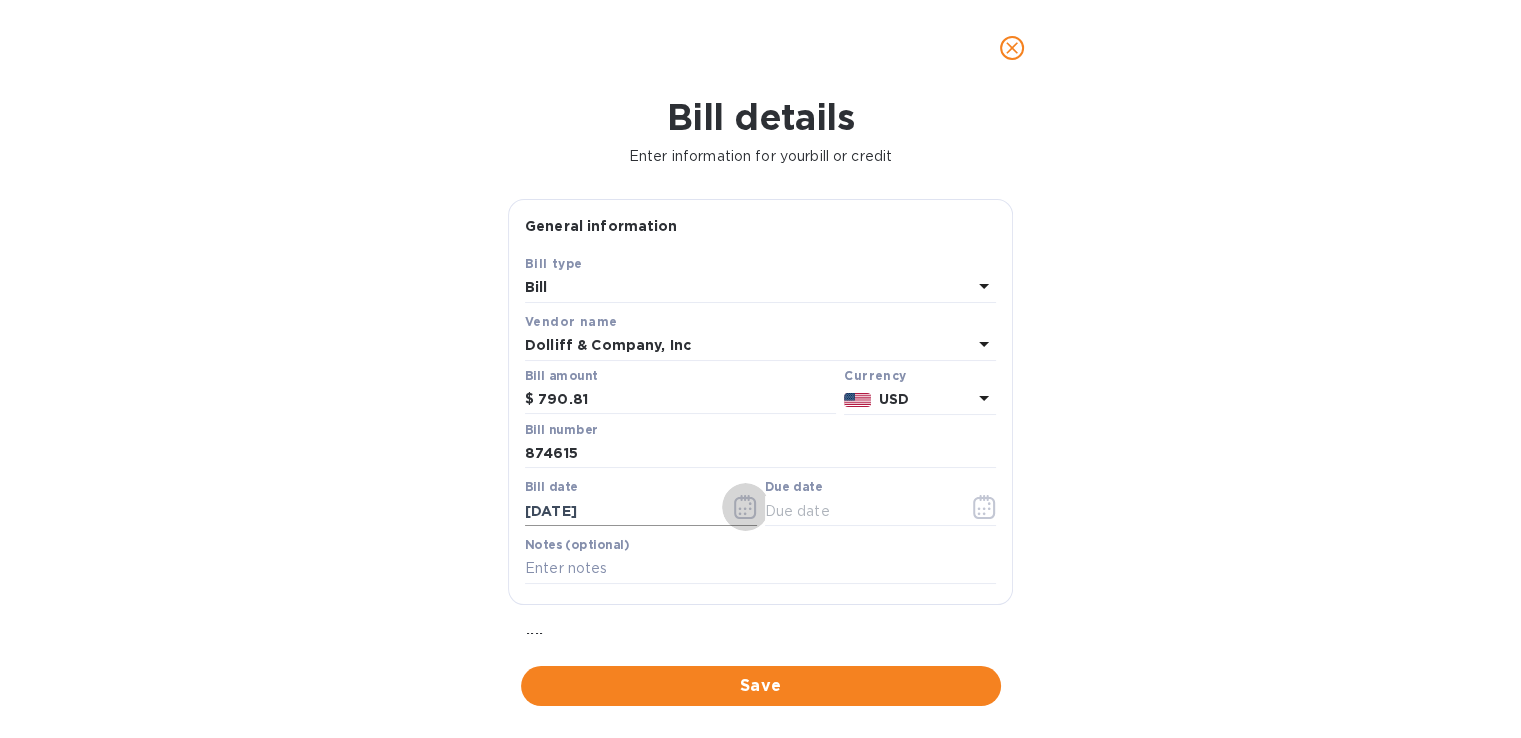 click 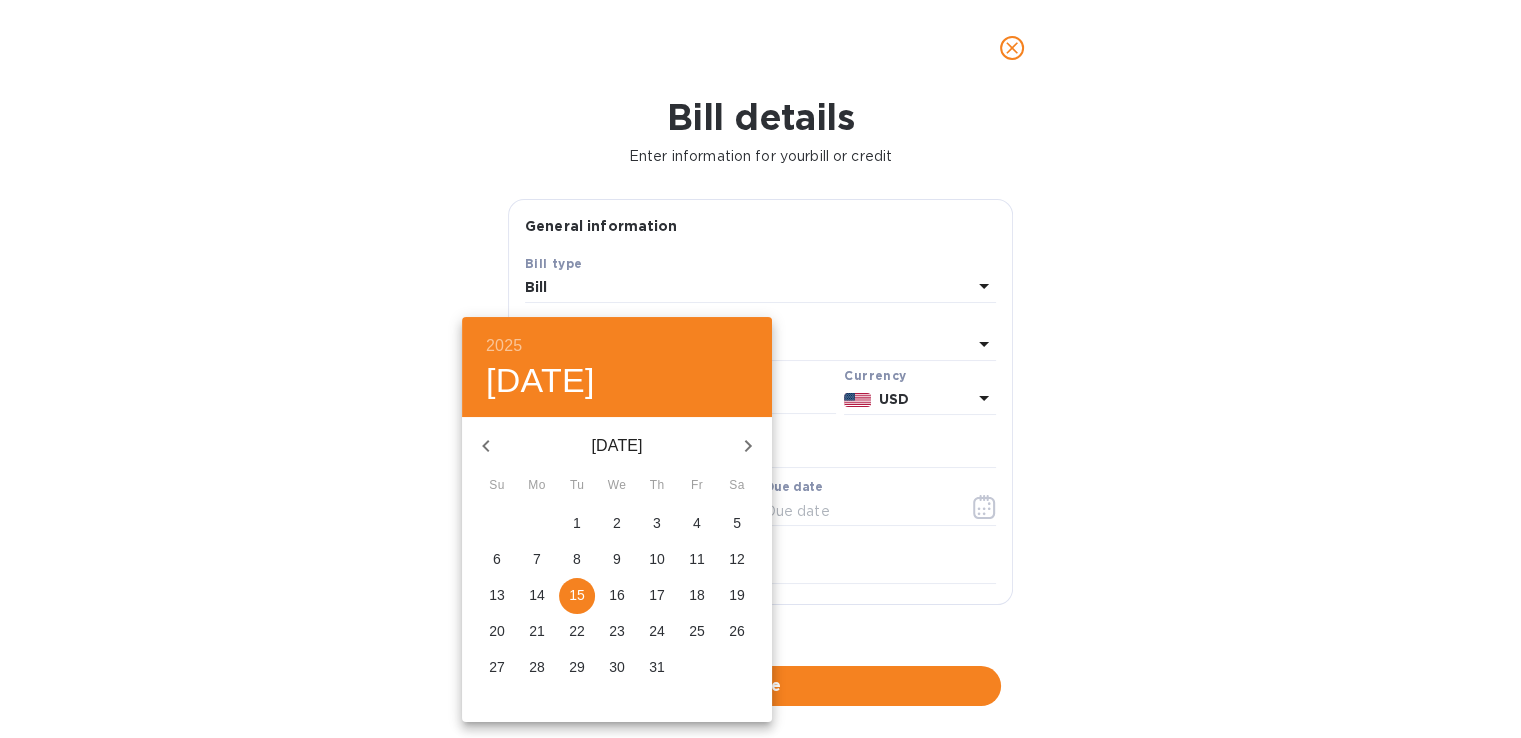 click 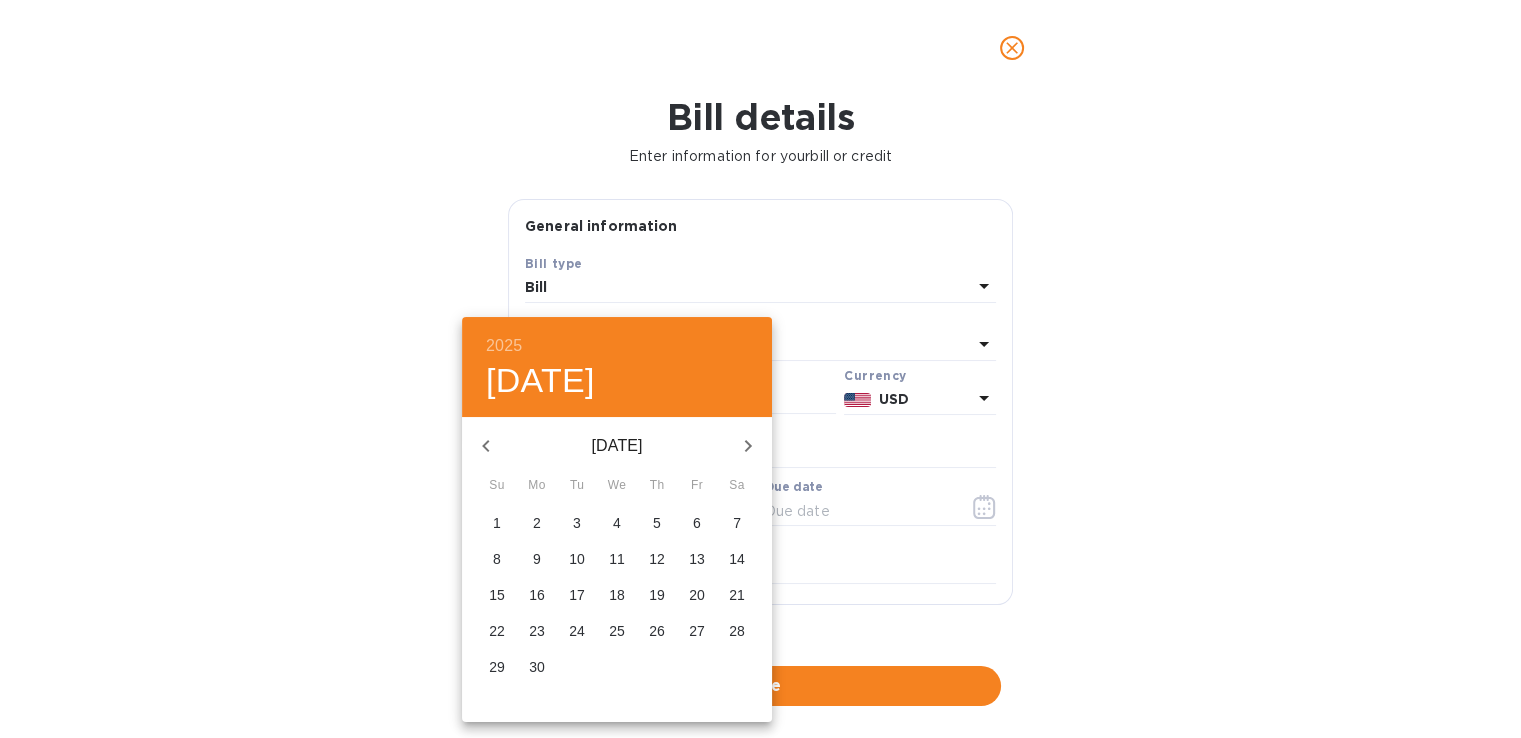 click on "10" at bounding box center [577, 559] 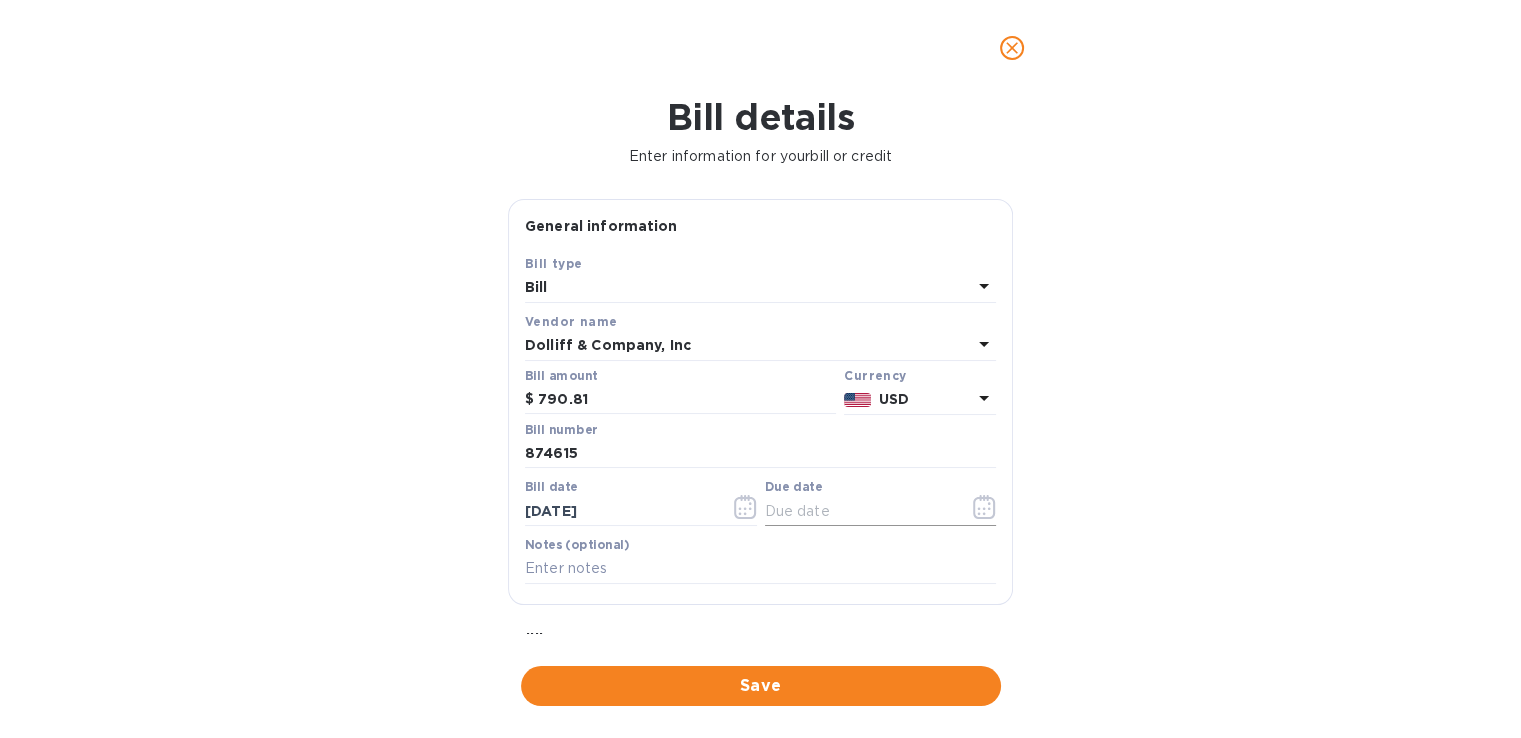 click 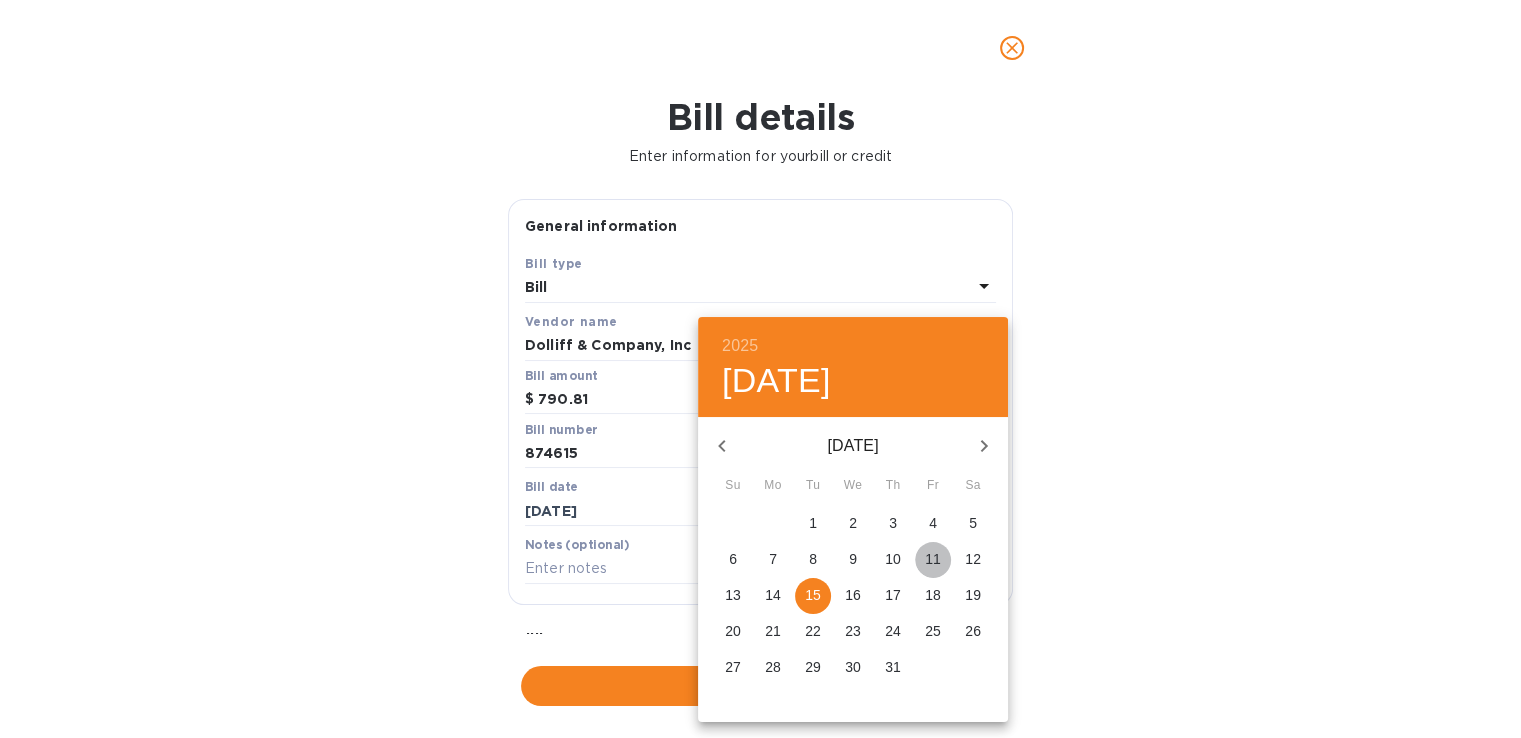 click on "11" at bounding box center (933, 559) 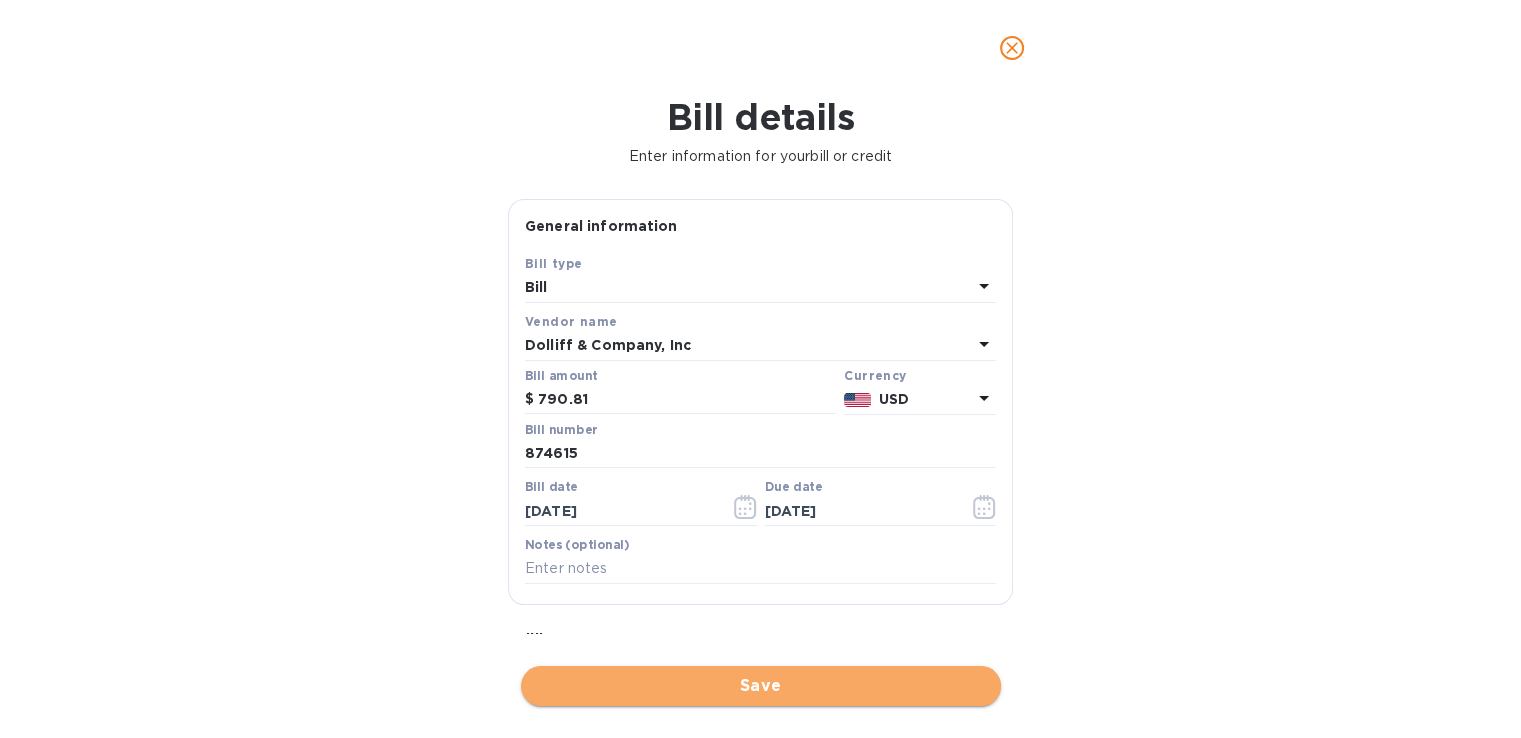 click on "Save" at bounding box center (761, 686) 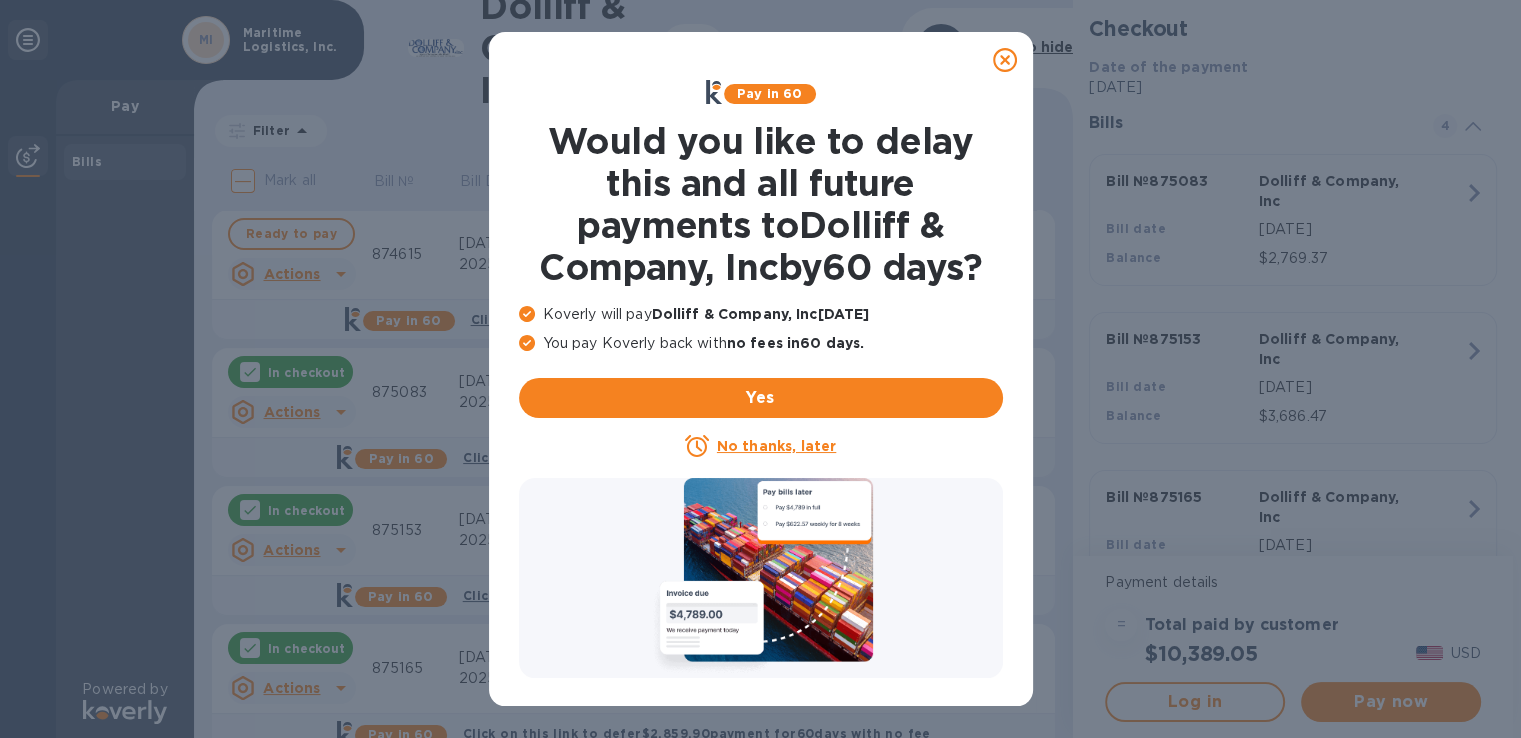 click on "No thanks, later" at bounding box center [776, 446] 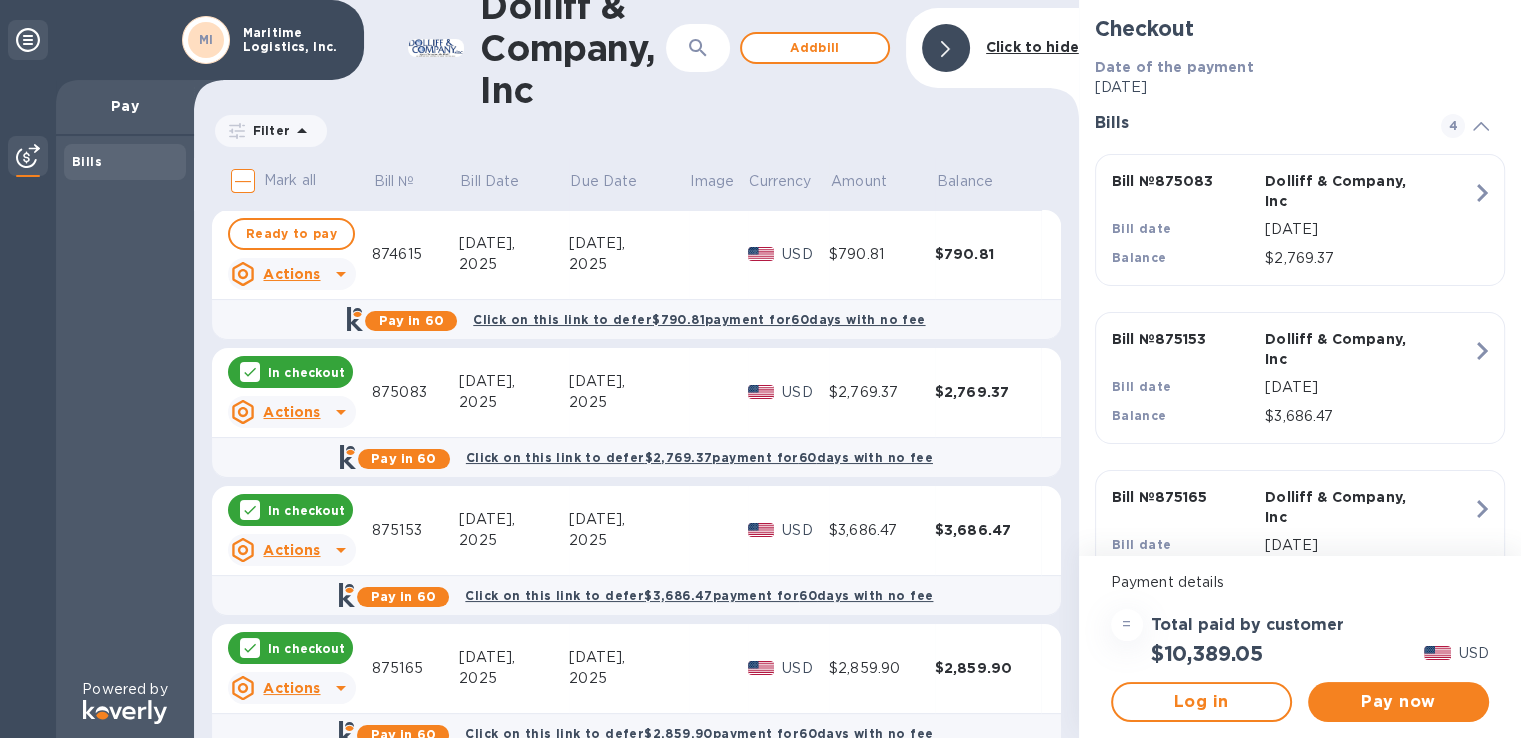 scroll, scrollTop: 0, scrollLeft: 0, axis: both 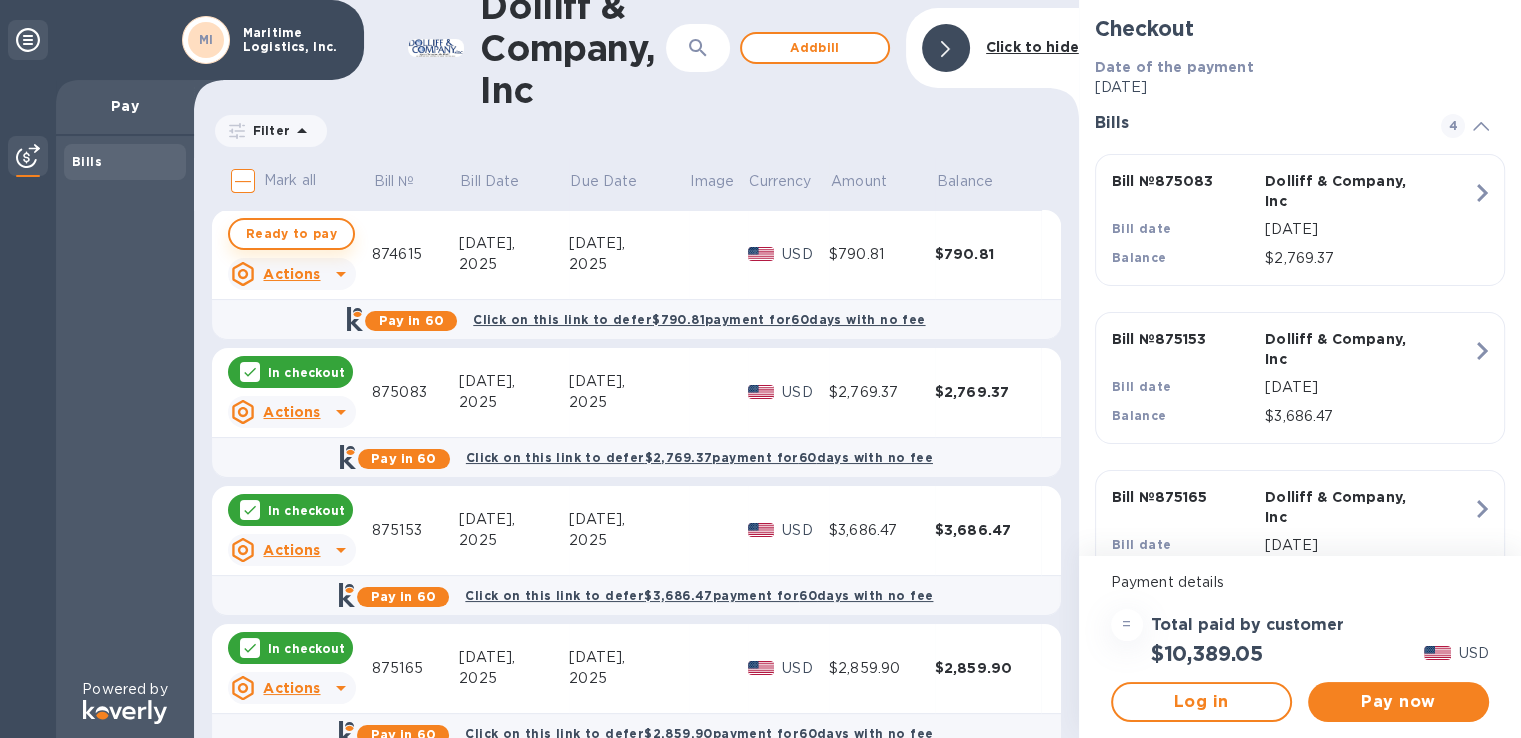 click on "Ready to pay" at bounding box center [291, 234] 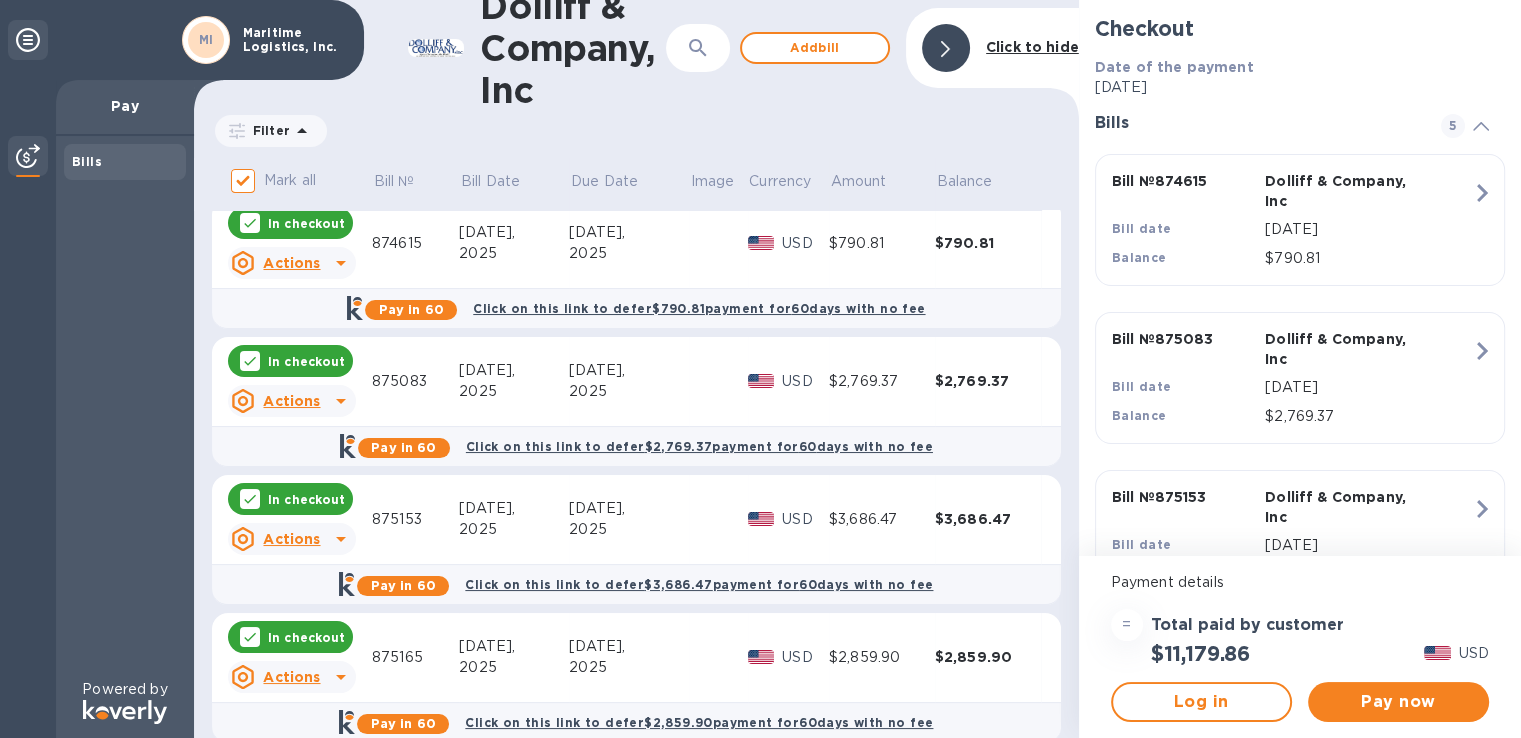 scroll, scrollTop: 15, scrollLeft: 0, axis: vertical 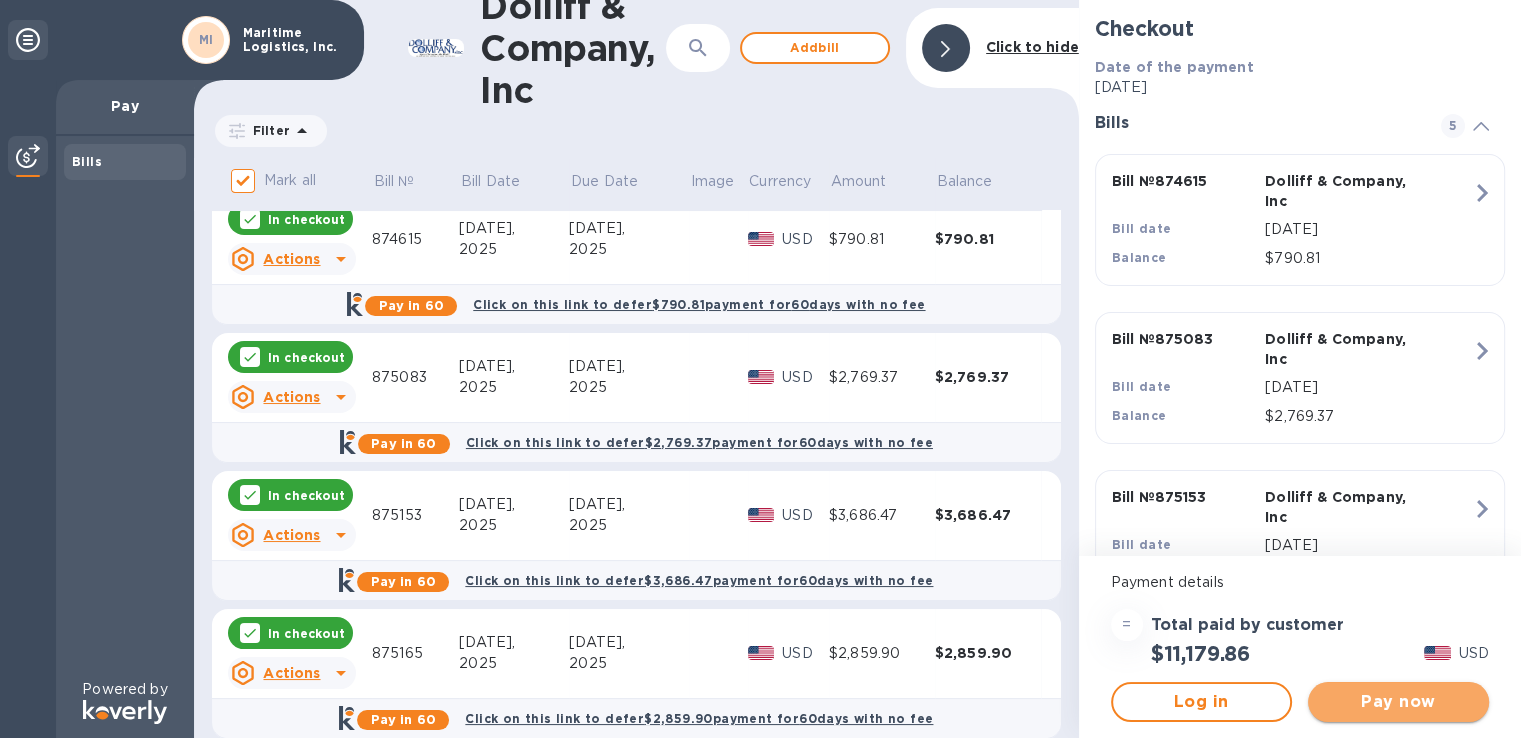 click on "Pay now" at bounding box center (1398, 702) 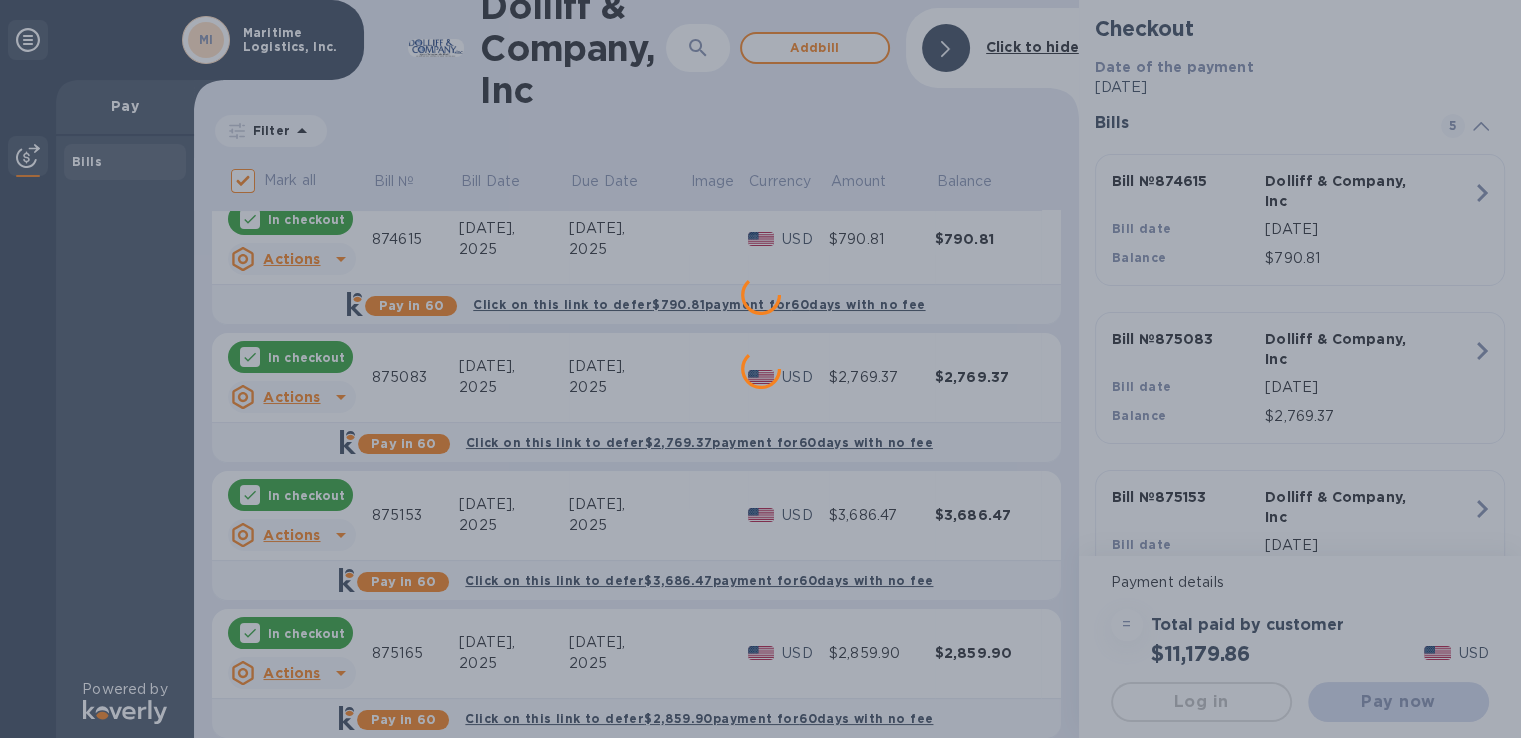 scroll, scrollTop: 0, scrollLeft: 0, axis: both 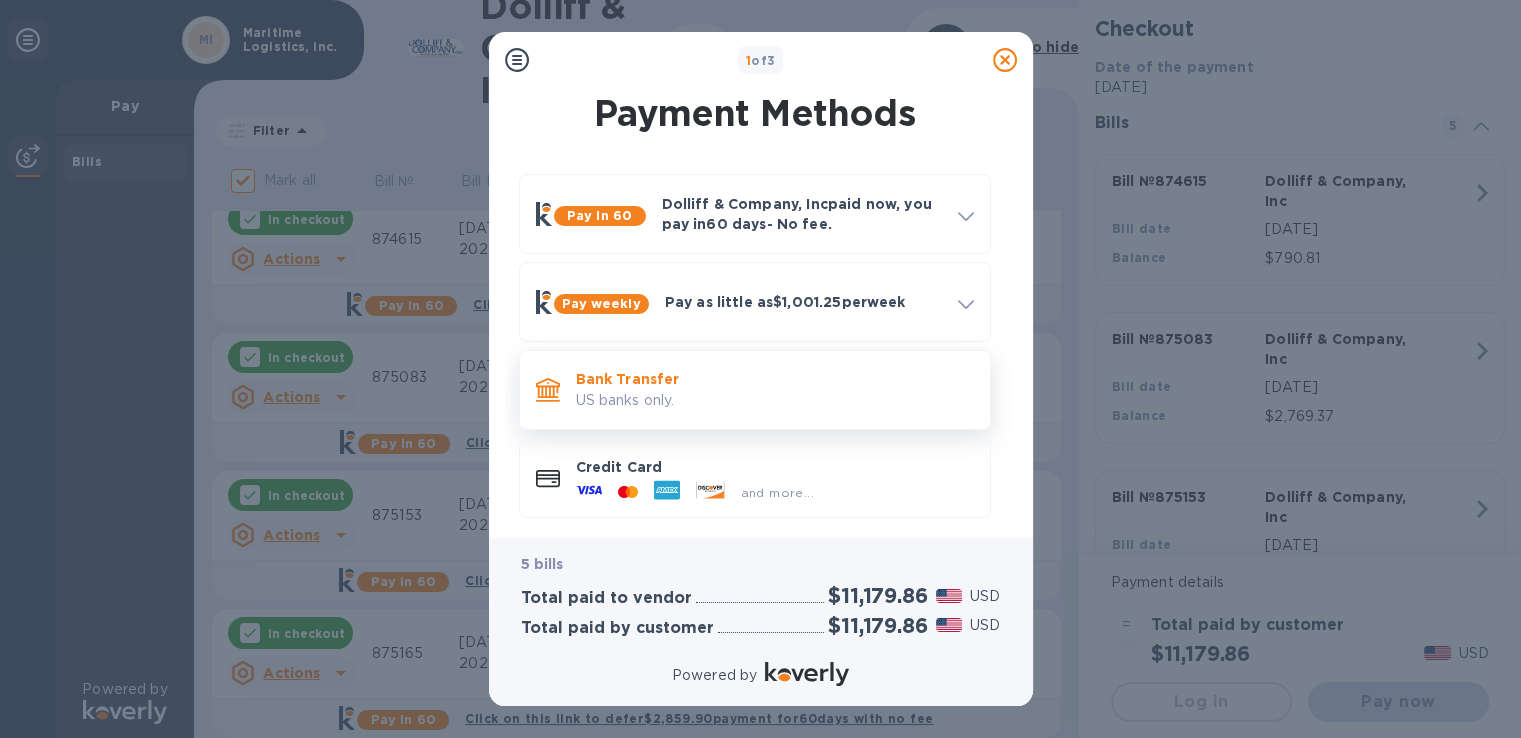 click on "US banks only." at bounding box center (775, 400) 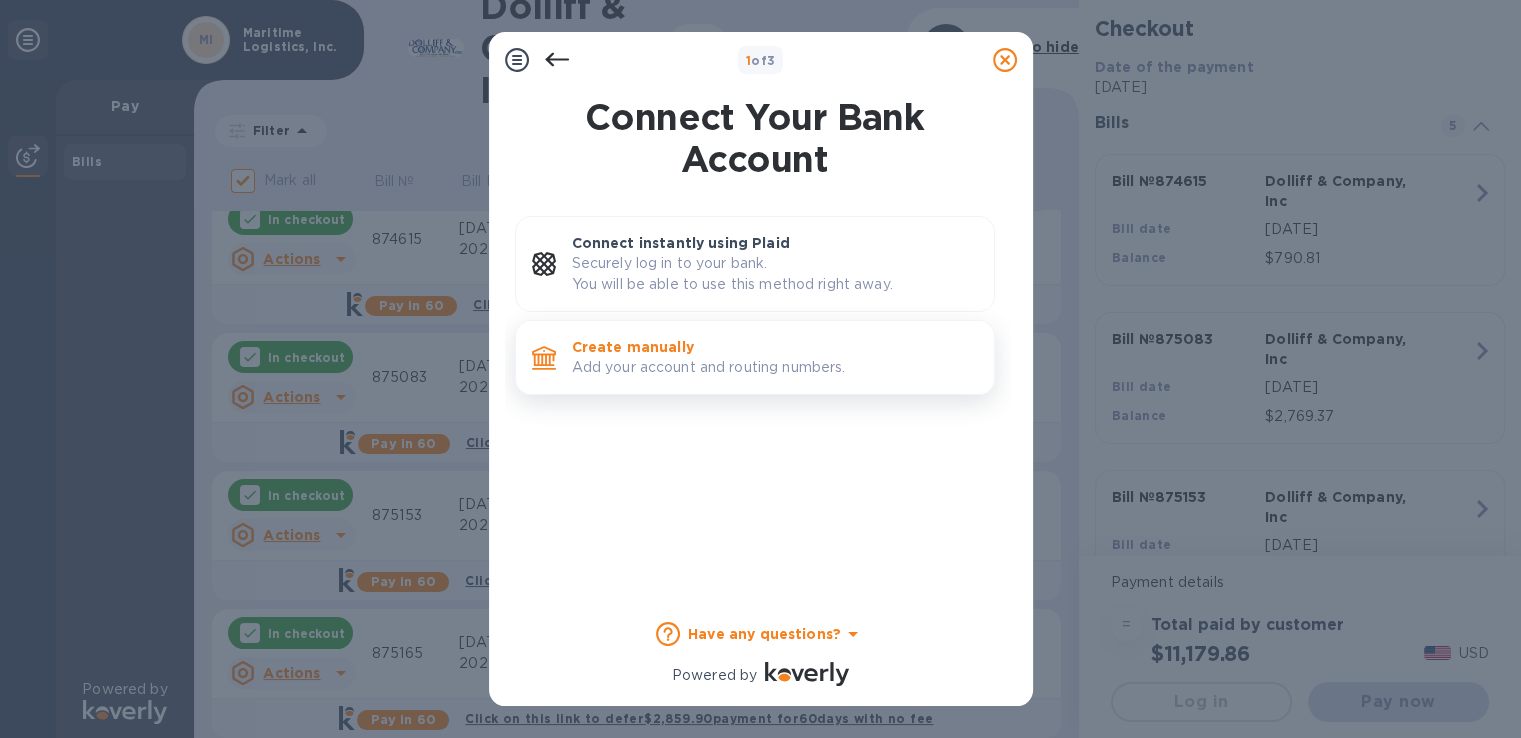 click on "Create manually" at bounding box center [775, 347] 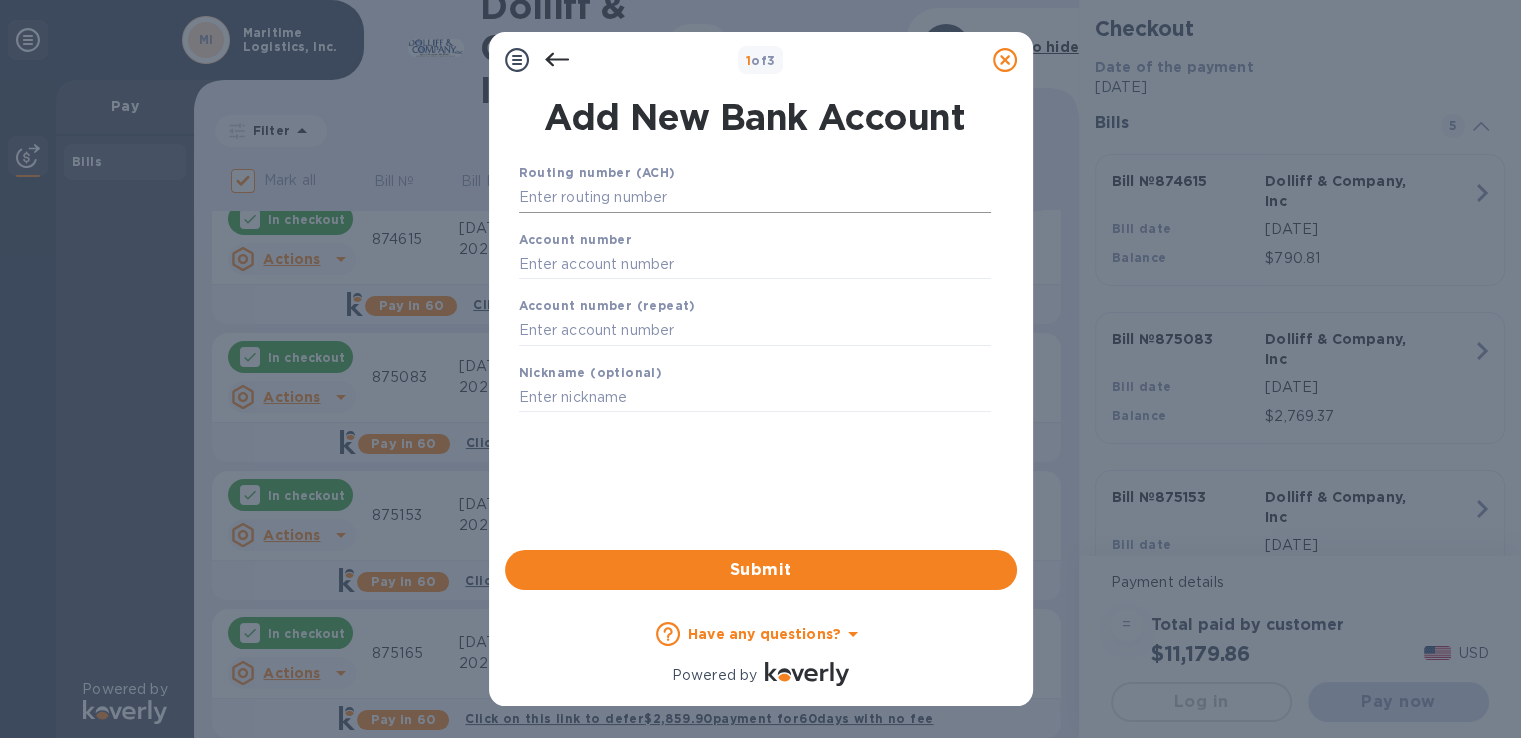 click at bounding box center [755, 198] 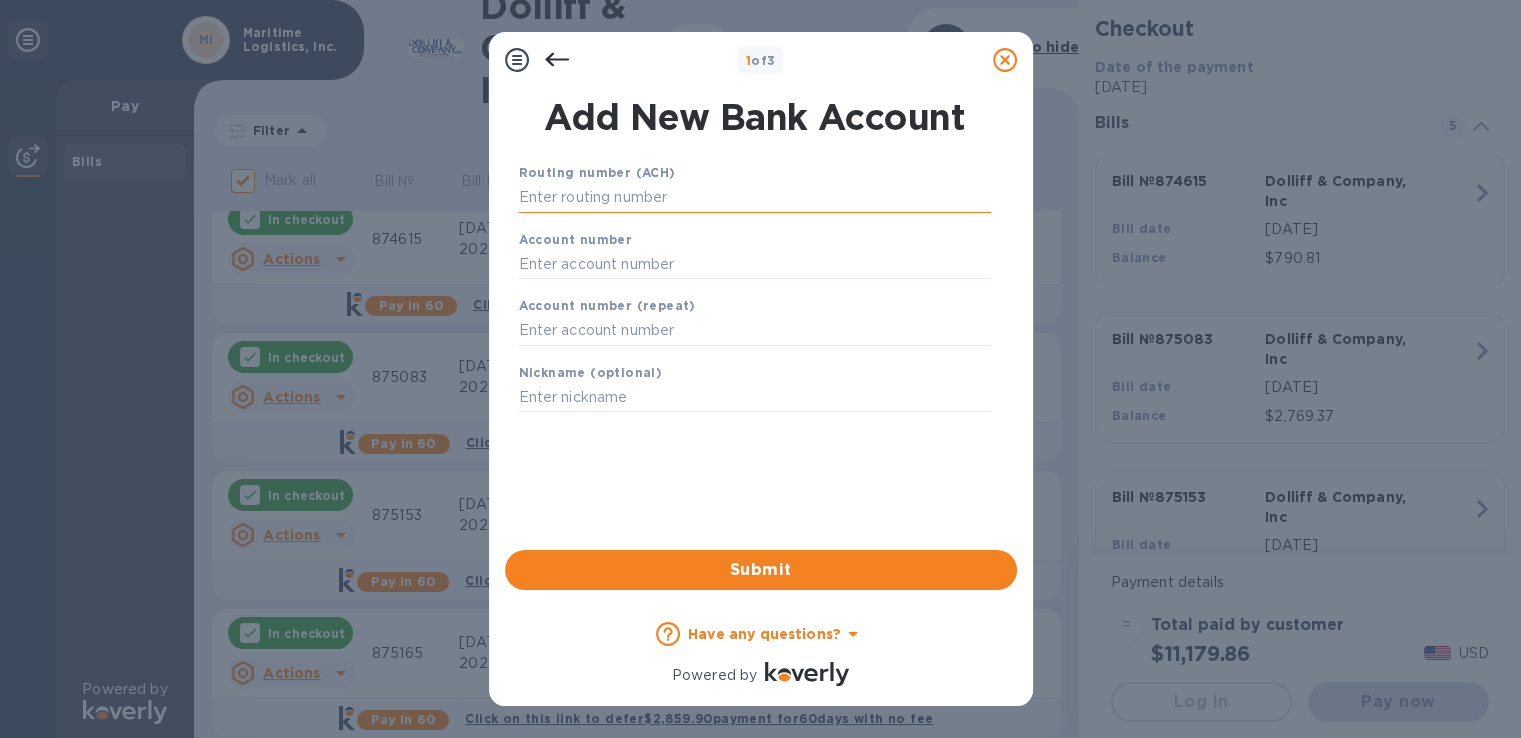 click at bounding box center (755, 198) 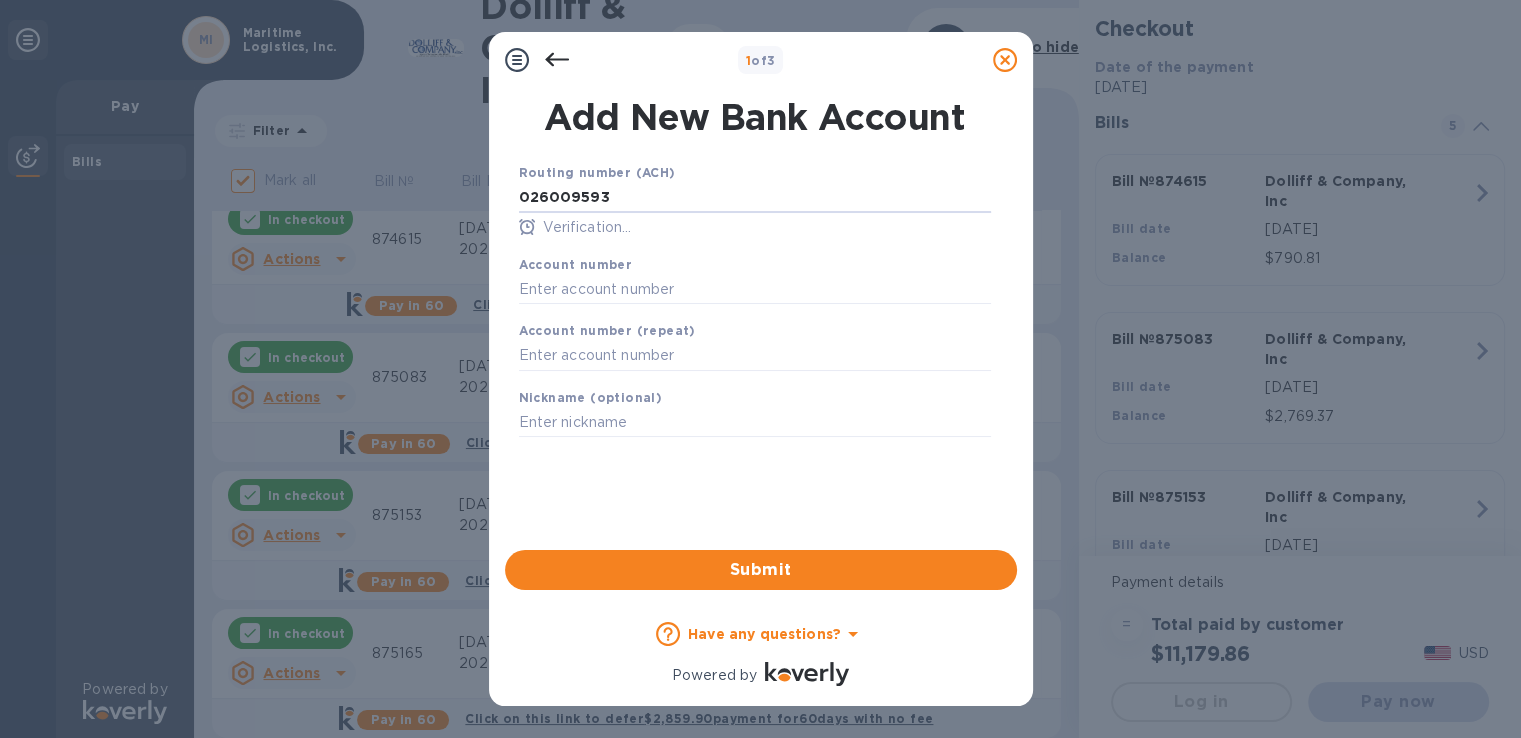 type on "026009593" 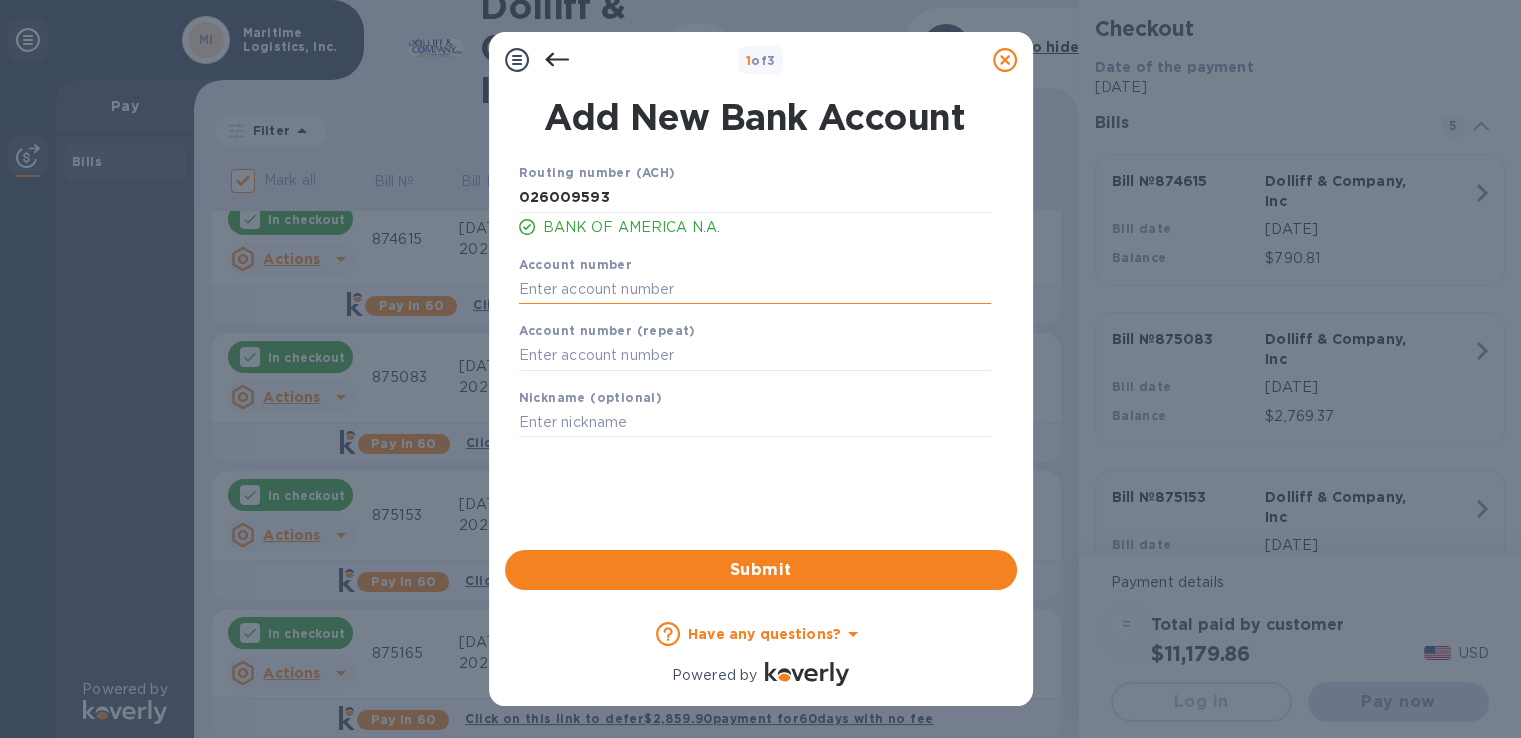 click at bounding box center [755, 289] 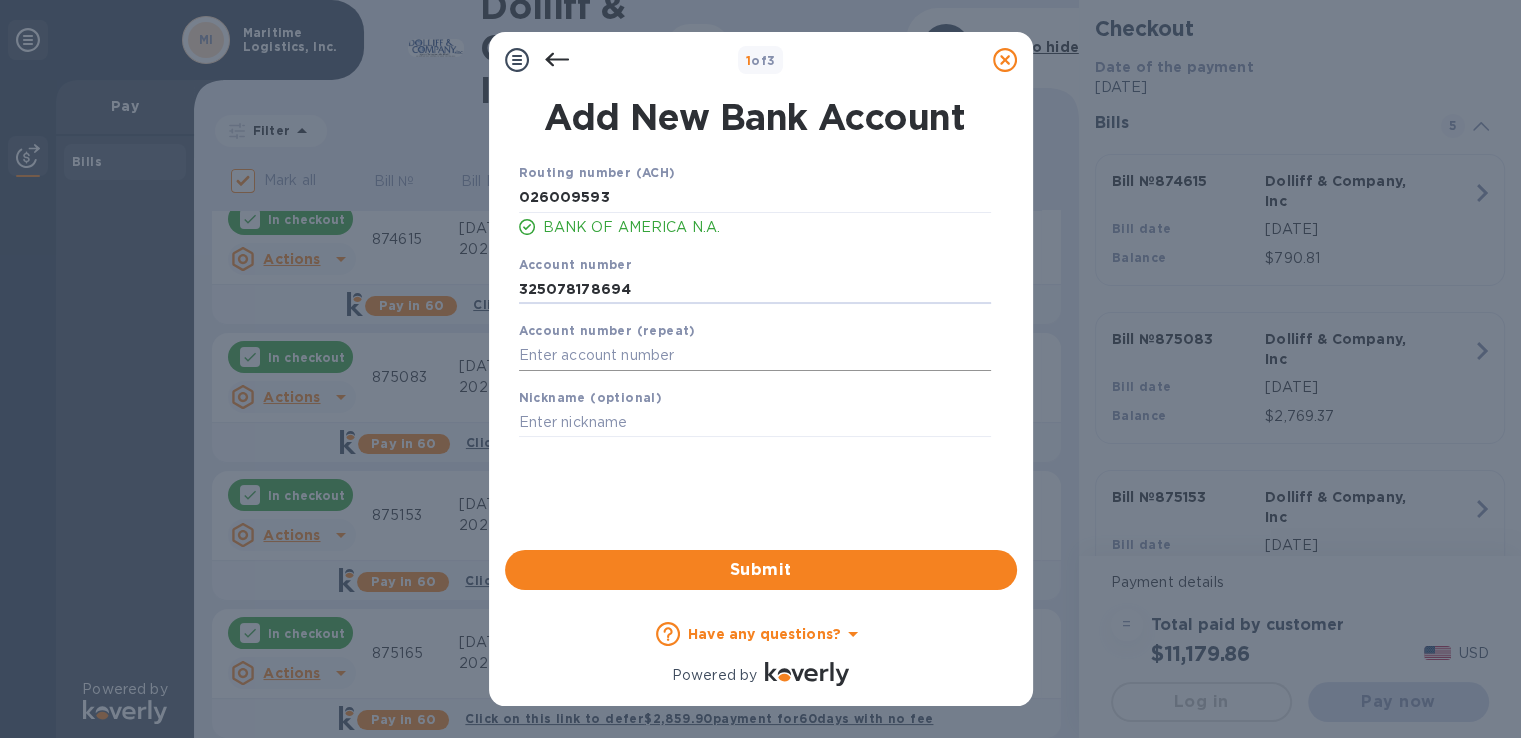 type on "325078178694" 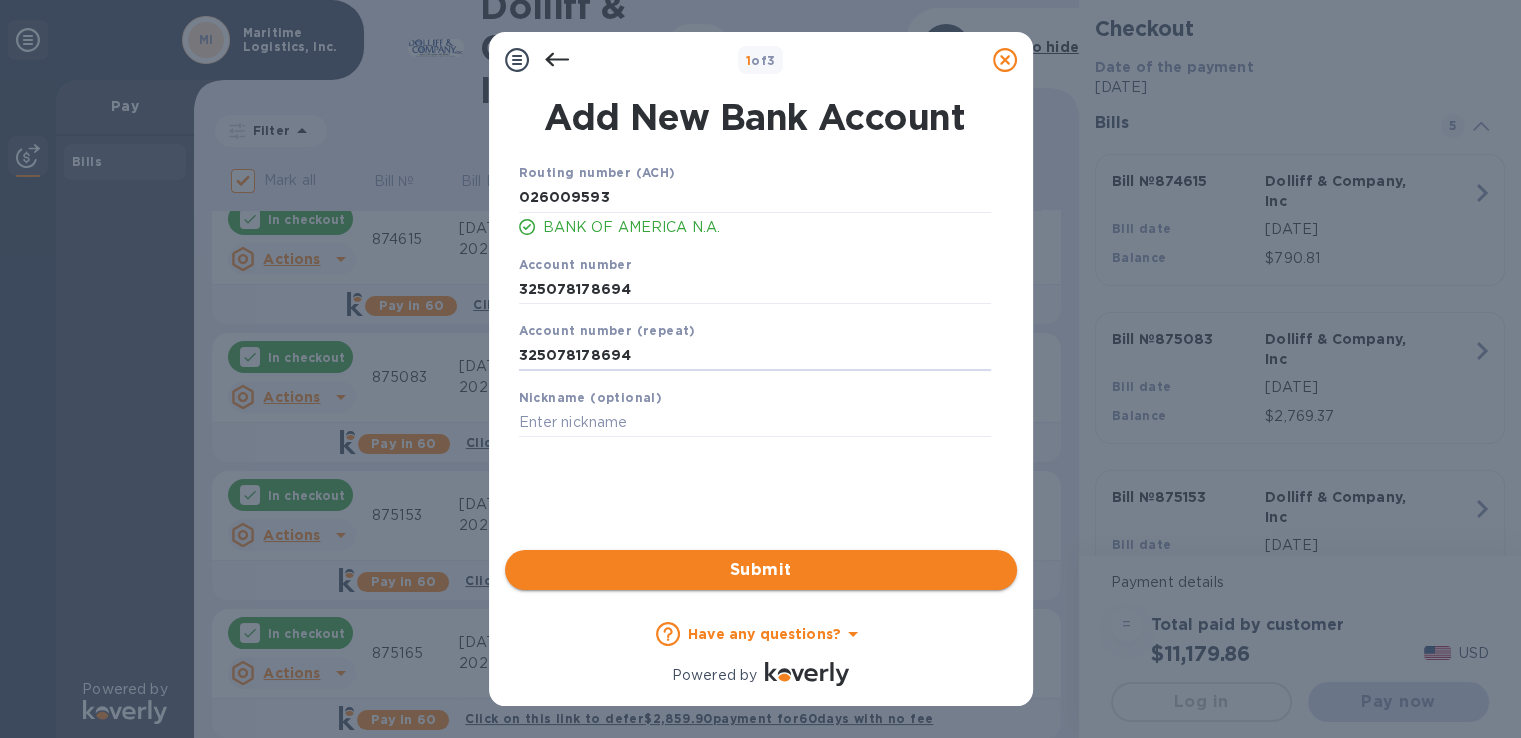type on "325078178694" 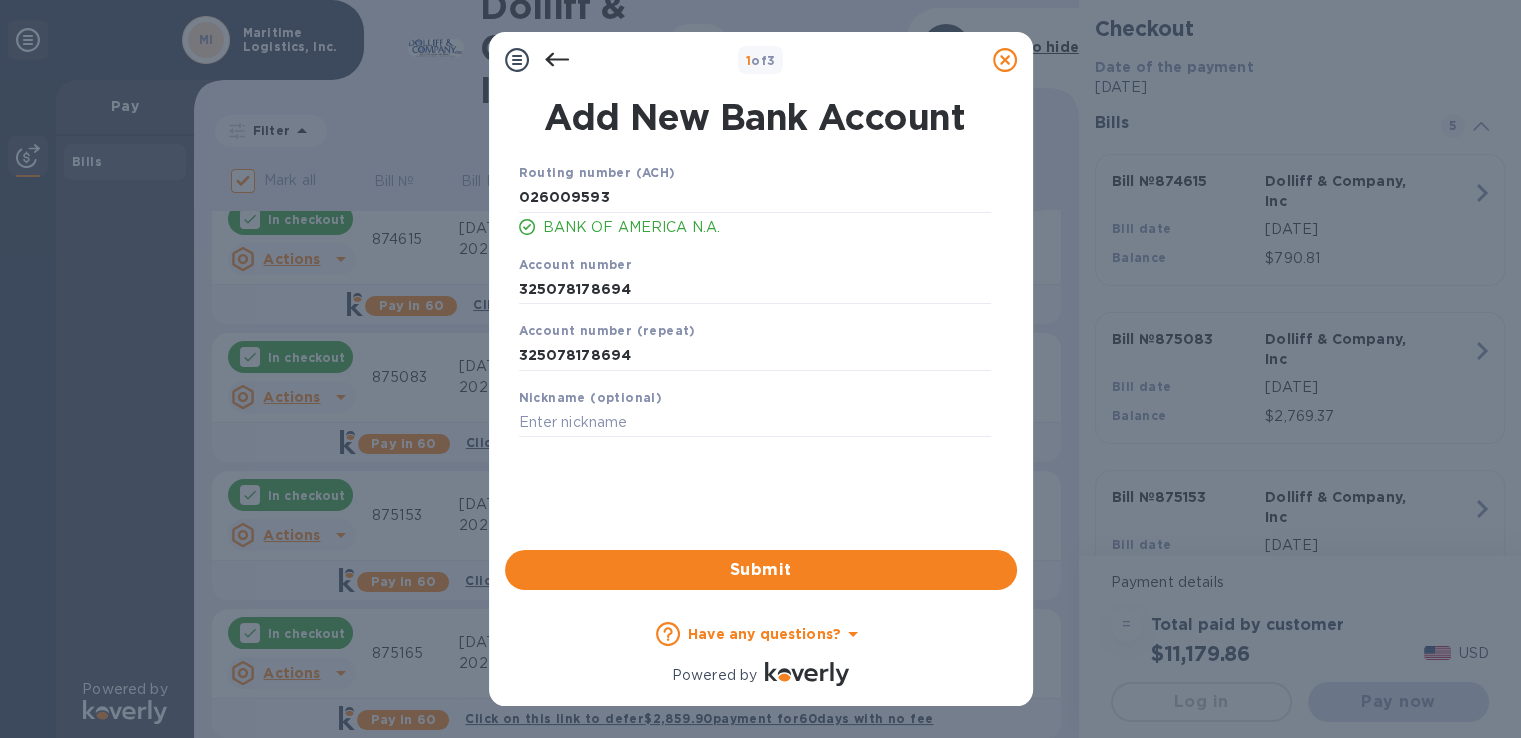 drag, startPoint x: 779, startPoint y: 561, endPoint x: 752, endPoint y: 505, distance: 62.169125 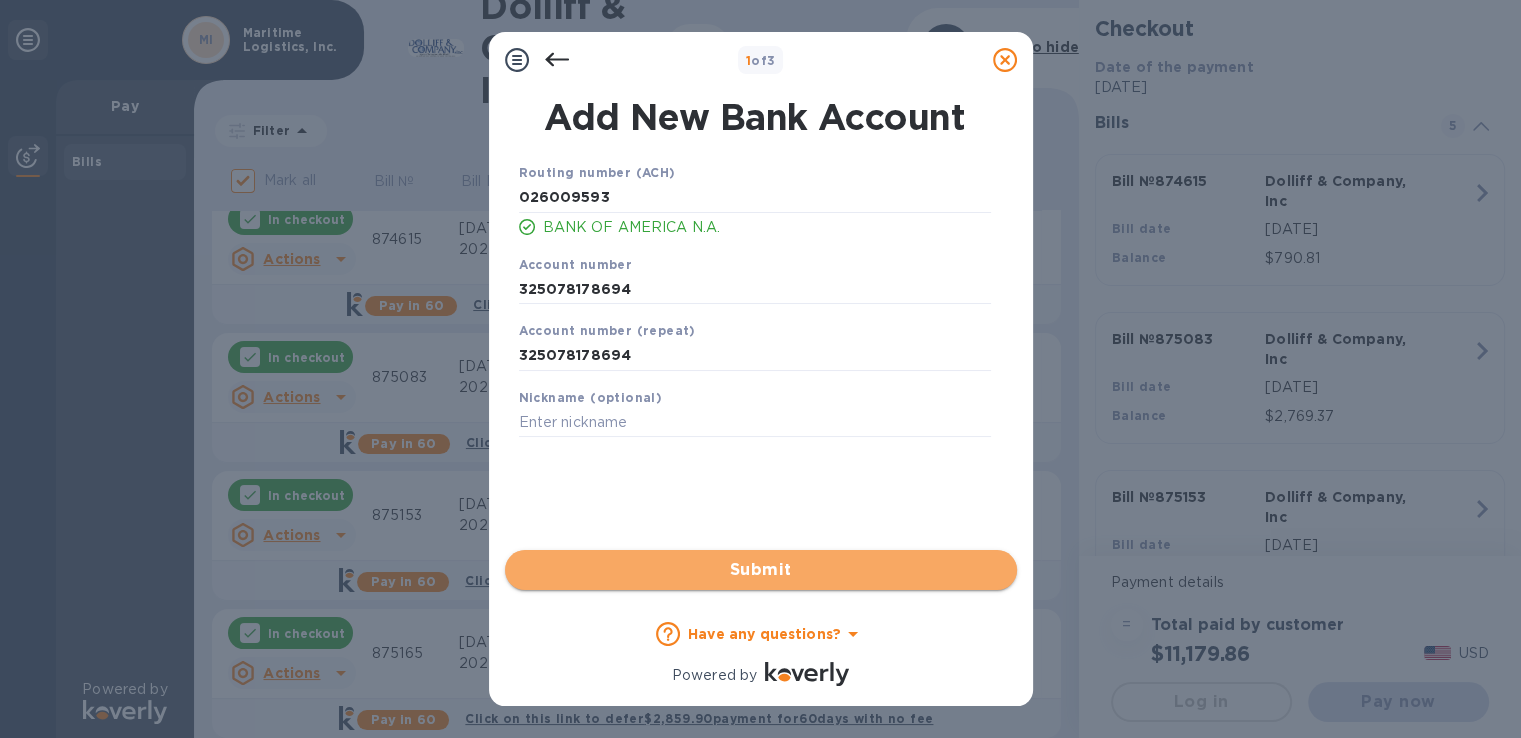 click on "Submit" at bounding box center [761, 570] 